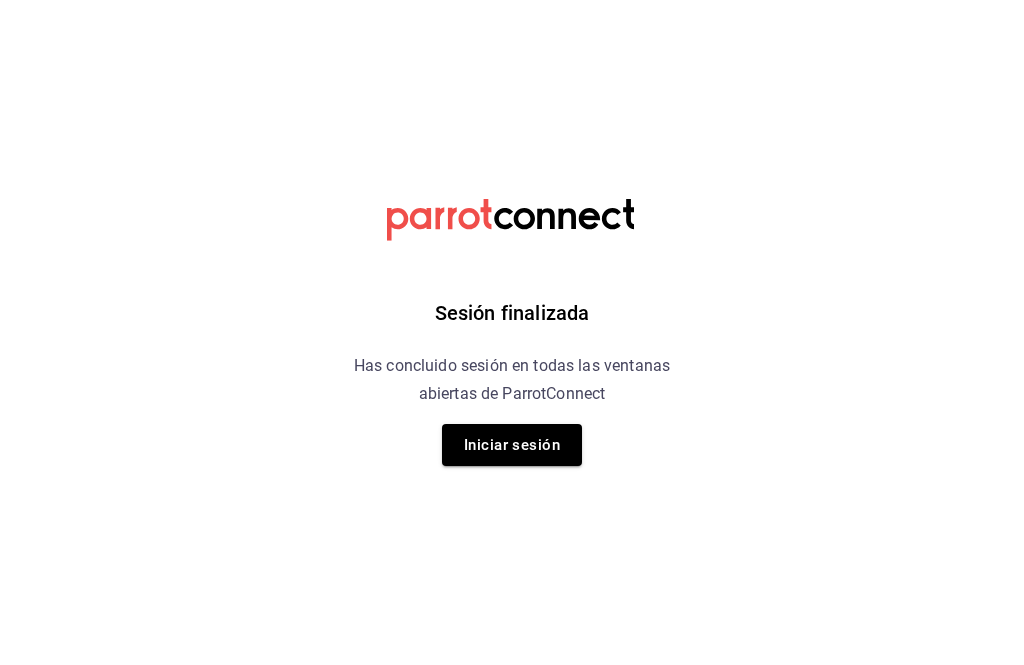 scroll, scrollTop: 0, scrollLeft: 0, axis: both 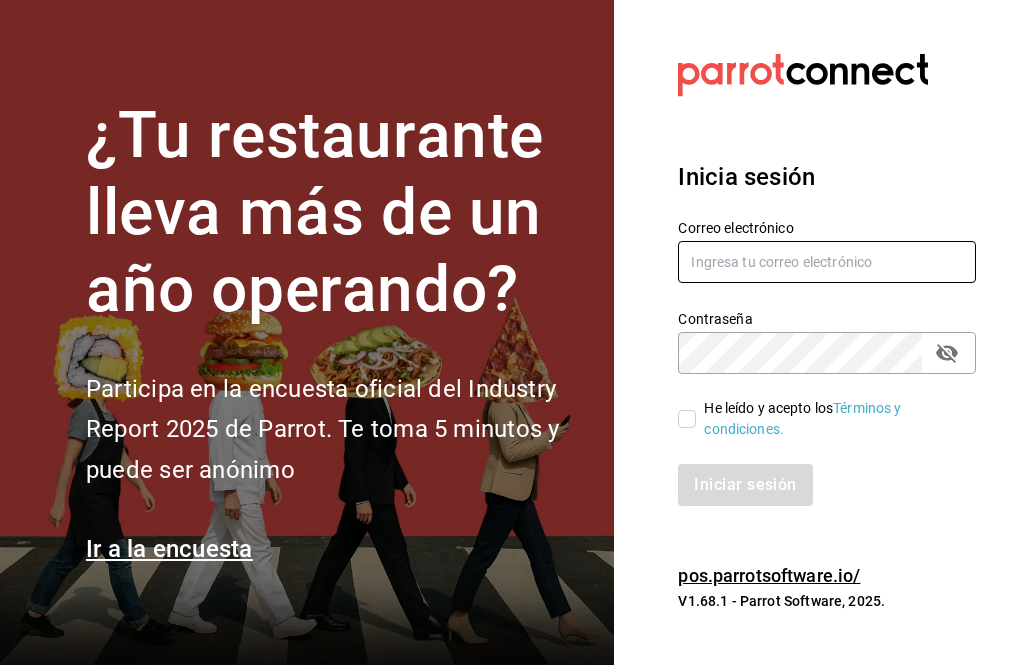 click at bounding box center [827, 262] 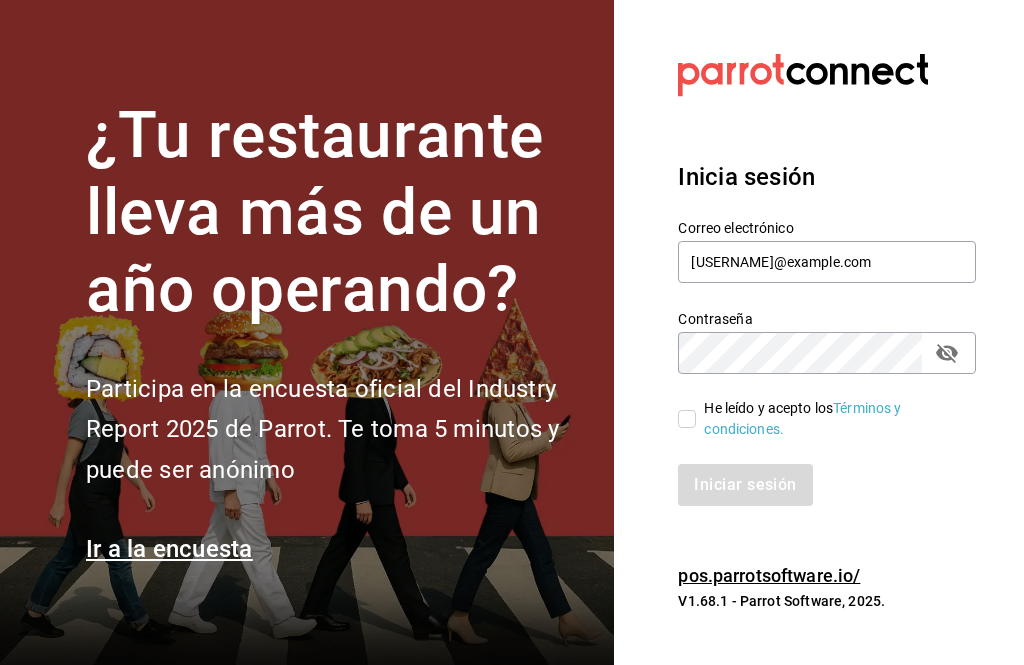 click on "He leído y acepto los  Términos y condiciones." at bounding box center (832, 419) 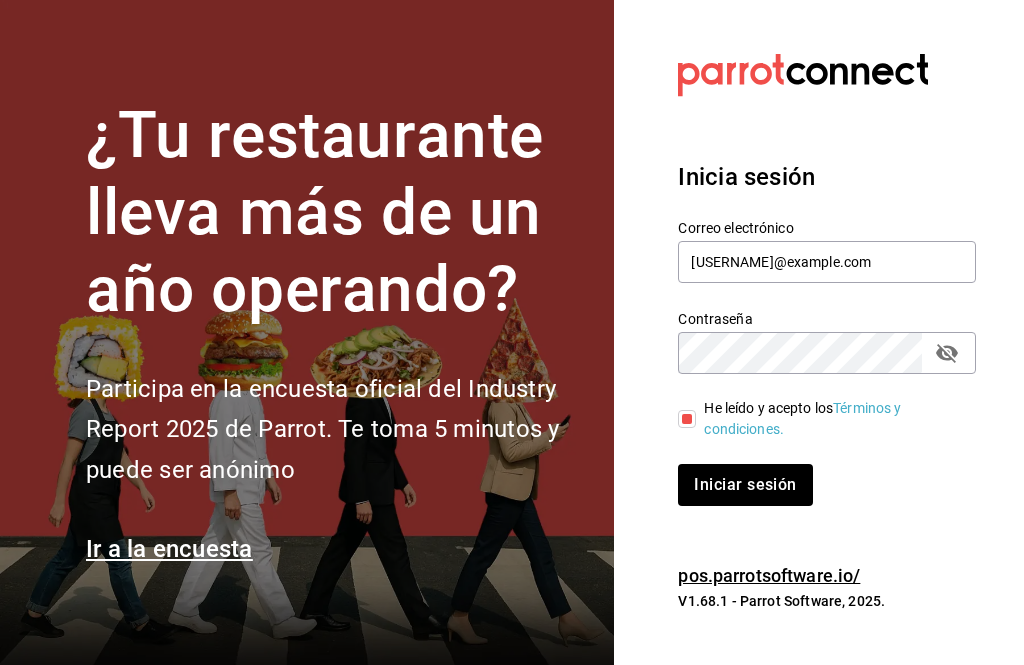 scroll, scrollTop: 16, scrollLeft: 0, axis: vertical 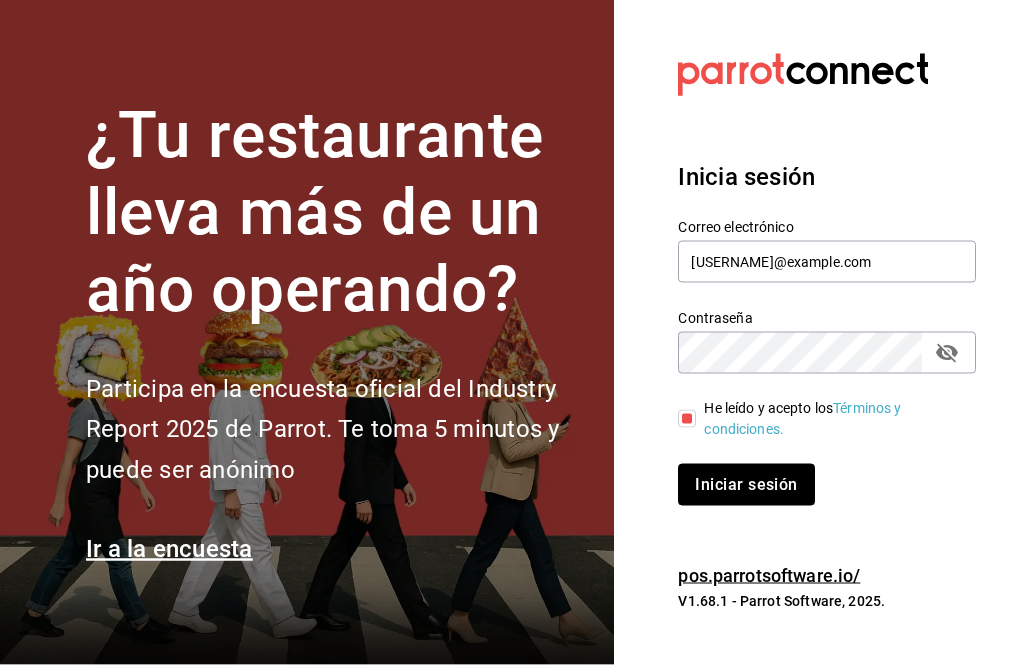 click on "Iniciar sesión" at bounding box center [746, 485] 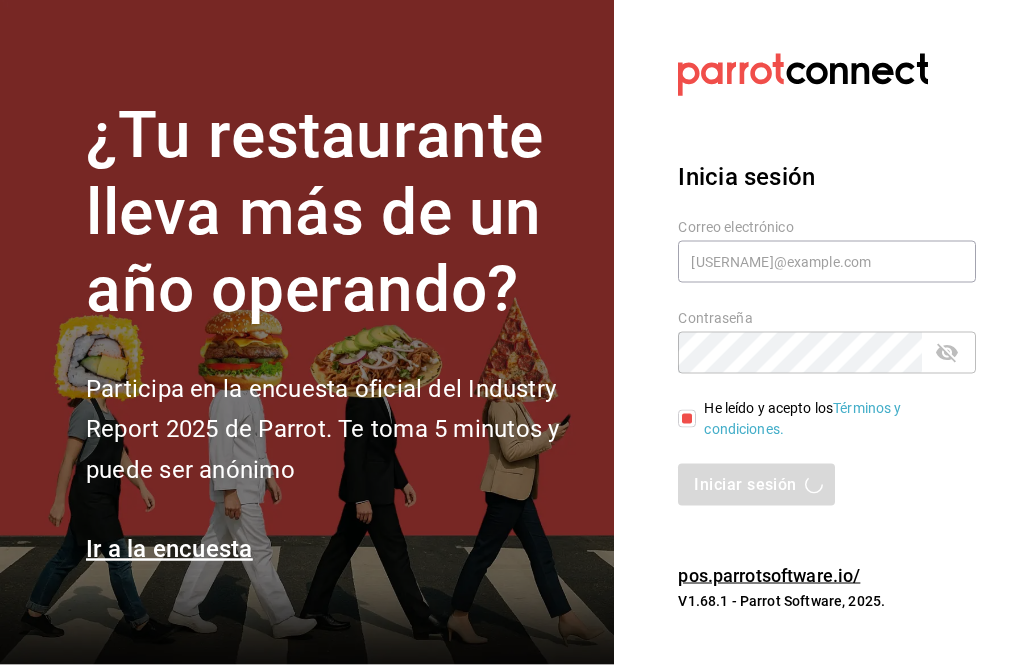 scroll, scrollTop: 0, scrollLeft: 0, axis: both 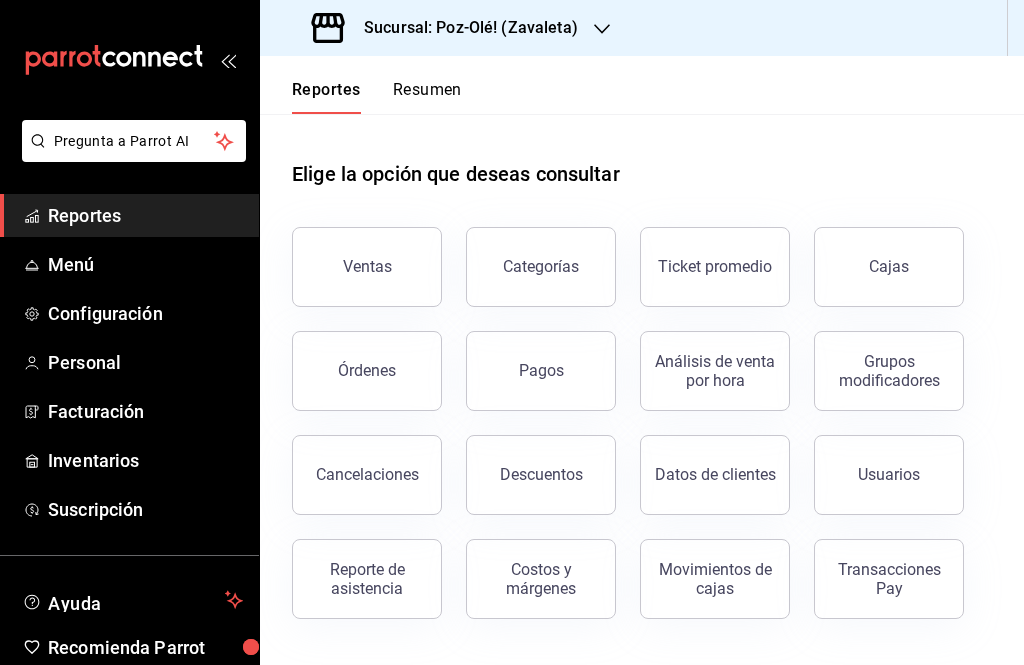 click on "Cajas" at bounding box center (889, 267) 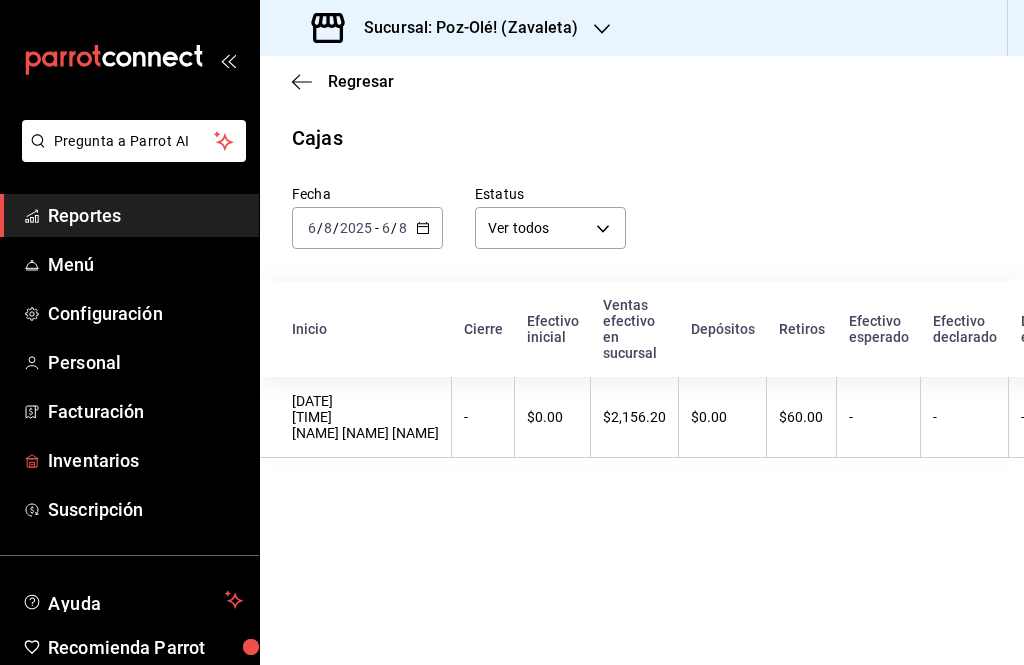 click on "Inventarios" at bounding box center (145, 460) 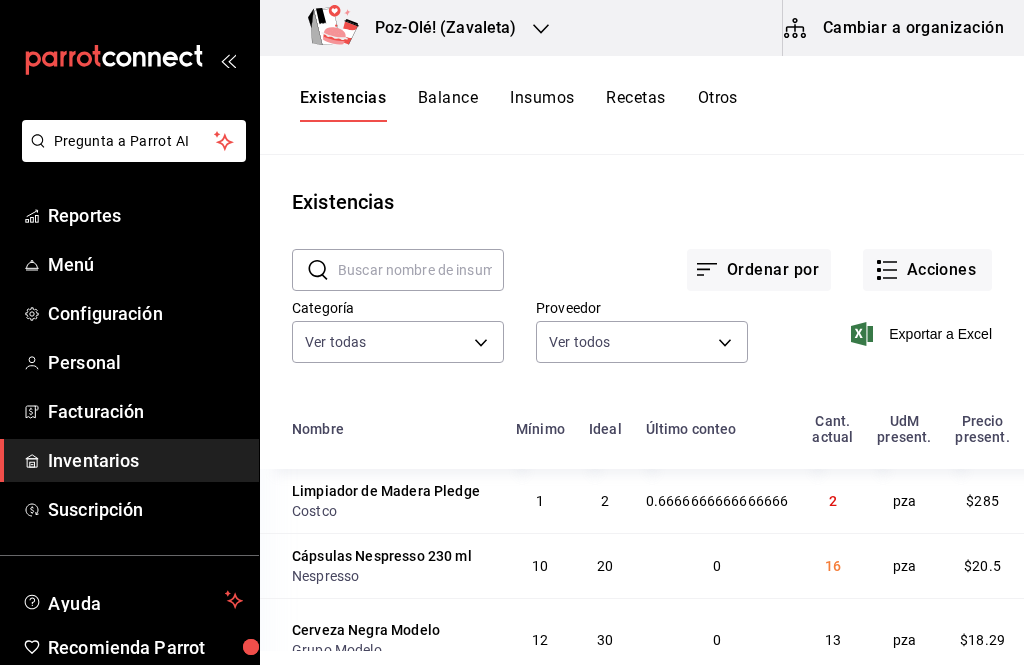 scroll, scrollTop: 0, scrollLeft: 0, axis: both 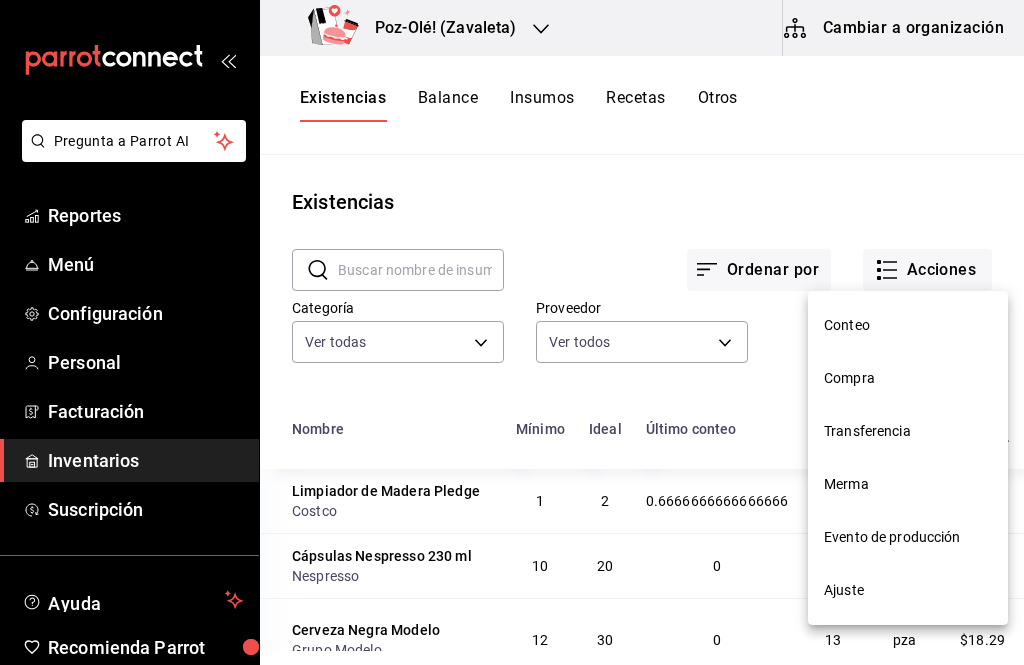 click at bounding box center (512, 332) 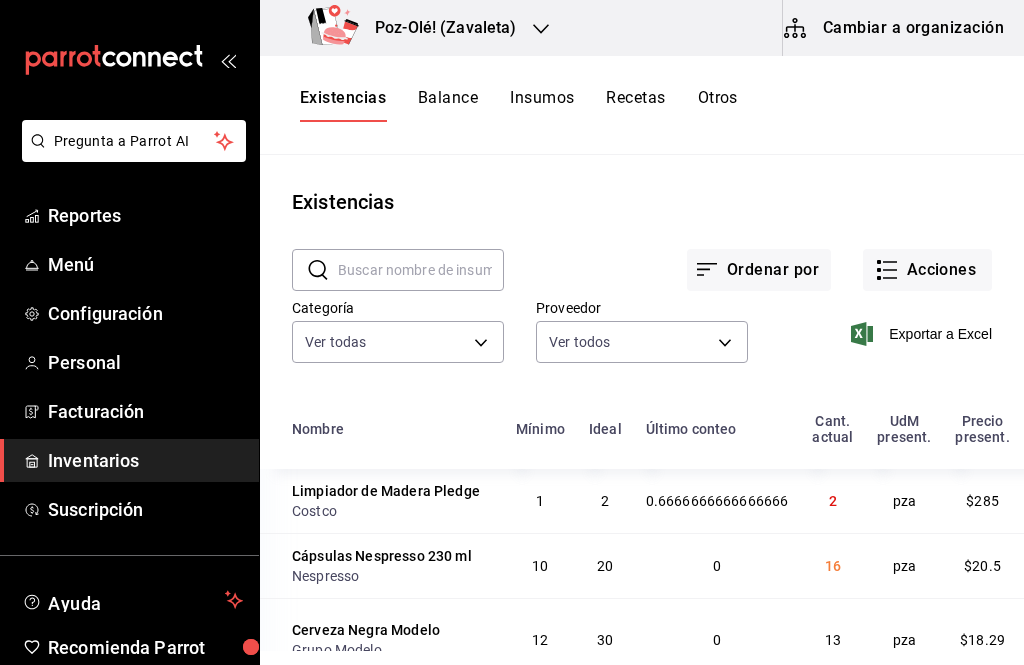 click on "Existencias Balance Insumos Recetas Otros" at bounding box center [642, 105] 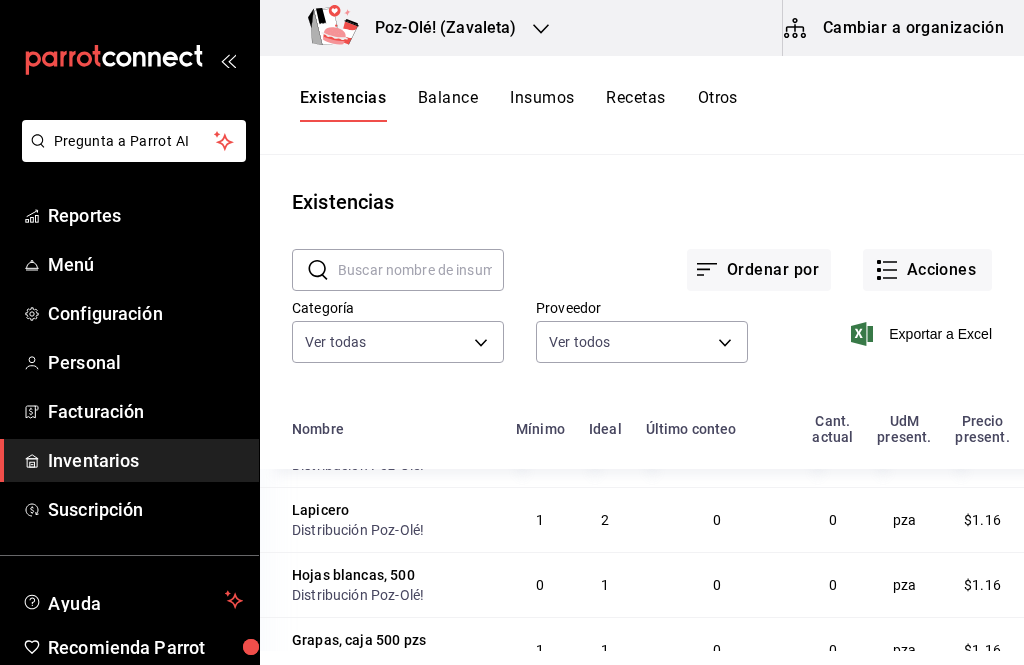 scroll, scrollTop: 3988, scrollLeft: 0, axis: vertical 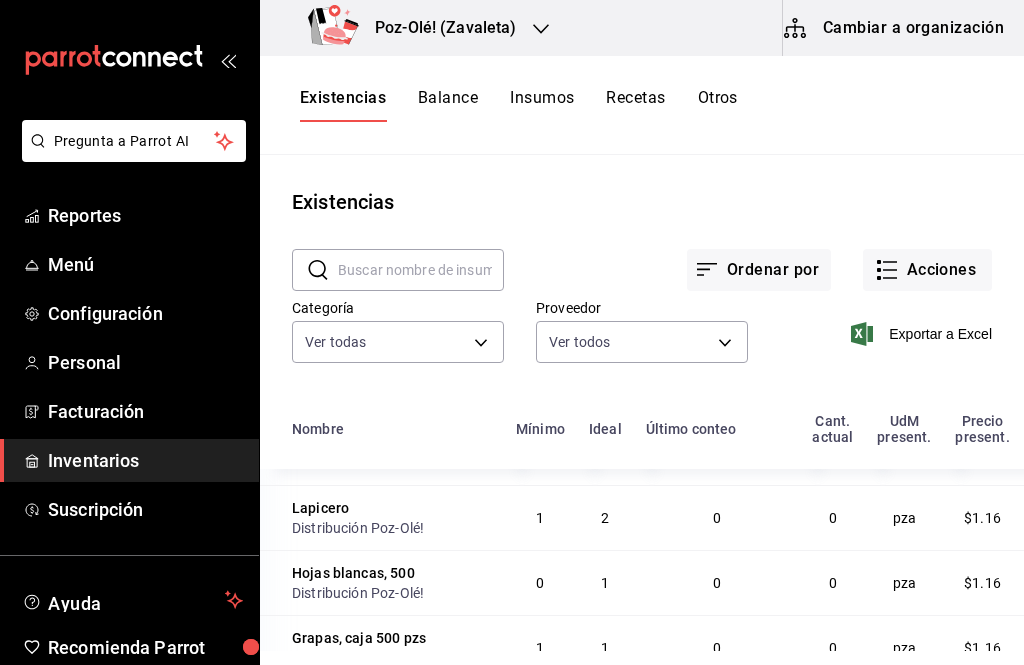 click 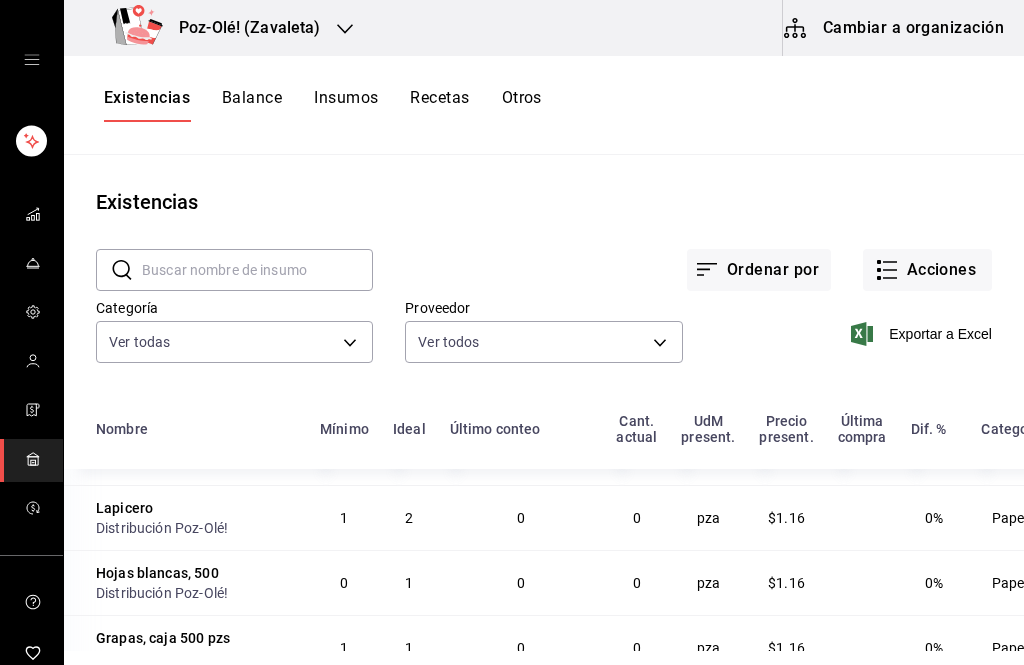 click at bounding box center (31, 60) 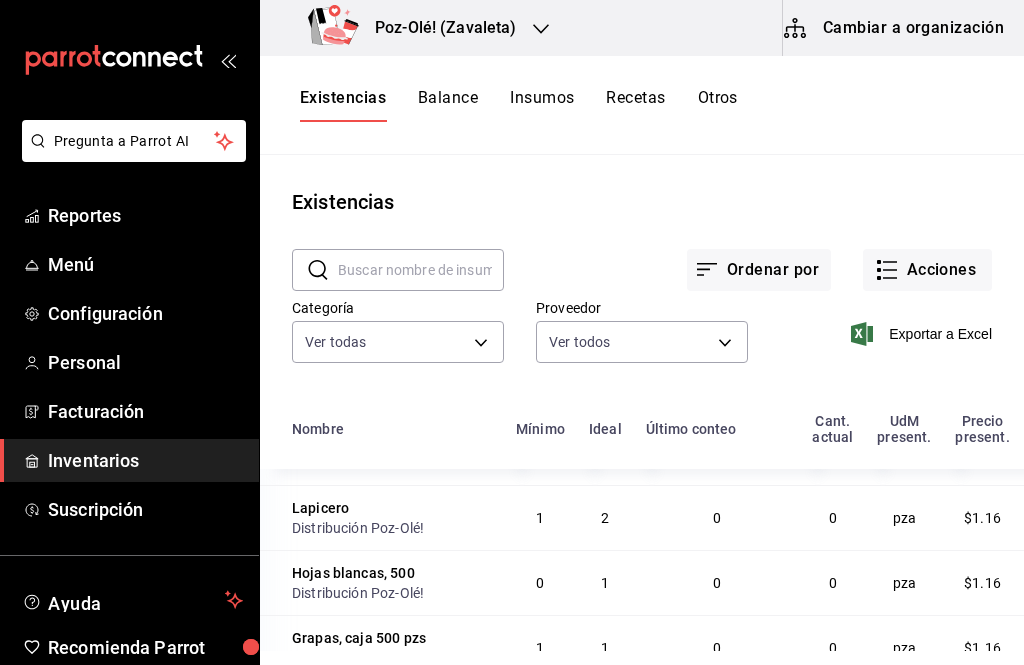 click on "Inventarios" at bounding box center [145, 460] 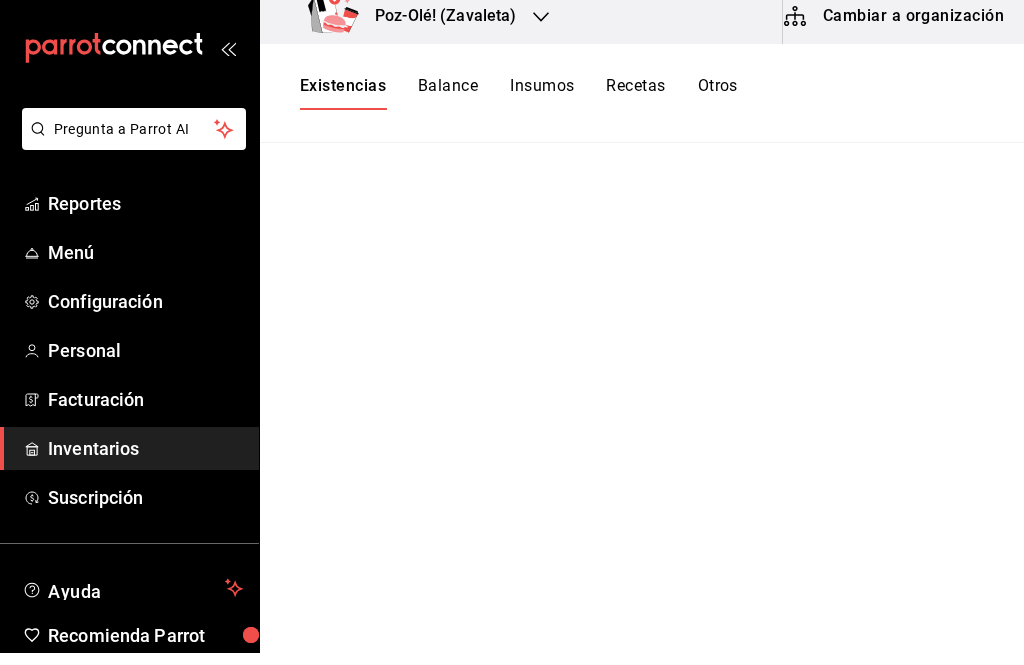 scroll, scrollTop: 0, scrollLeft: 0, axis: both 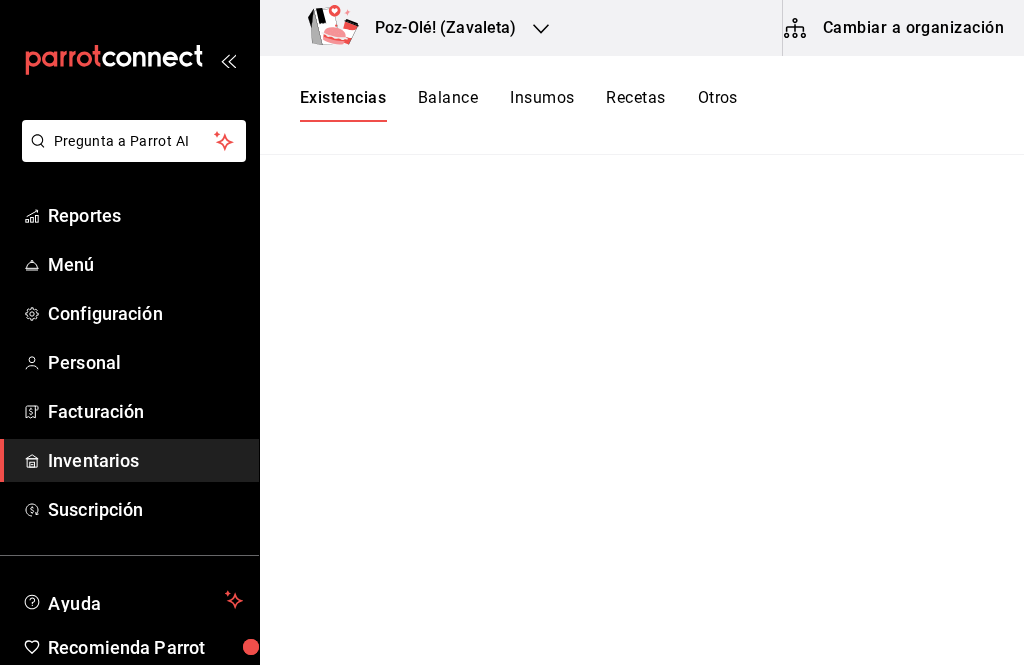 click on "Inventarios" at bounding box center [145, 460] 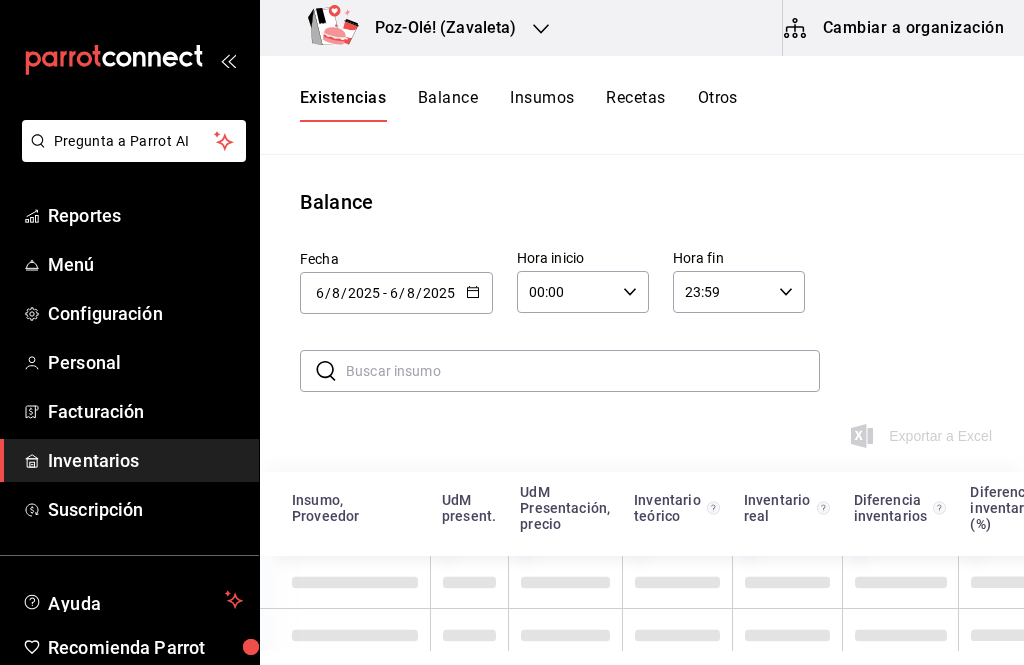 click on "Balance" at bounding box center [448, 105] 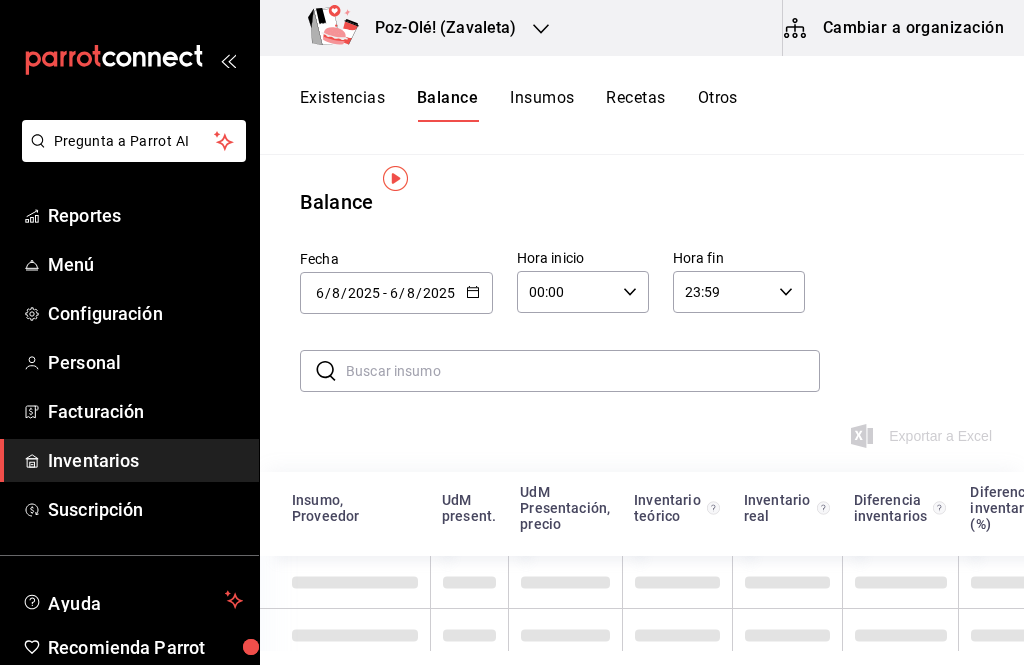 click on "Insumos" at bounding box center [542, 105] 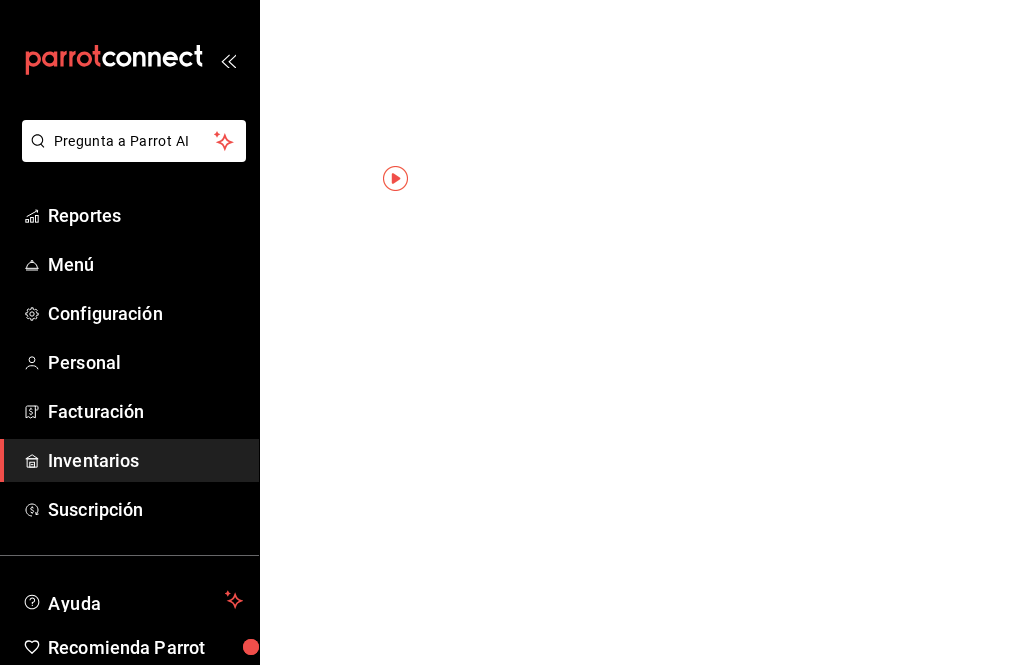 scroll, scrollTop: 0, scrollLeft: 0, axis: both 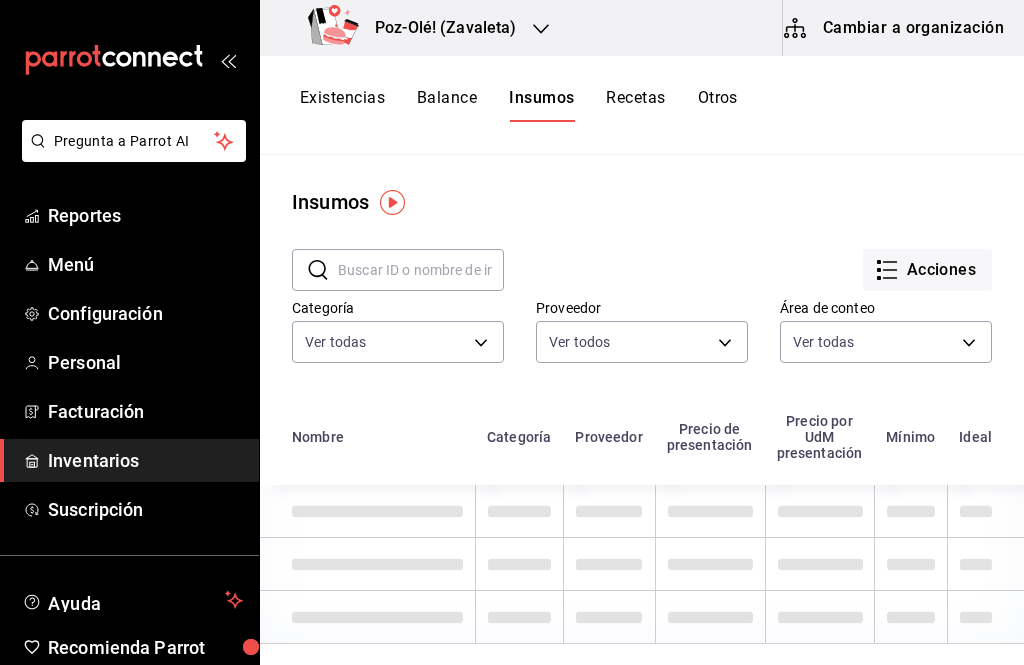 click on "Acciones" at bounding box center [927, 270] 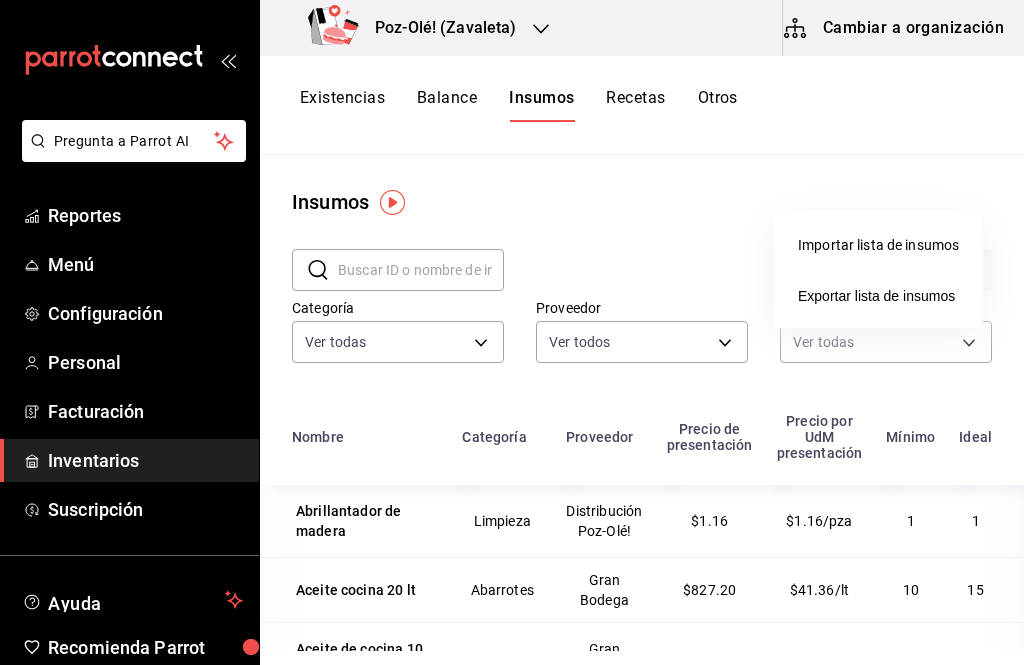 click at bounding box center [512, 332] 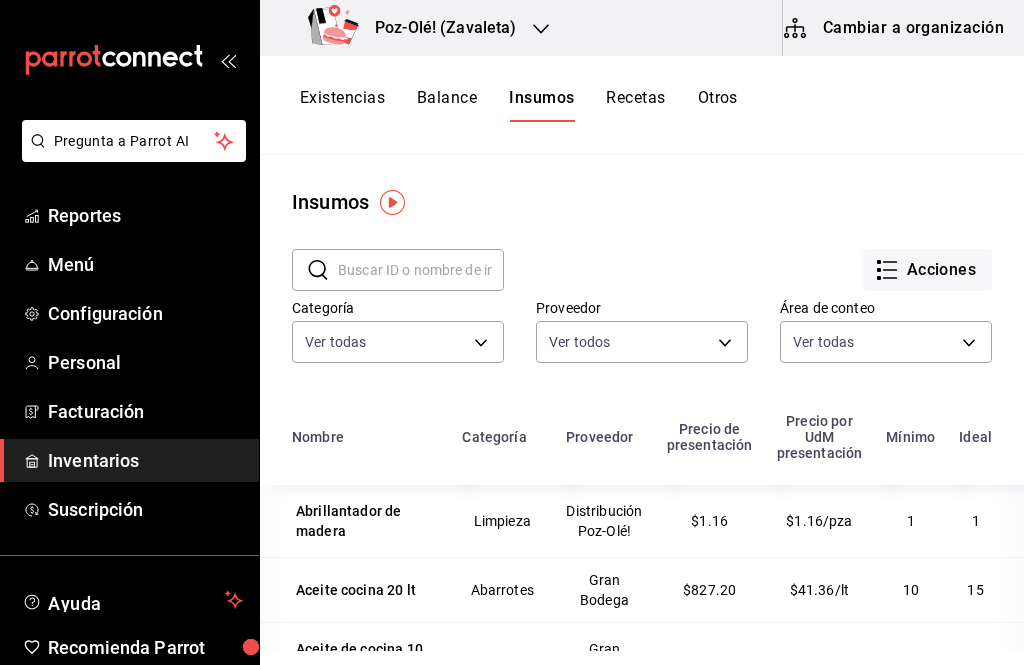 click on "Existencias" at bounding box center [342, 105] 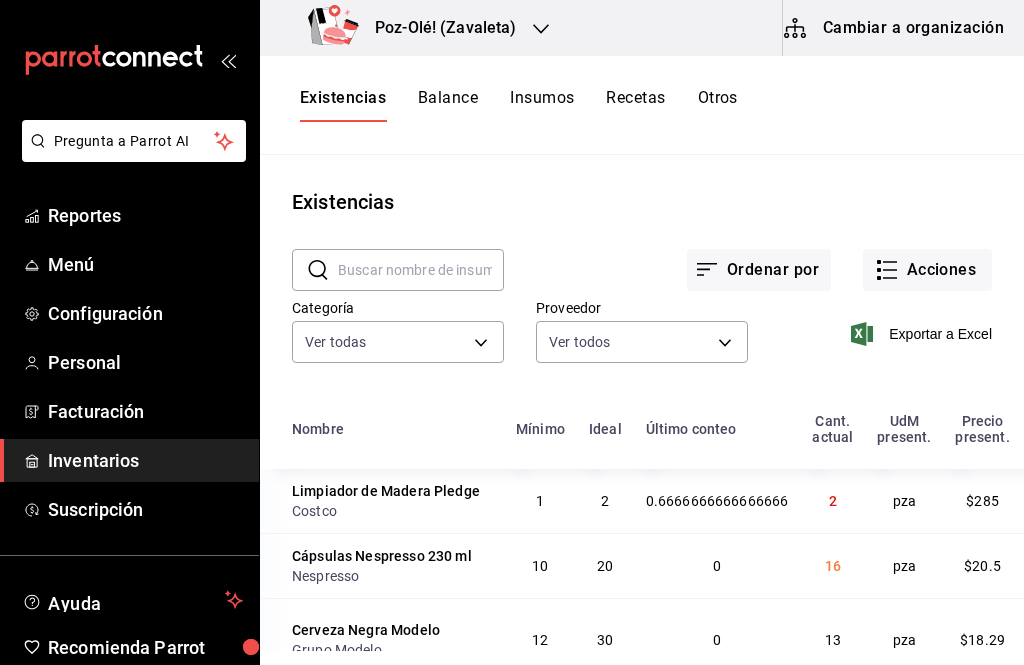 click on "Acciones" at bounding box center [927, 270] 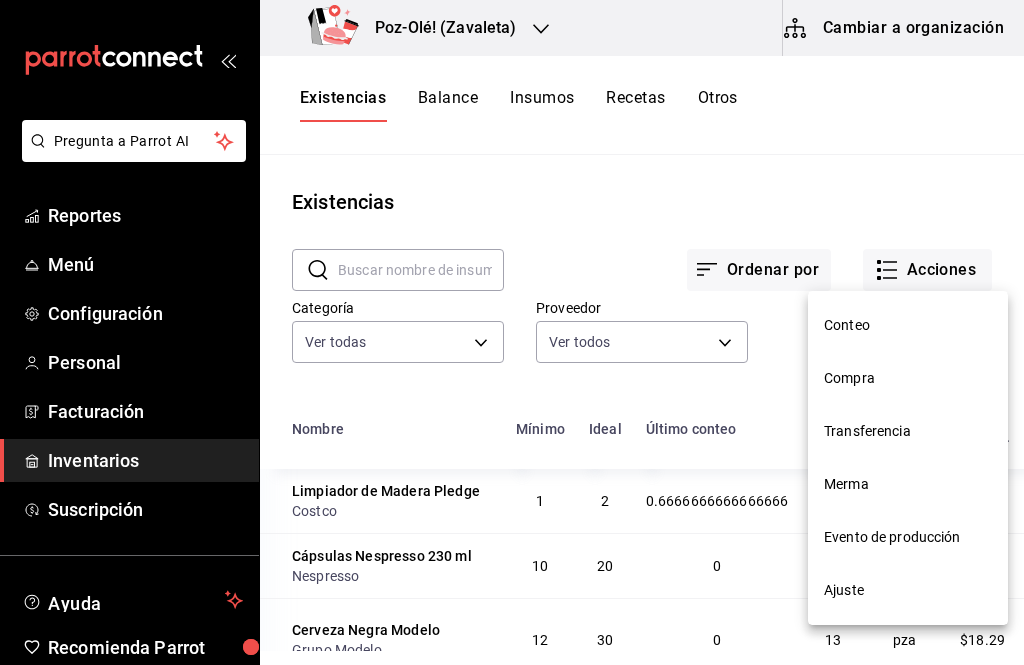 click on "Ajuste" at bounding box center (908, 590) 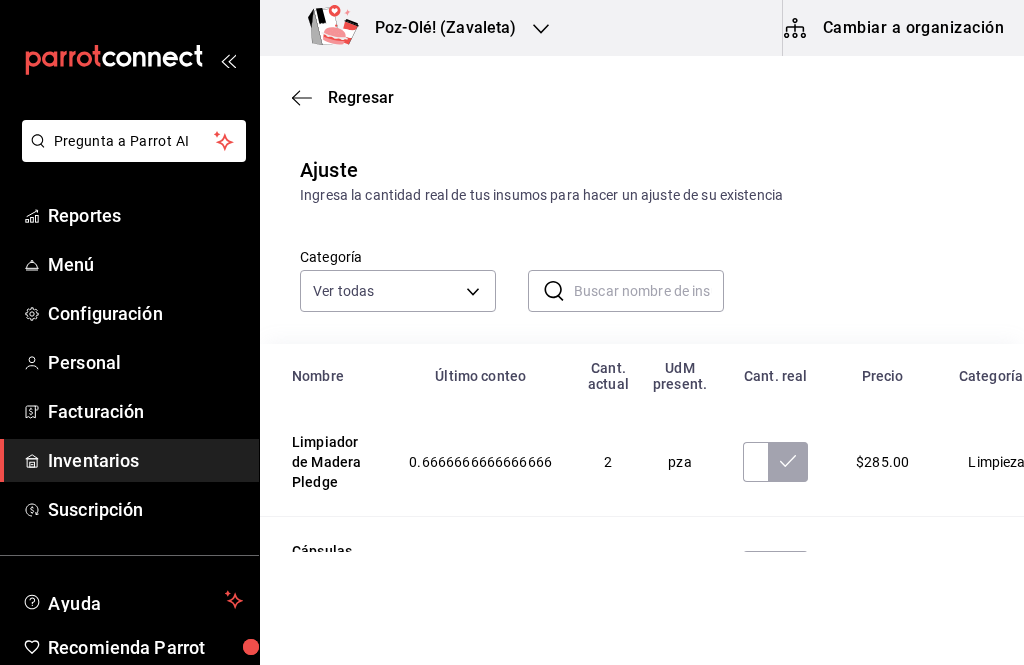 click at bounding box center [649, 291] 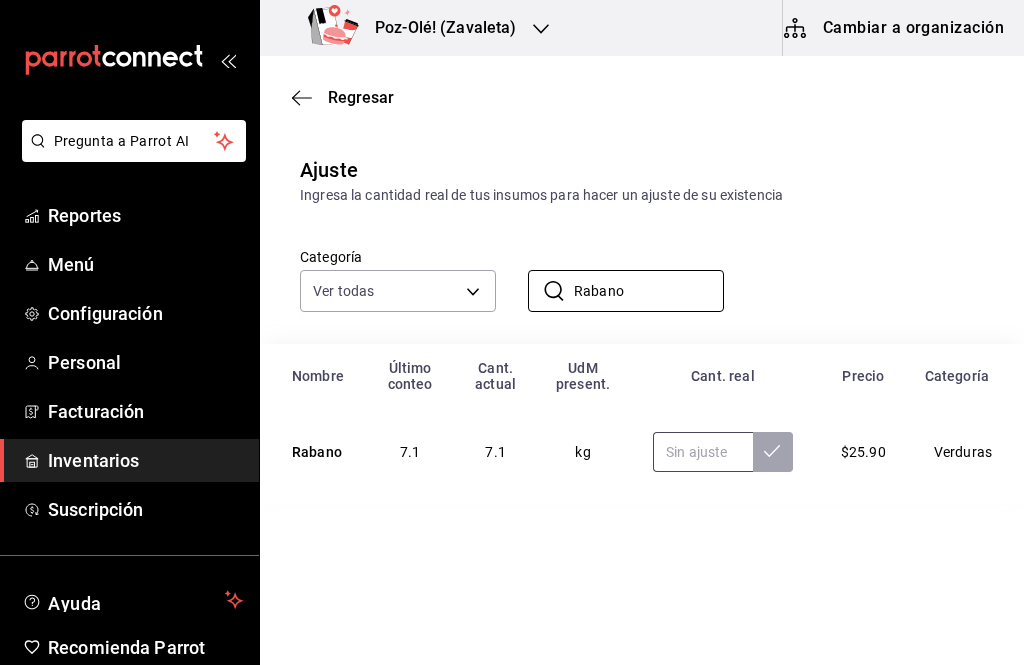 click at bounding box center [703, 452] 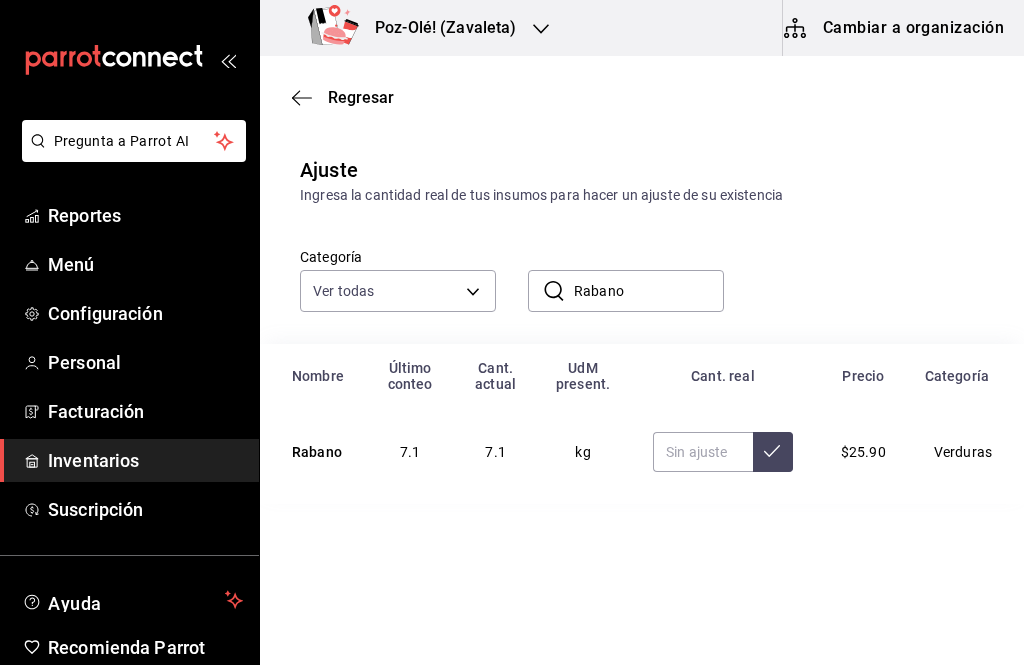 click on "Rabano" at bounding box center (649, 291) 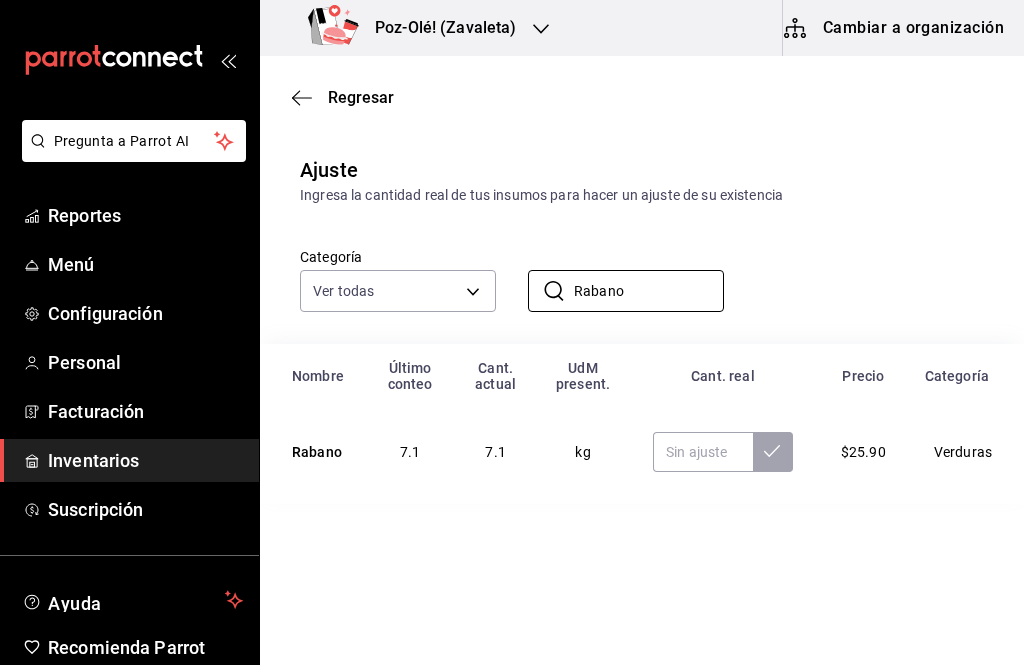 click on "Rabano" at bounding box center [649, 291] 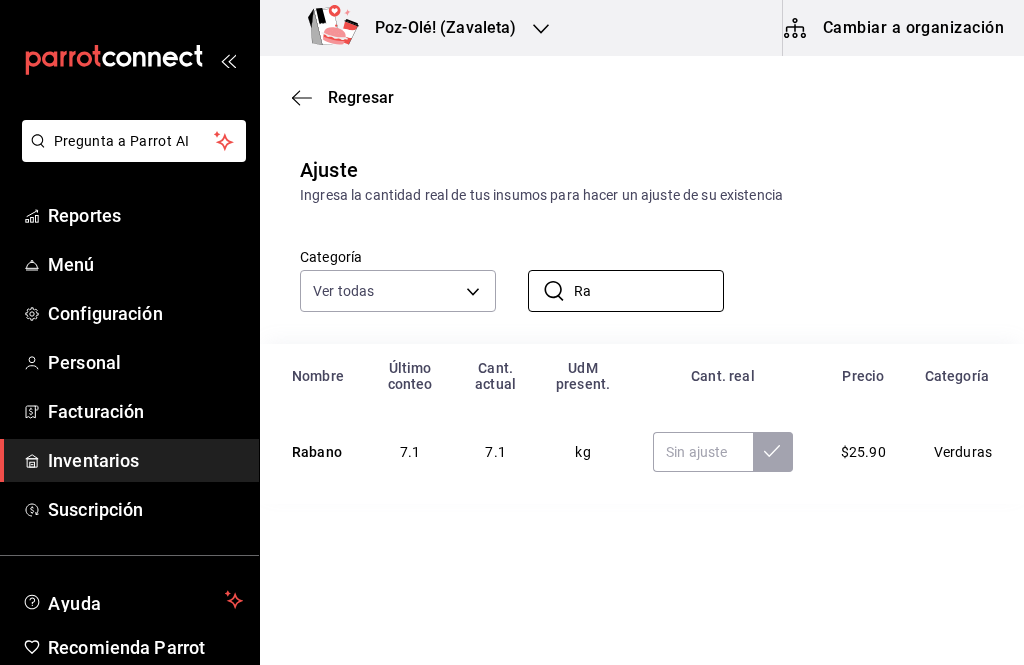 type on "R" 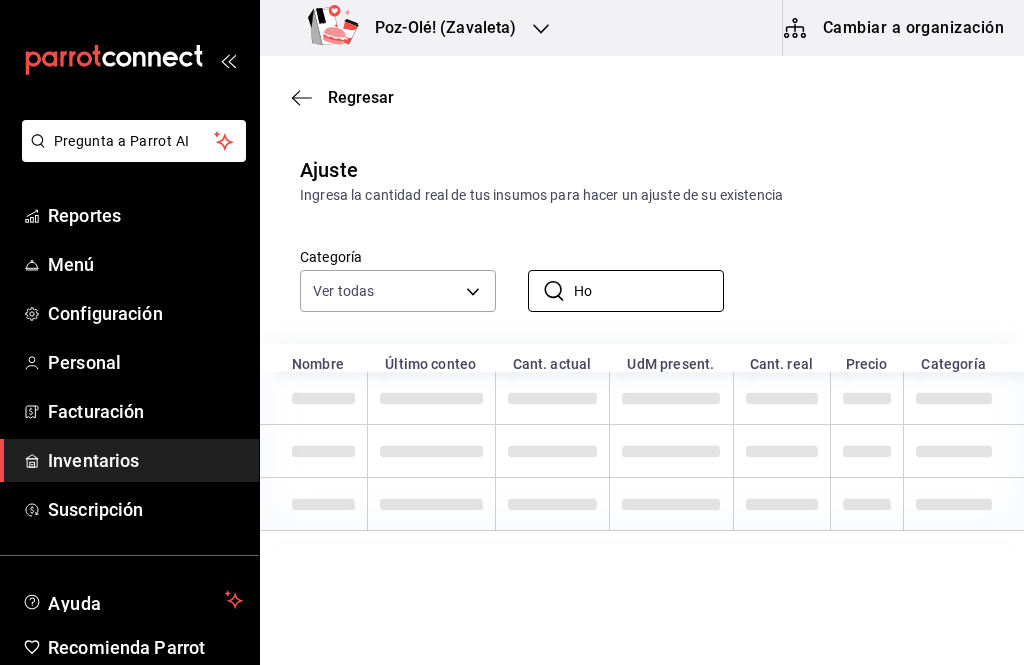 type on "H" 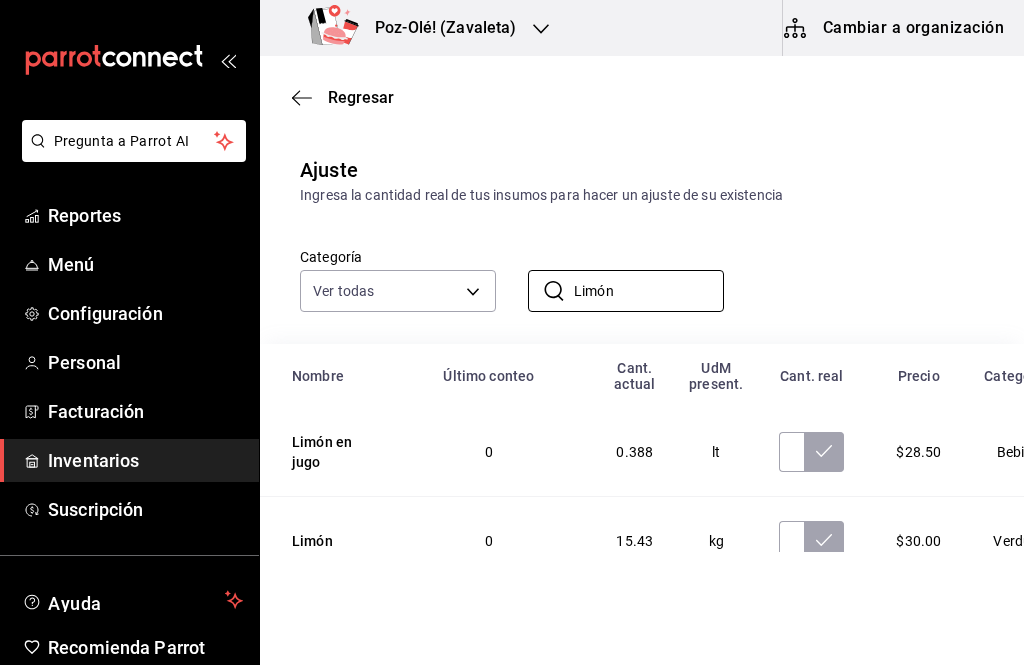 type on "Limón" 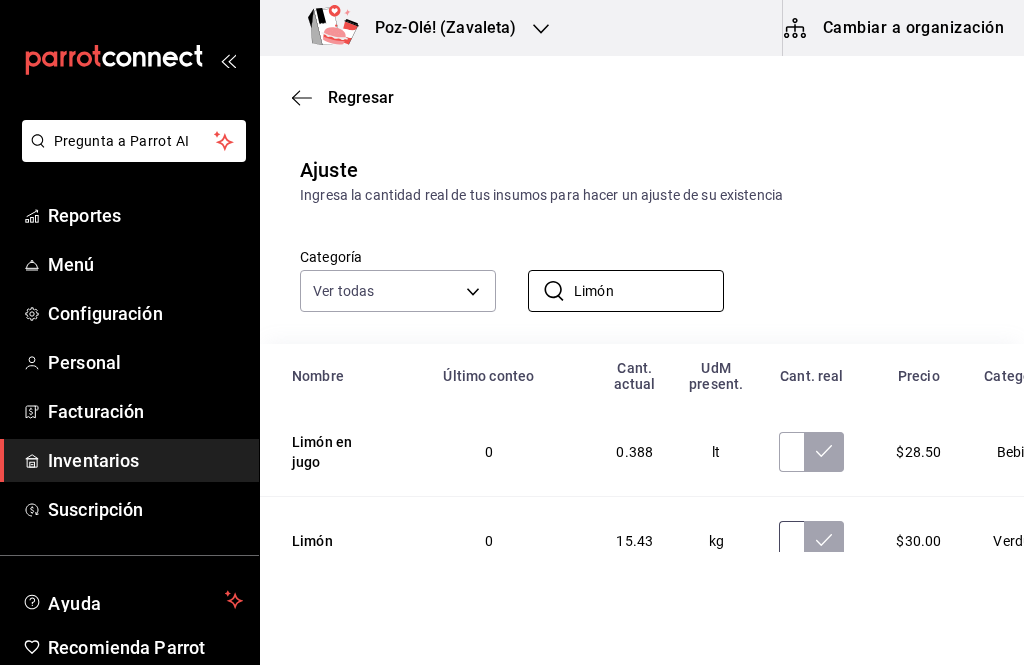 click at bounding box center [791, 541] 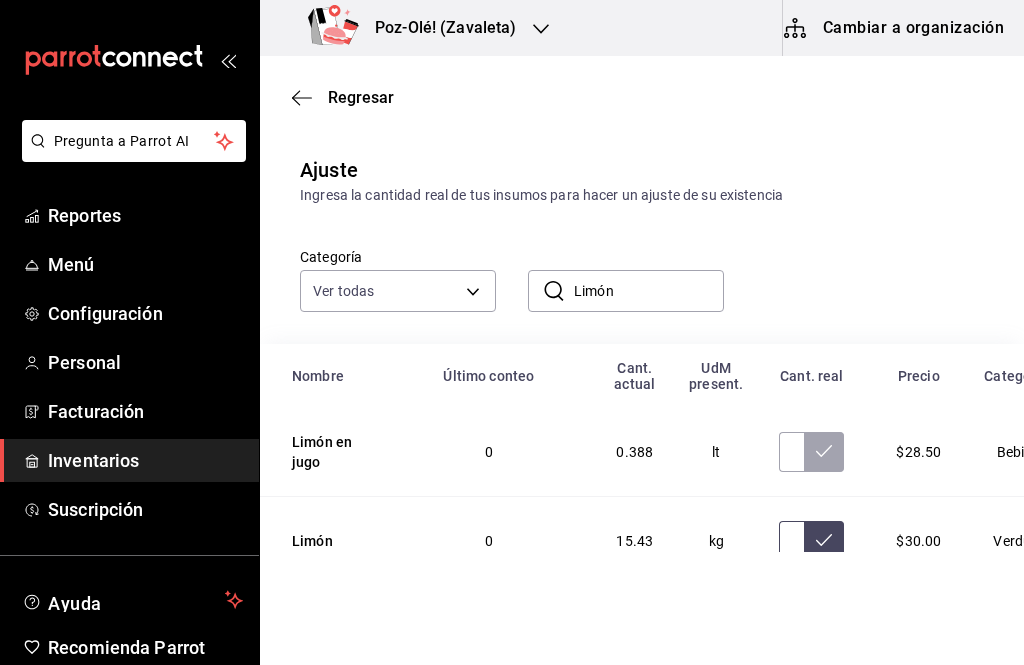 type on "1.20" 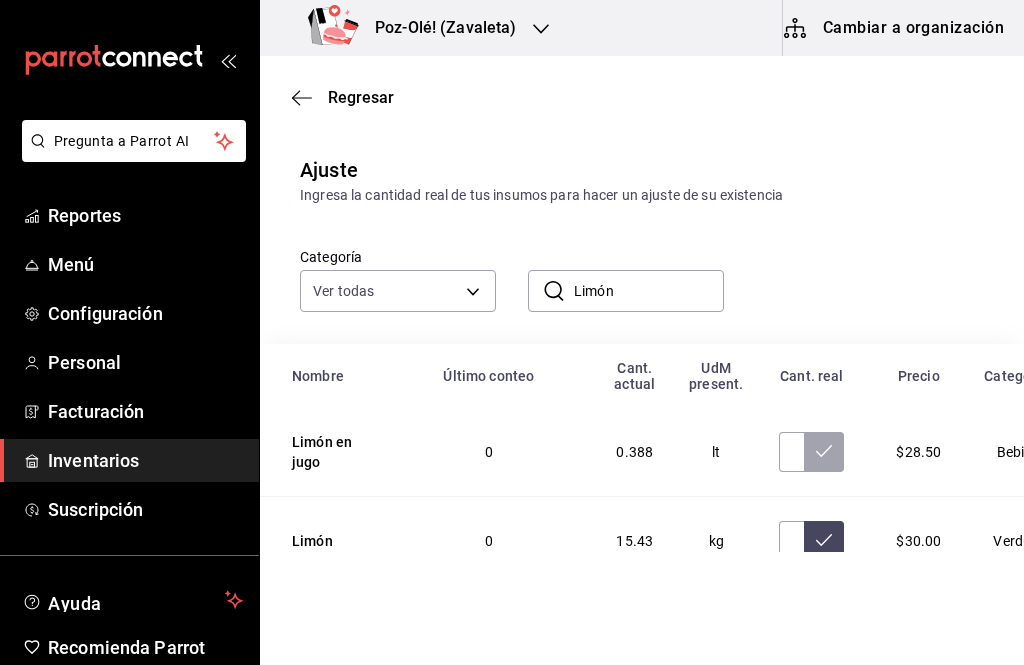 click at bounding box center (824, 541) 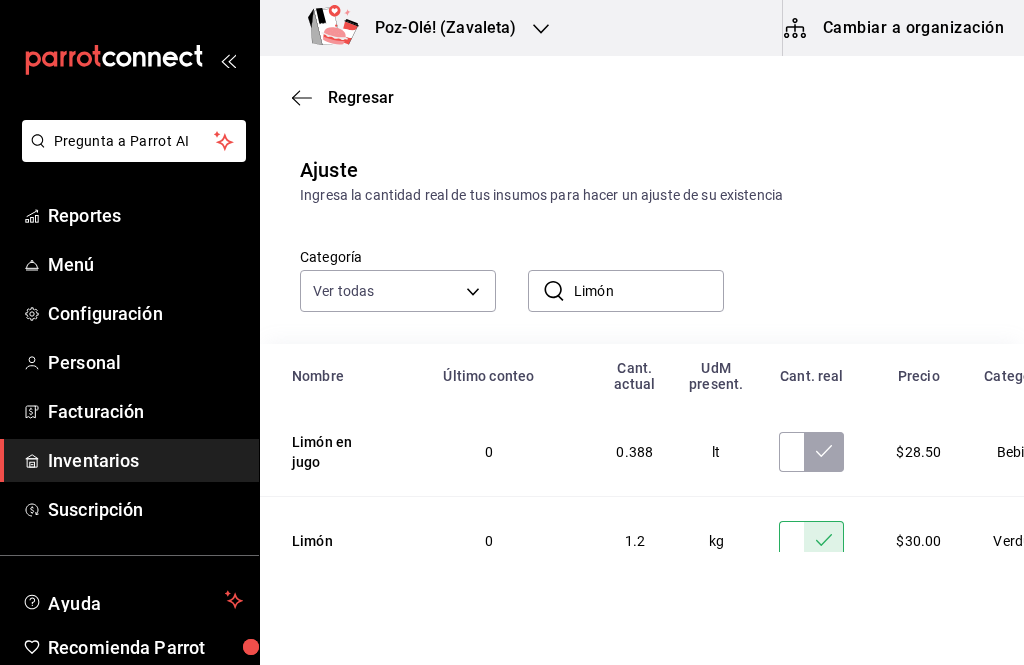 click on "Limón" at bounding box center (649, 291) 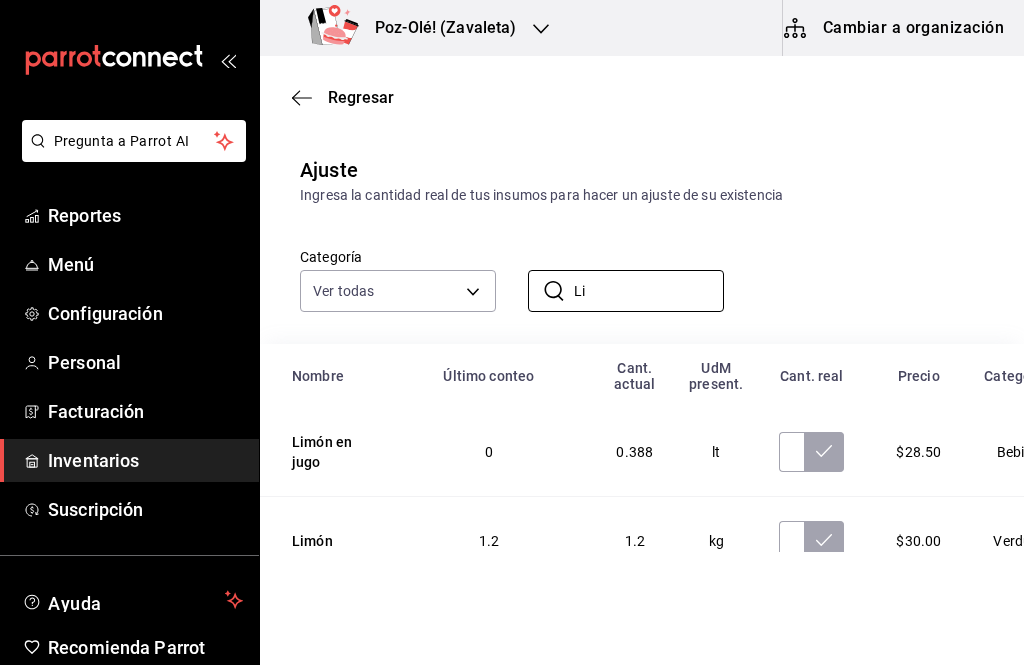 type on "L" 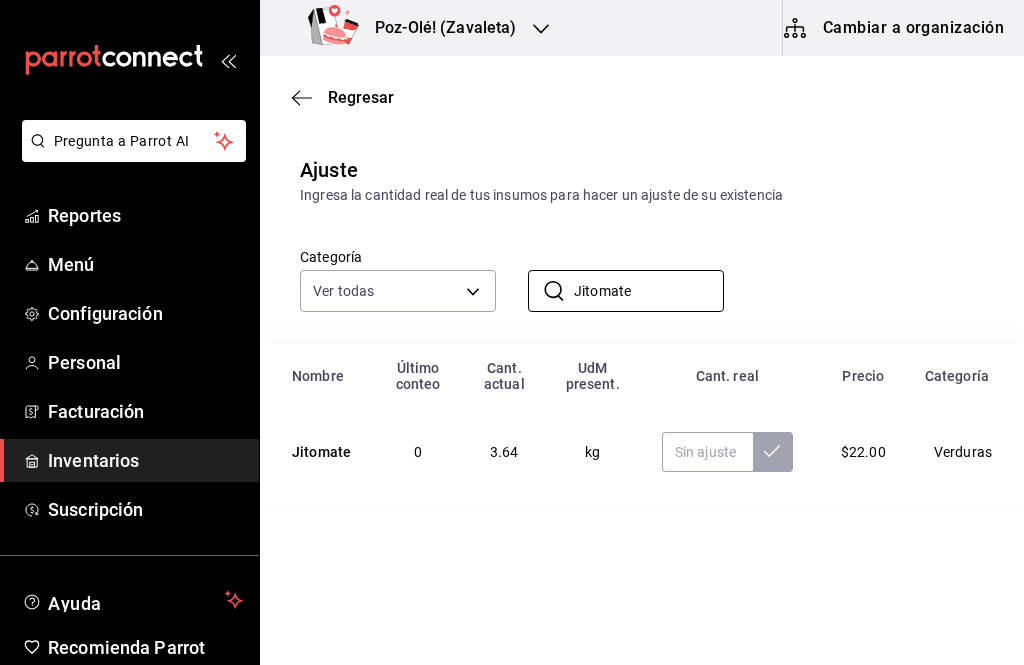 type on "Jitomate" 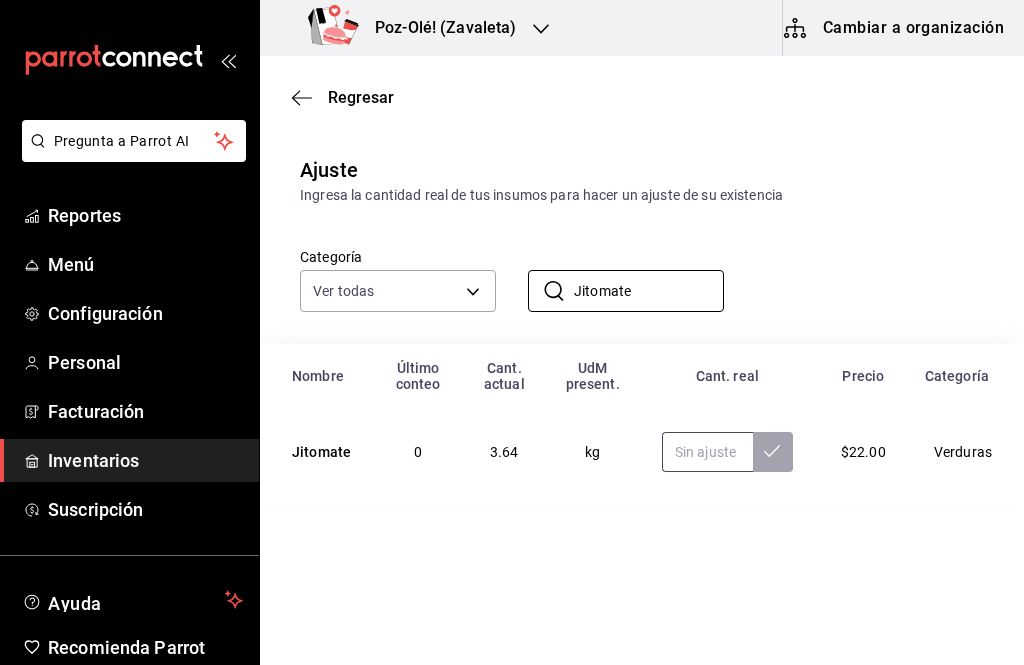 click at bounding box center [707, 452] 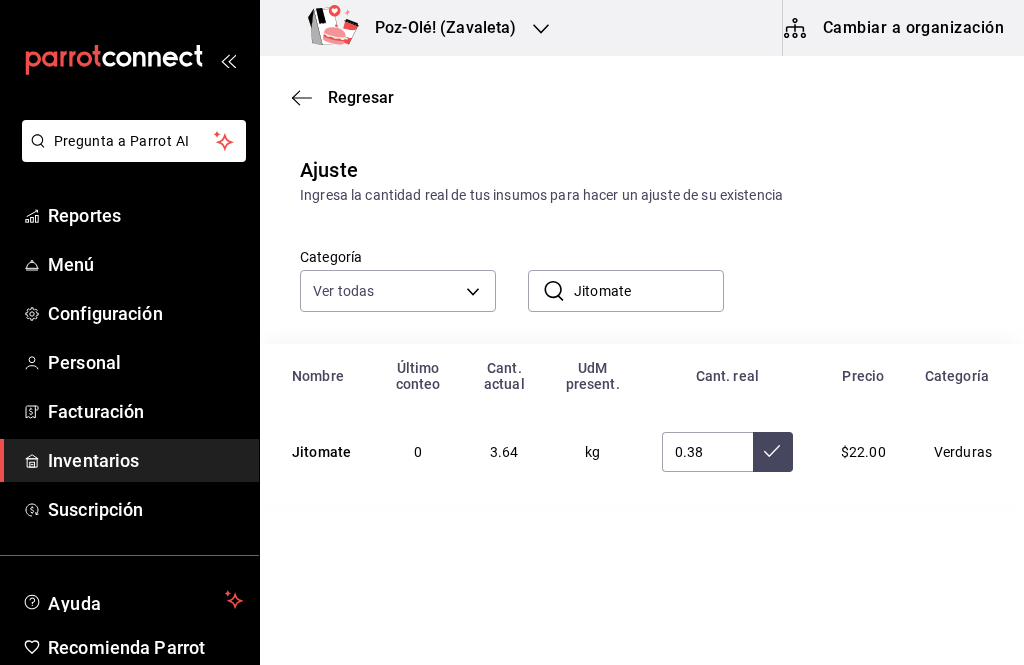 click at bounding box center [773, 452] 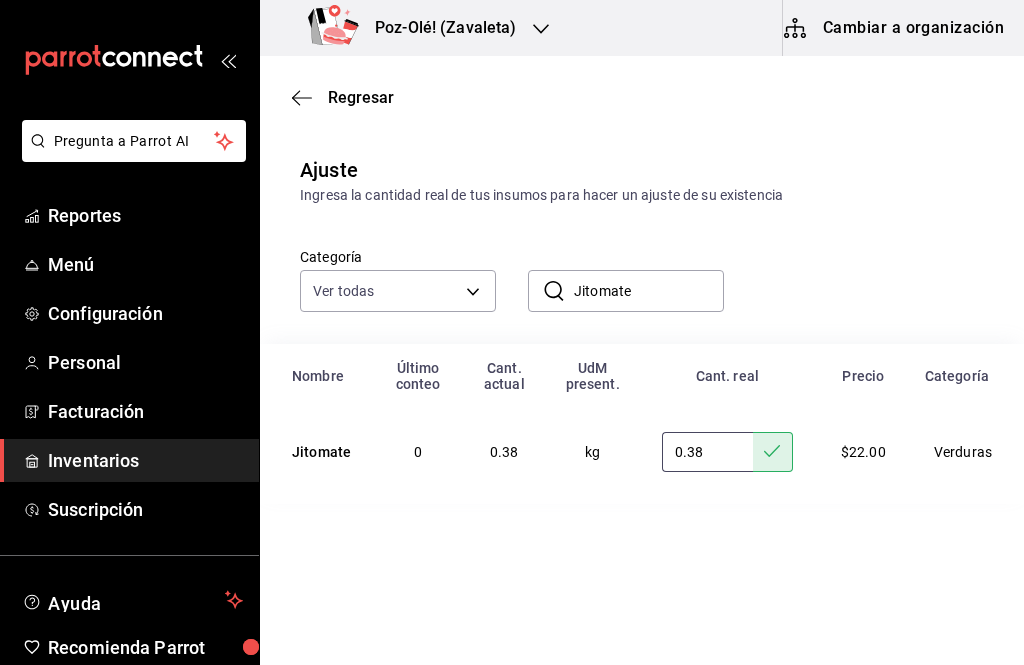 click on "0.38" at bounding box center [707, 452] 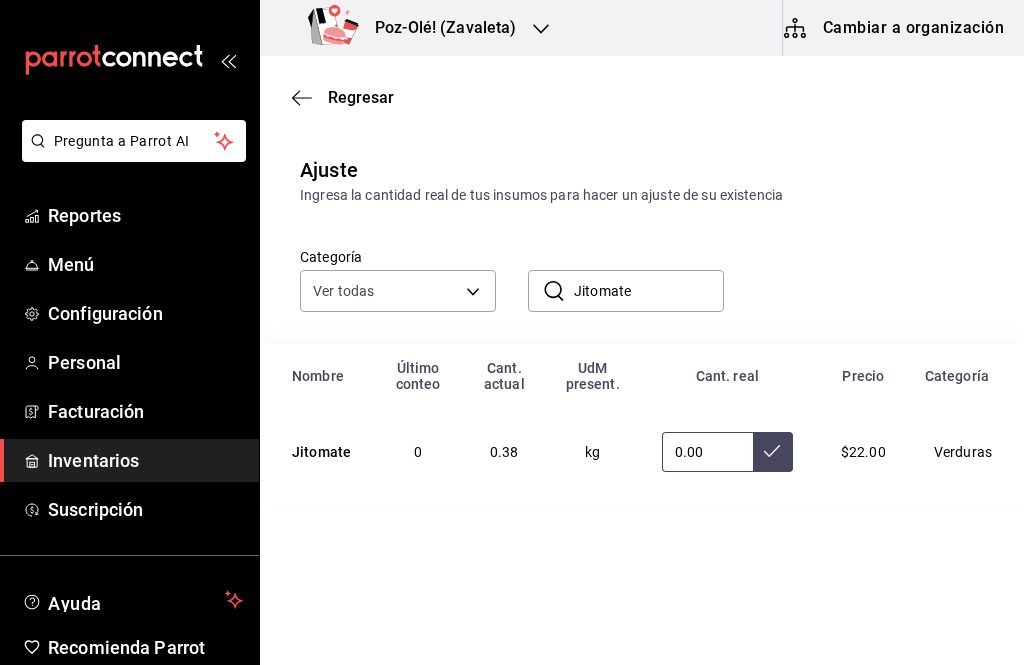 type on "0.00" 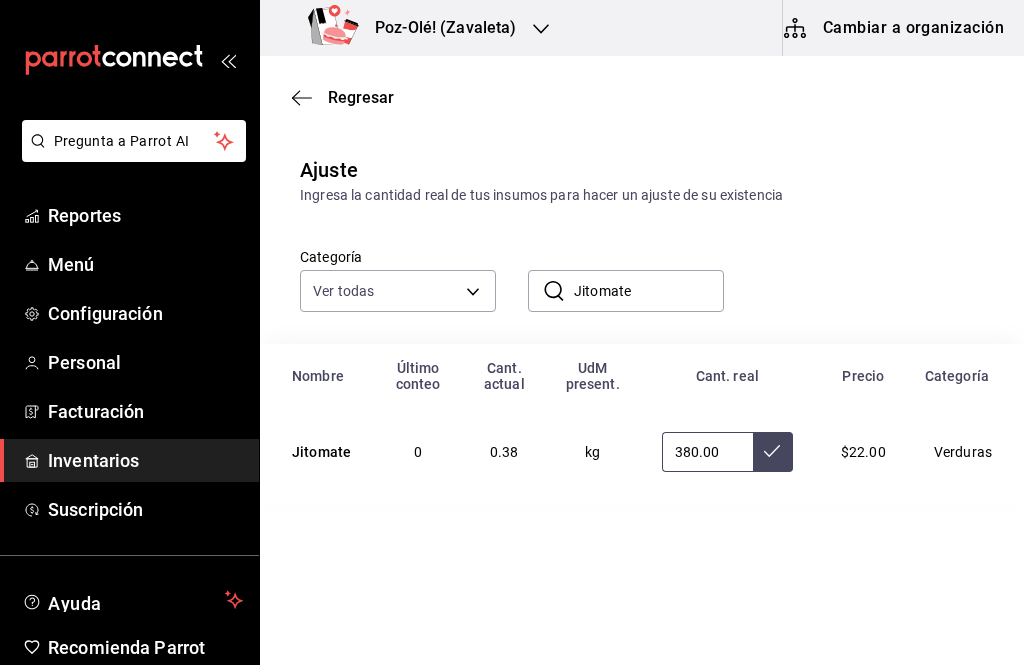 type on "380.00" 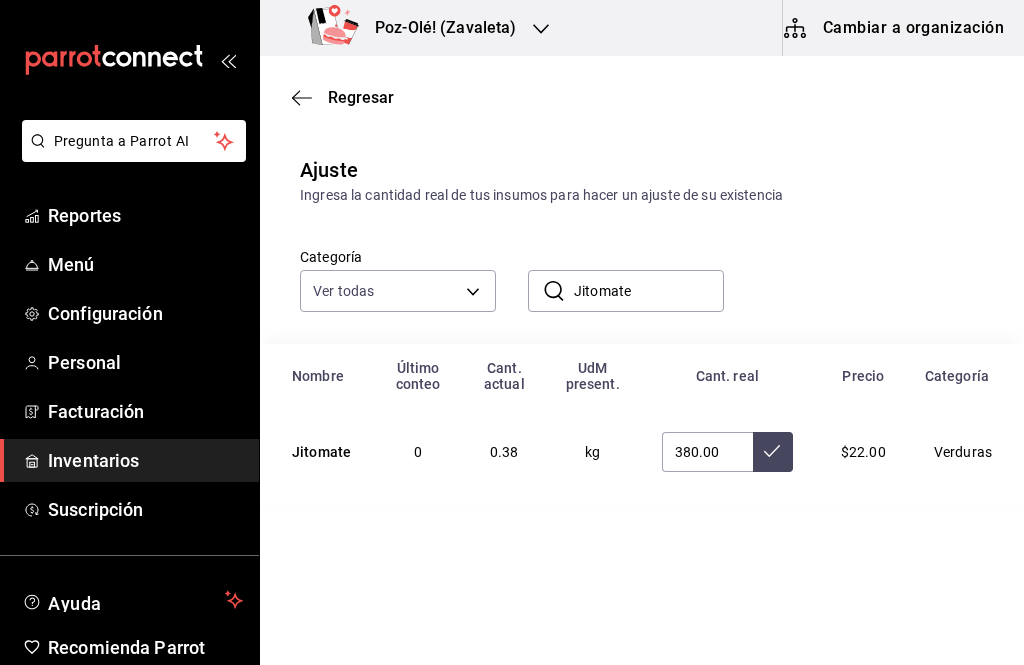 click at bounding box center [773, 452] 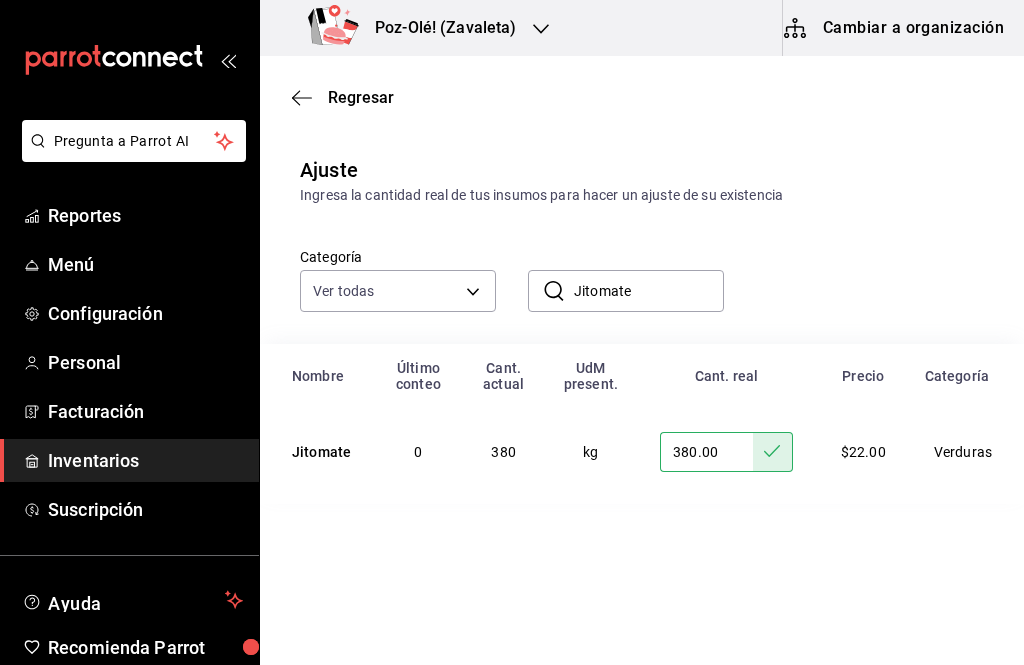 click on "Jitomate" at bounding box center (649, 291) 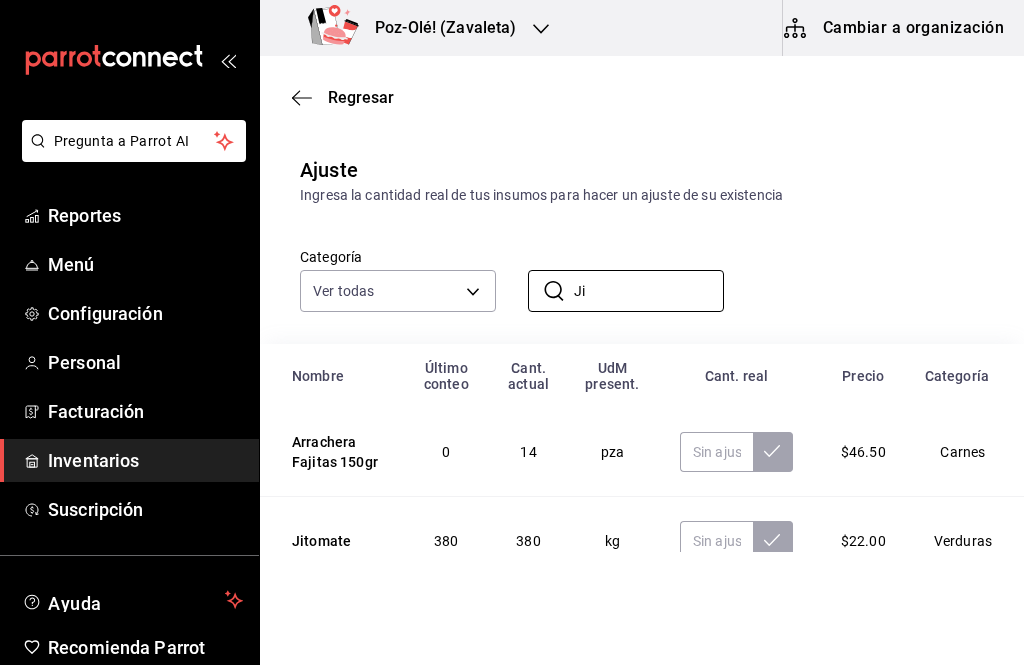 type on "J" 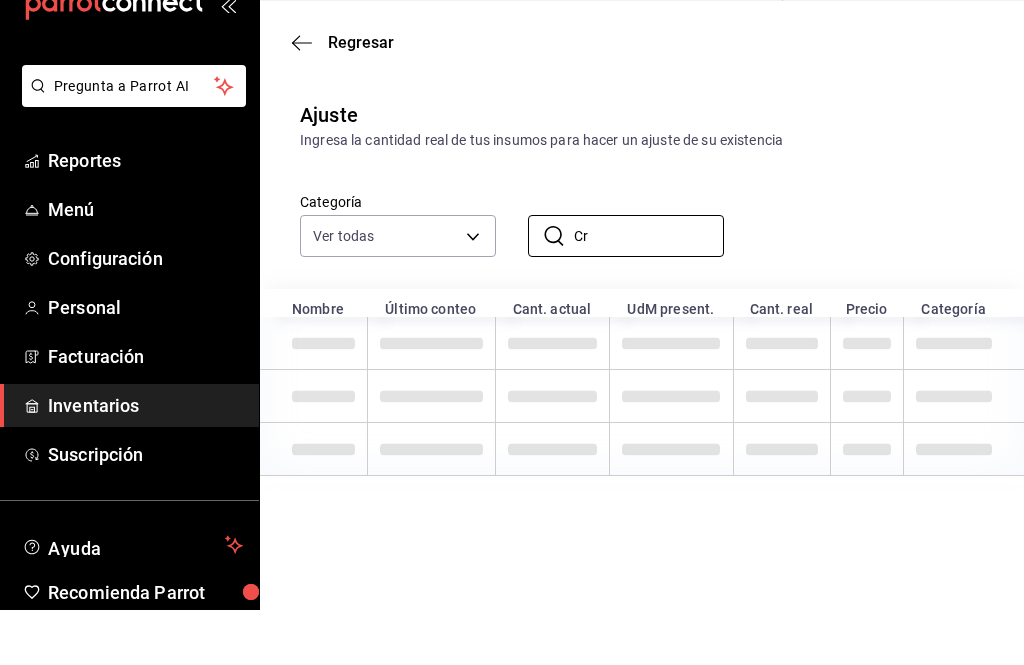 type on "C" 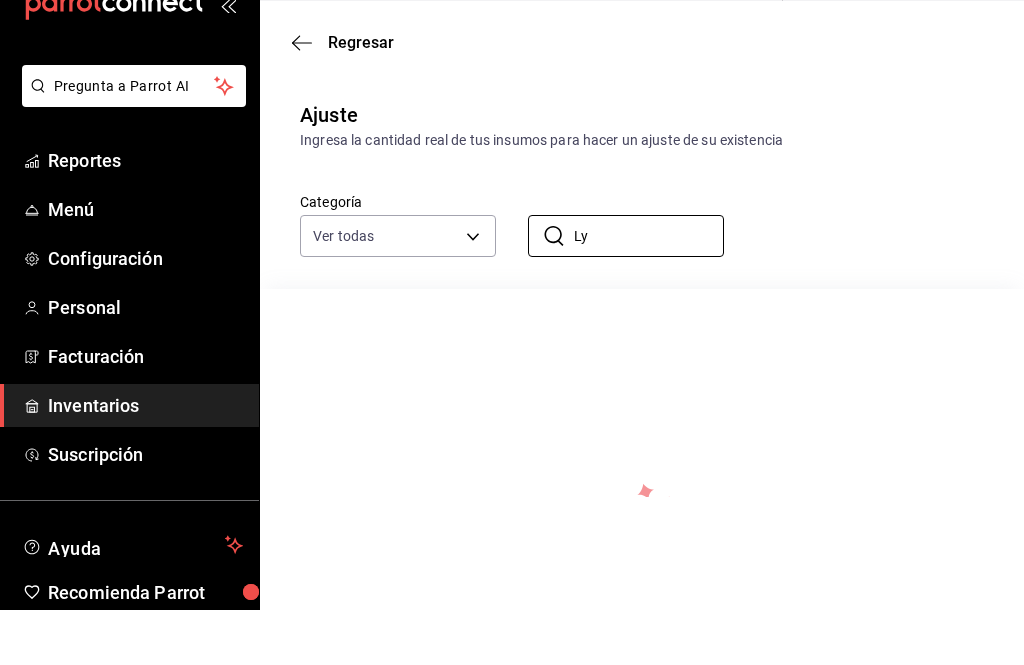 type on "L" 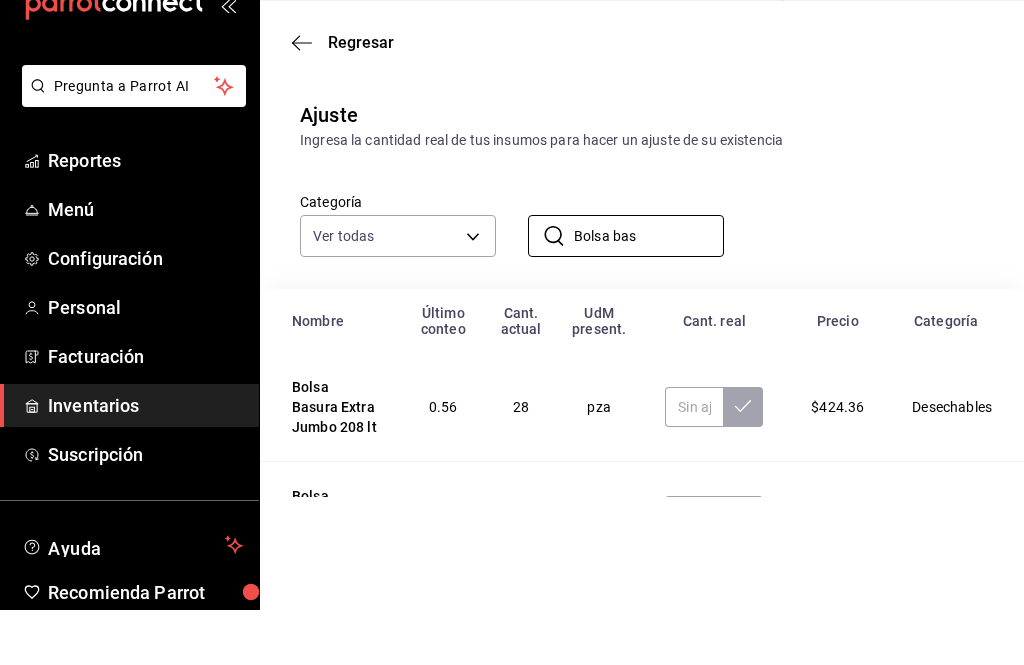 type on "Bolsa bas" 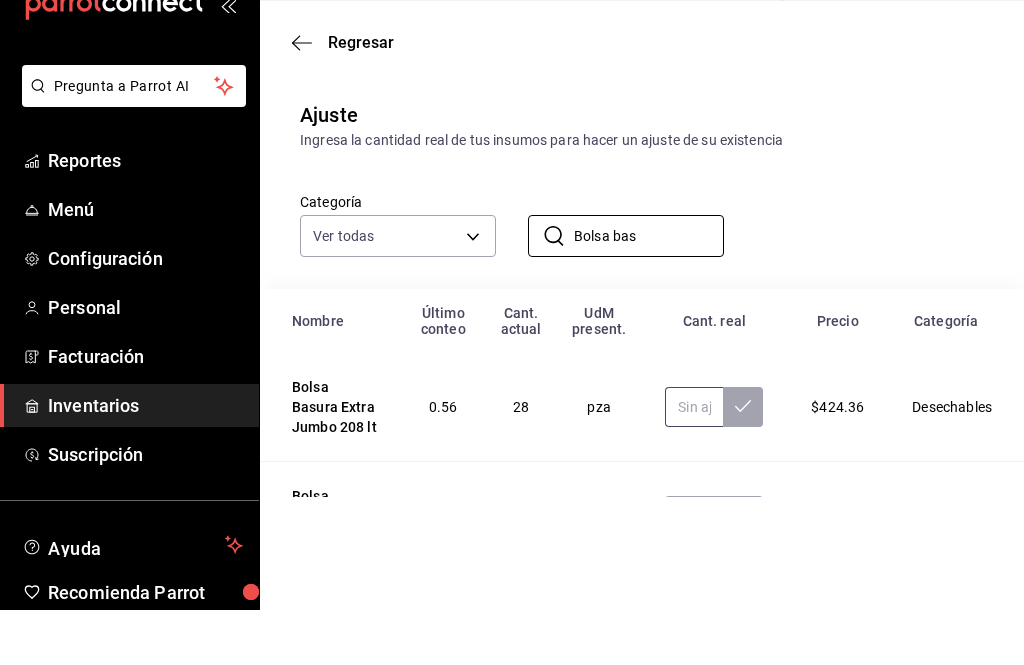 click at bounding box center [694, 462] 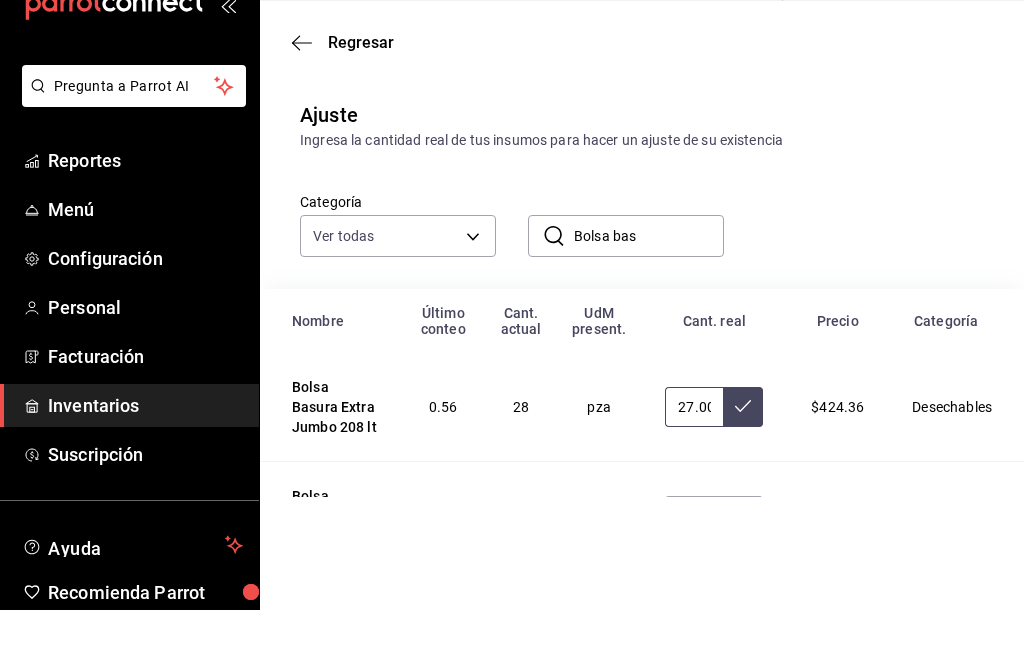 type on "27.00" 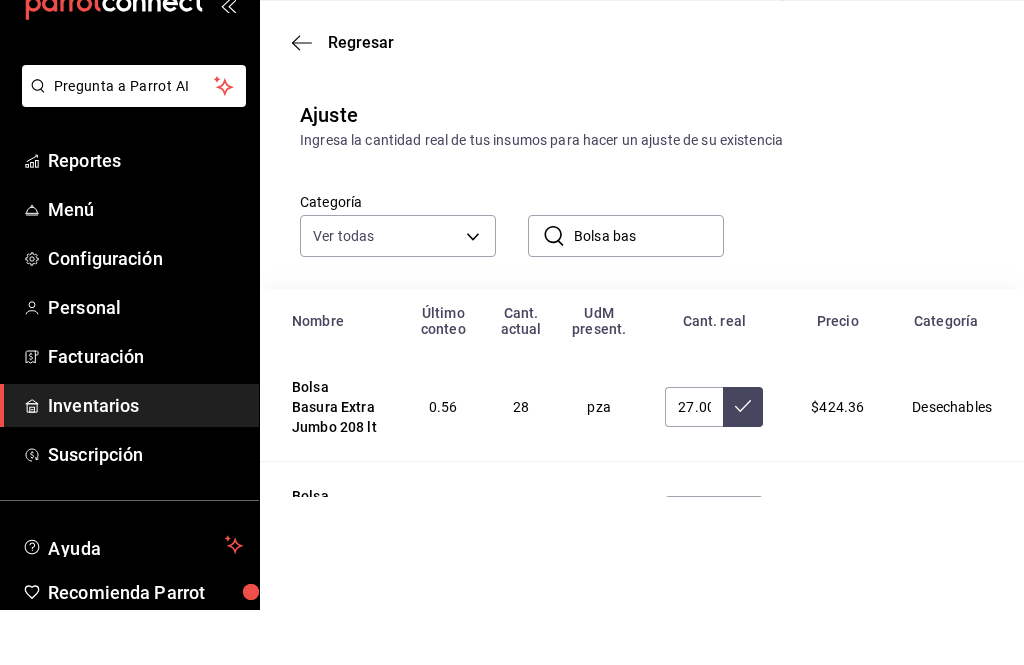 click at bounding box center [743, 462] 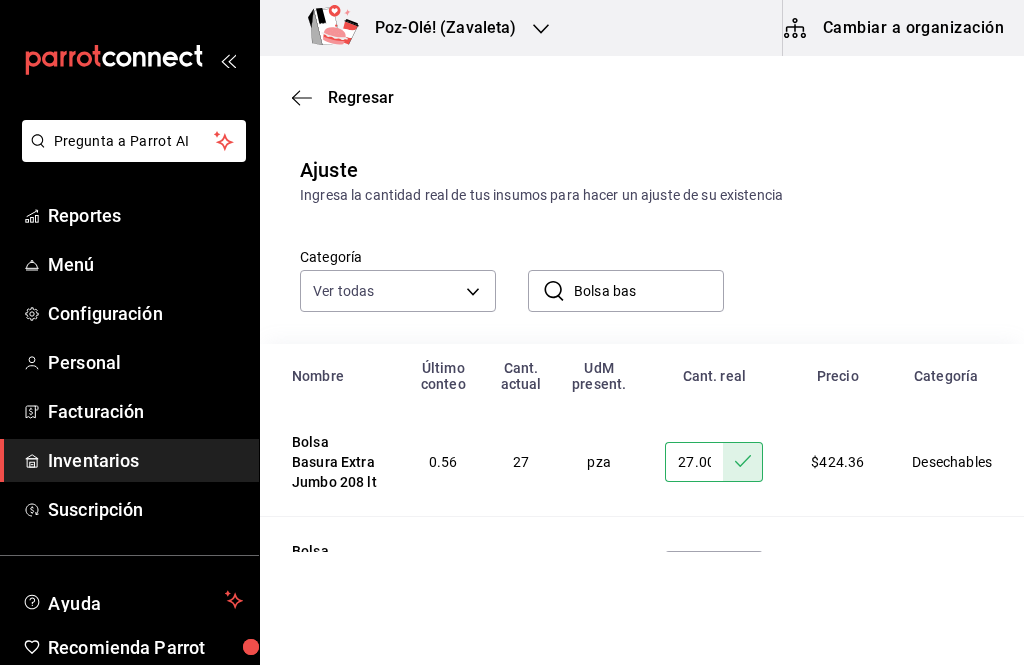 click on "Bolsa bas" at bounding box center [649, 291] 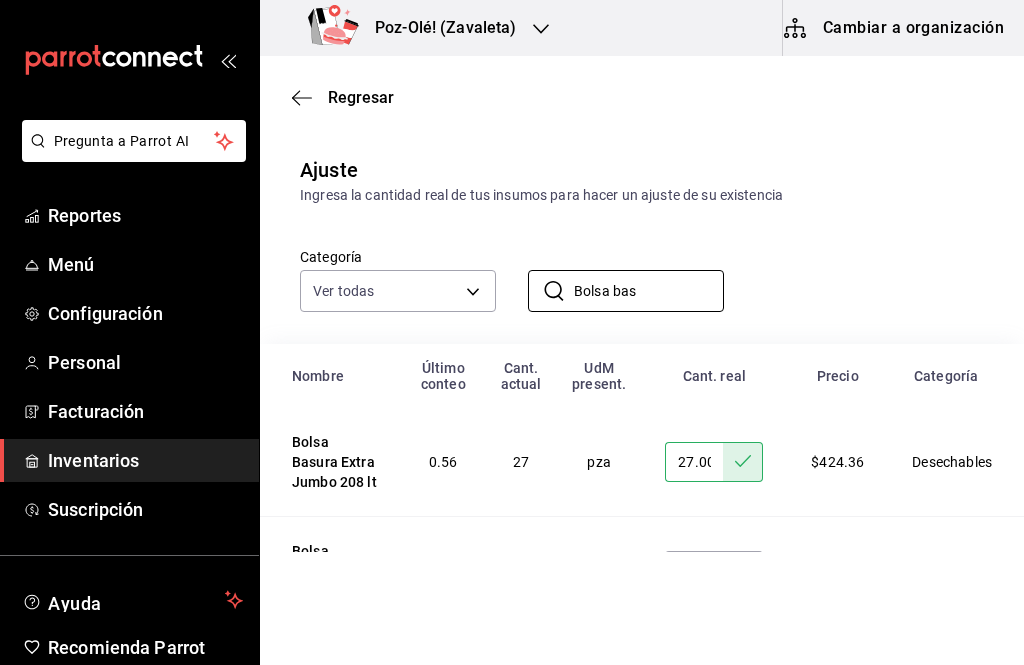click on "Bolsa bas" at bounding box center (649, 291) 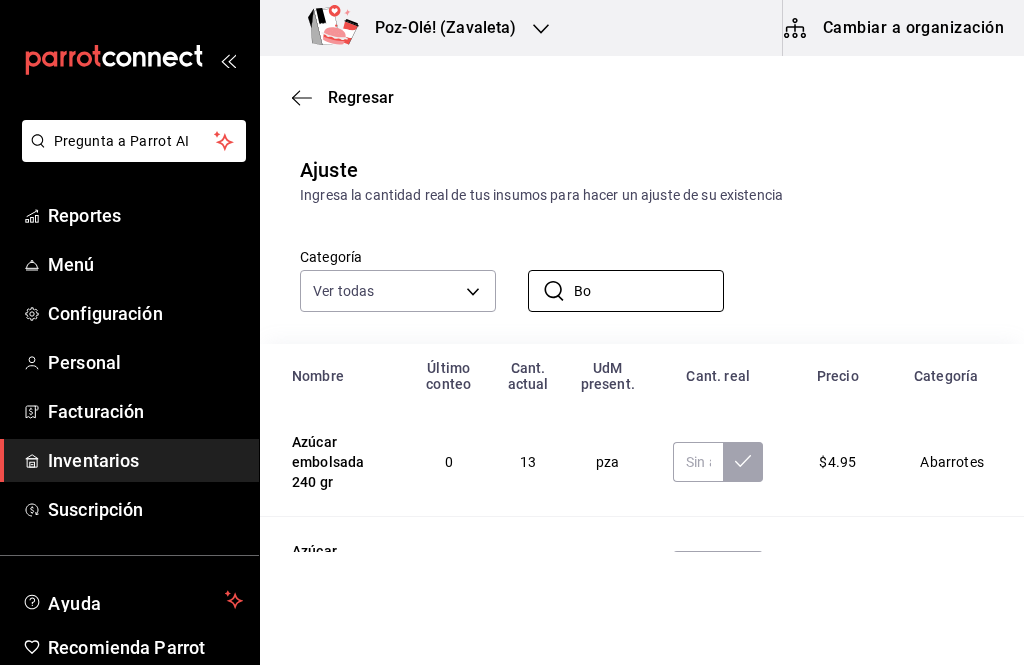 type on "B" 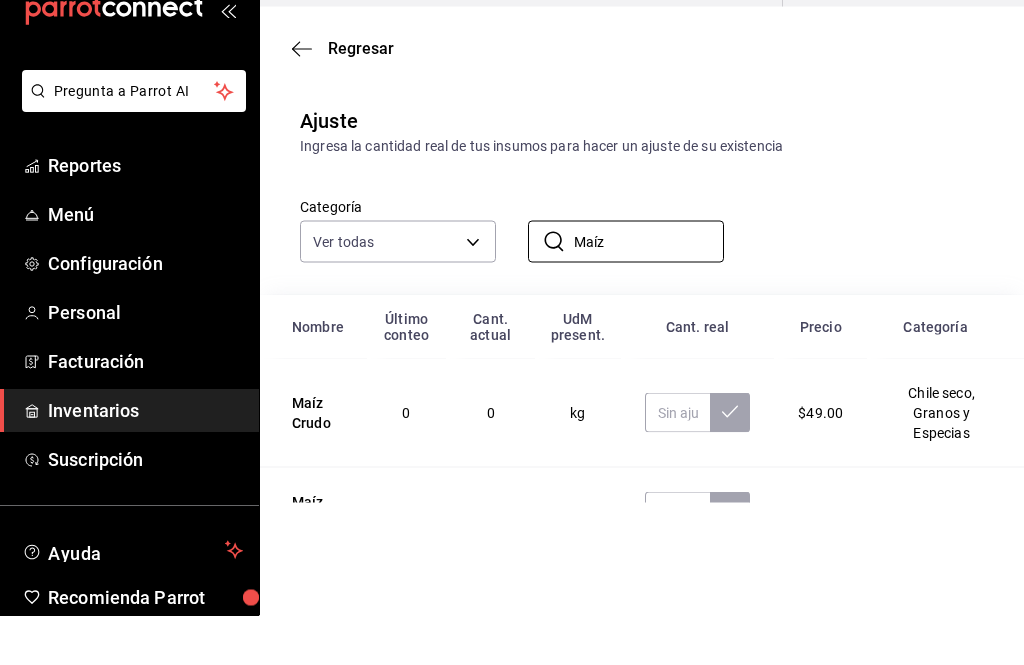 type on "Maíz" 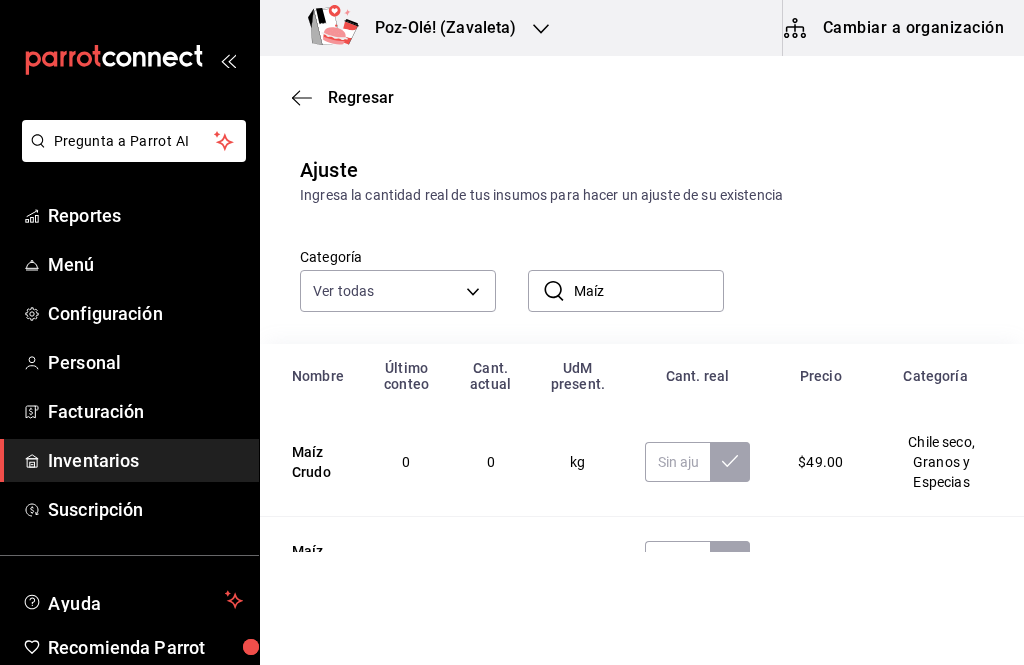 click at bounding box center [698, 561] 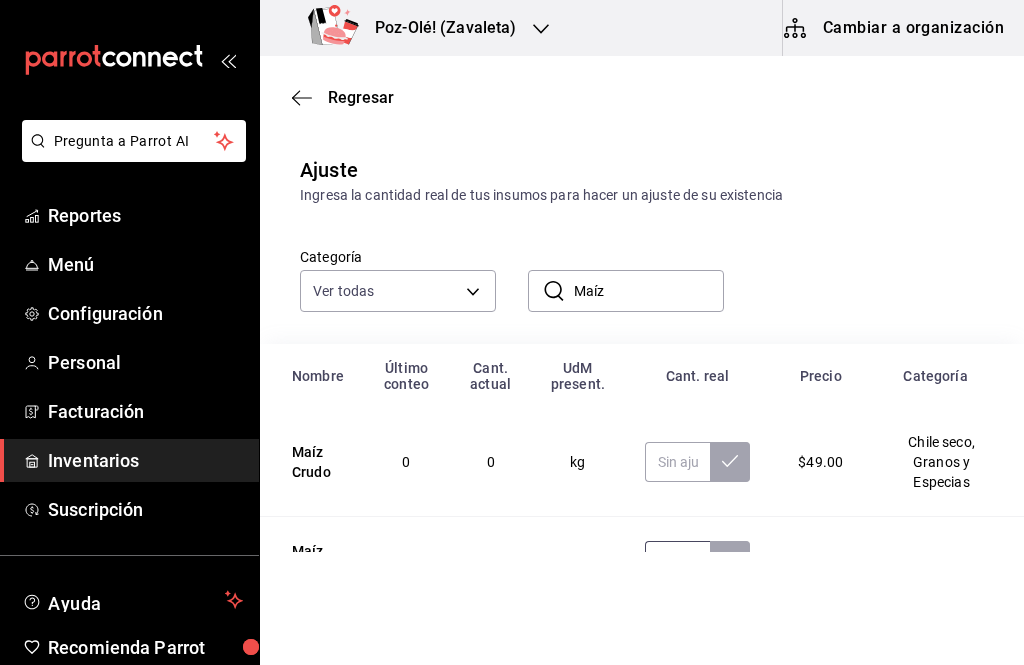 click at bounding box center [678, 561] 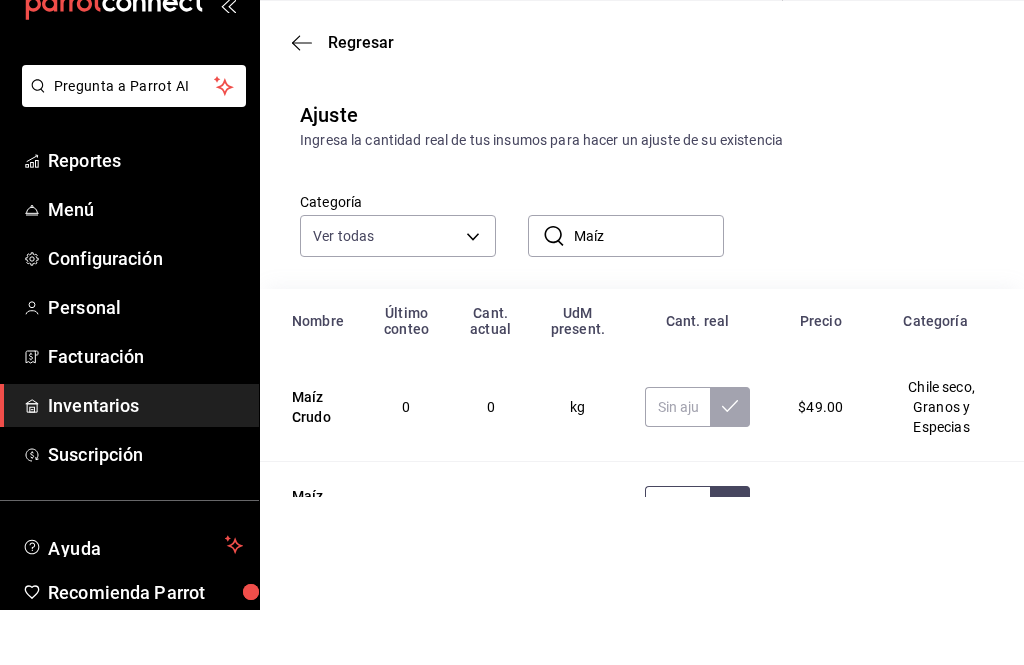 click at bounding box center [678, 561] 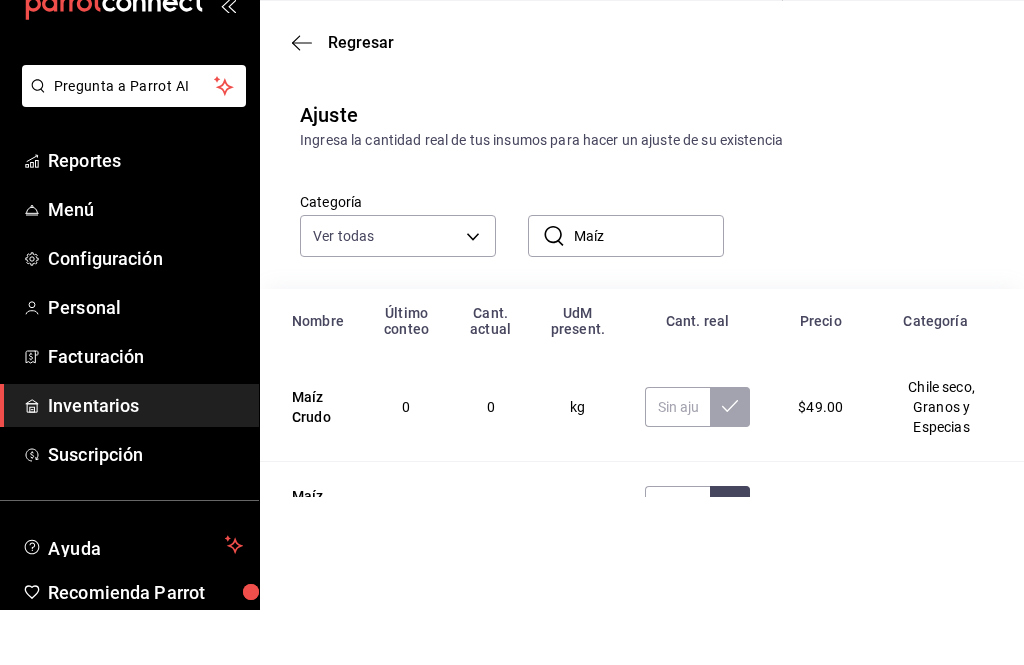 click at bounding box center (698, 561) 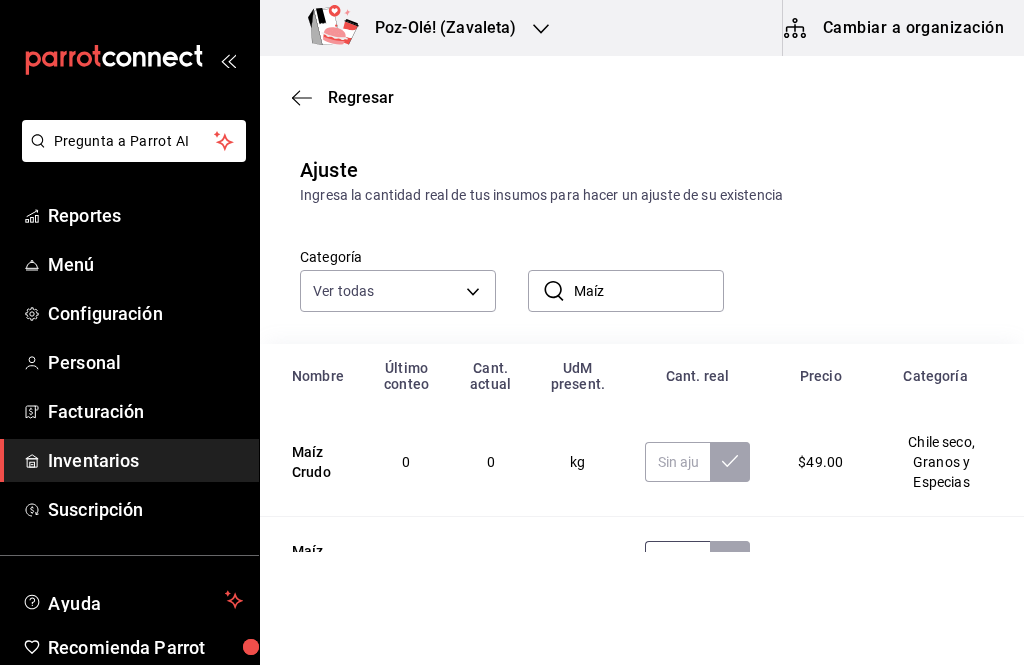 click at bounding box center [678, 561] 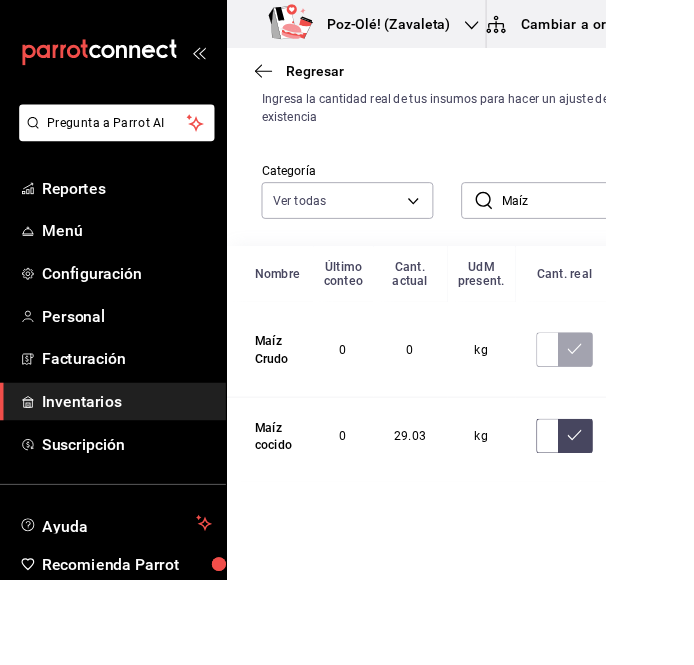 scroll, scrollTop: 18, scrollLeft: 0, axis: vertical 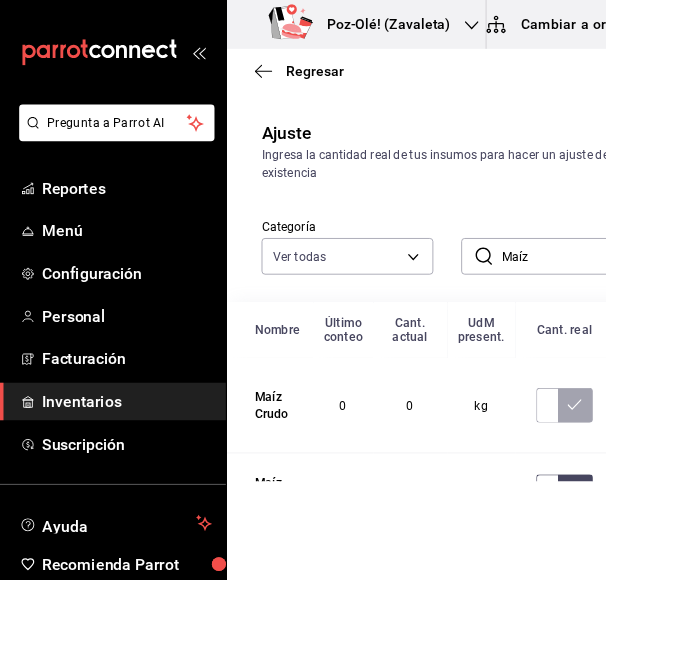 type on "23.00" 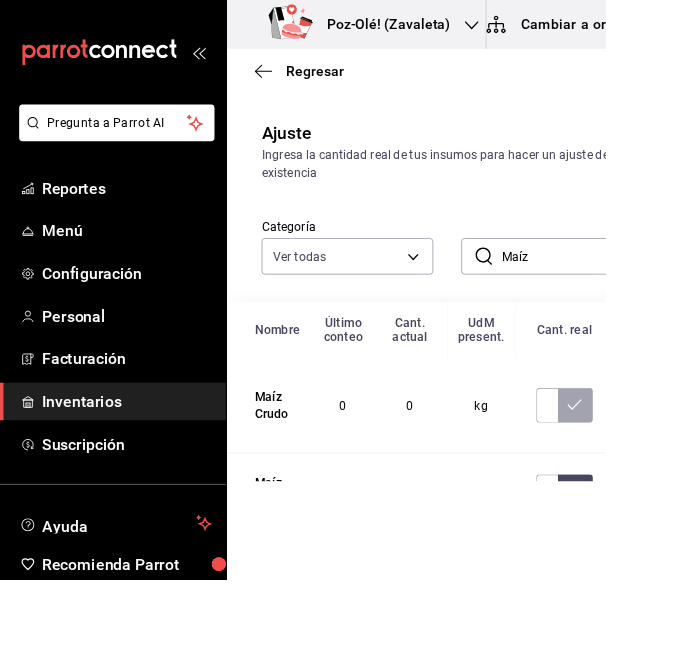 click at bounding box center [129, 60] 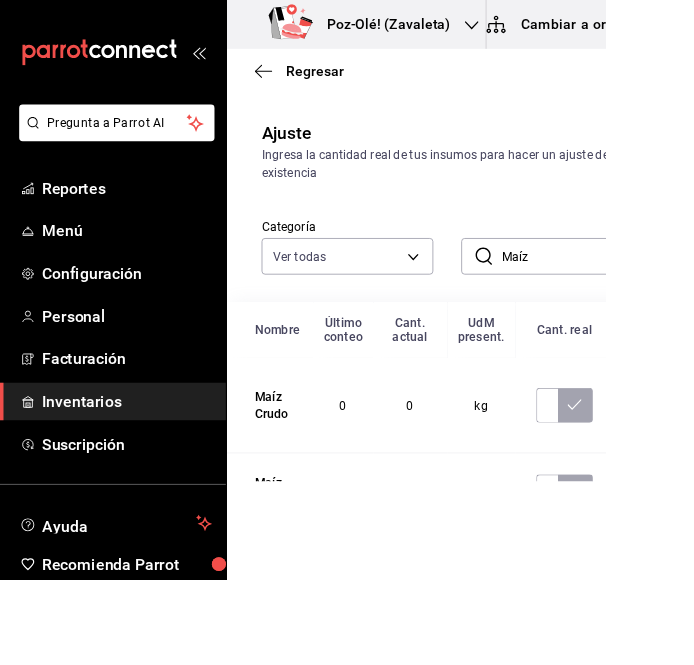 click 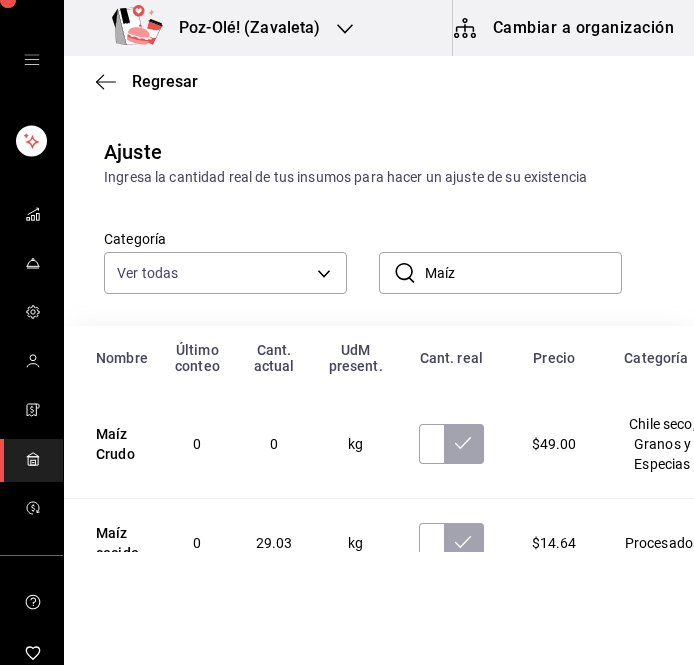 scroll, scrollTop: 0, scrollLeft: 0, axis: both 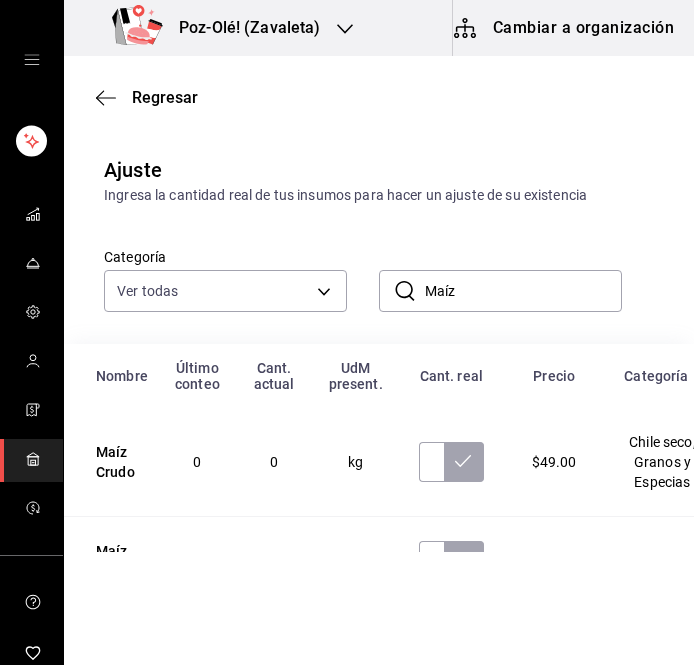 click on "Maíz" at bounding box center [523, 291] 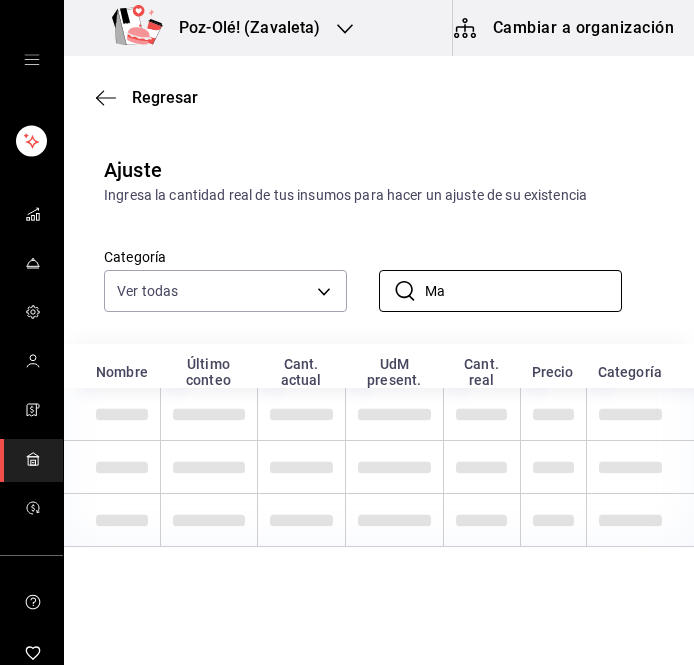 type on "M" 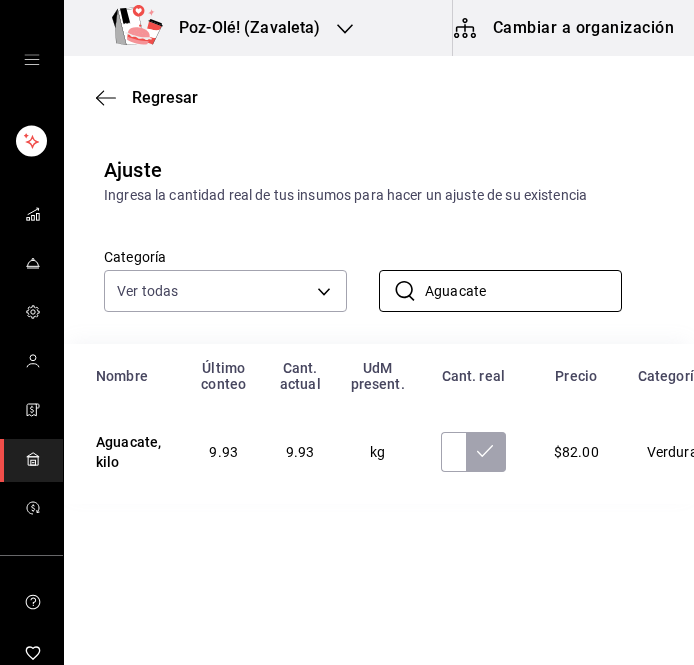 type on "Aguacate" 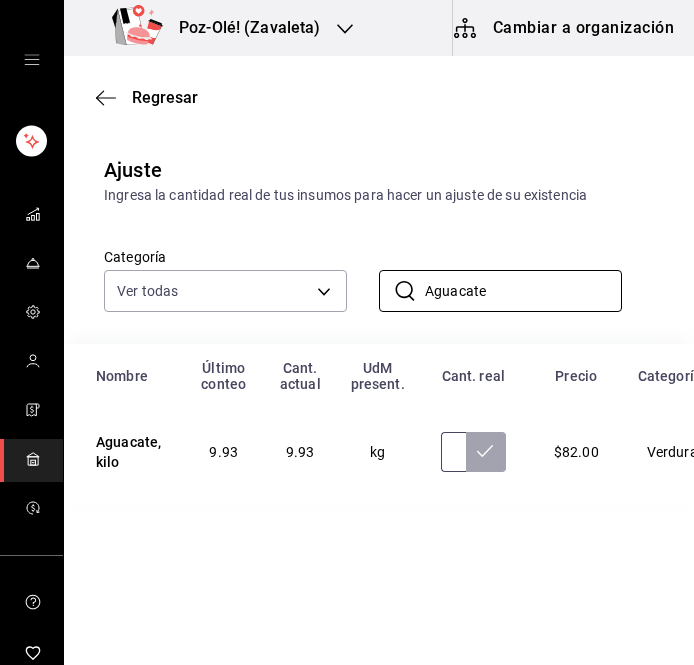 click at bounding box center (453, 452) 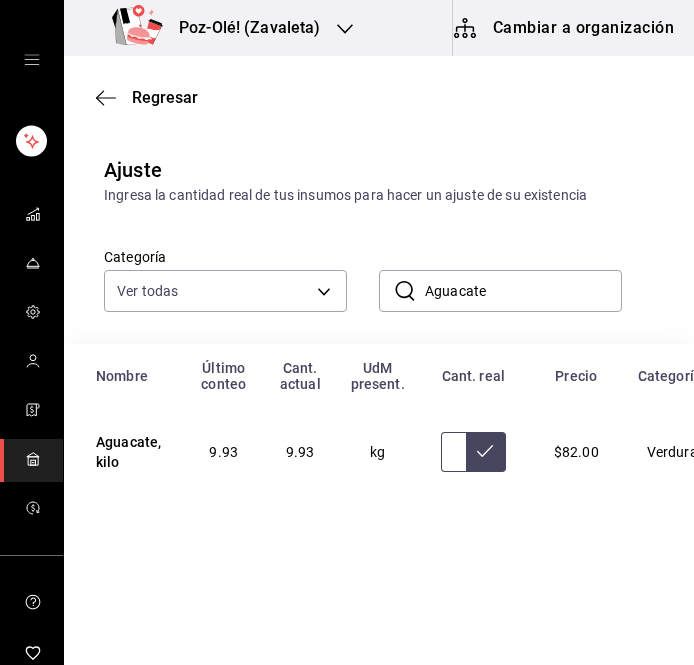 type on "6.00" 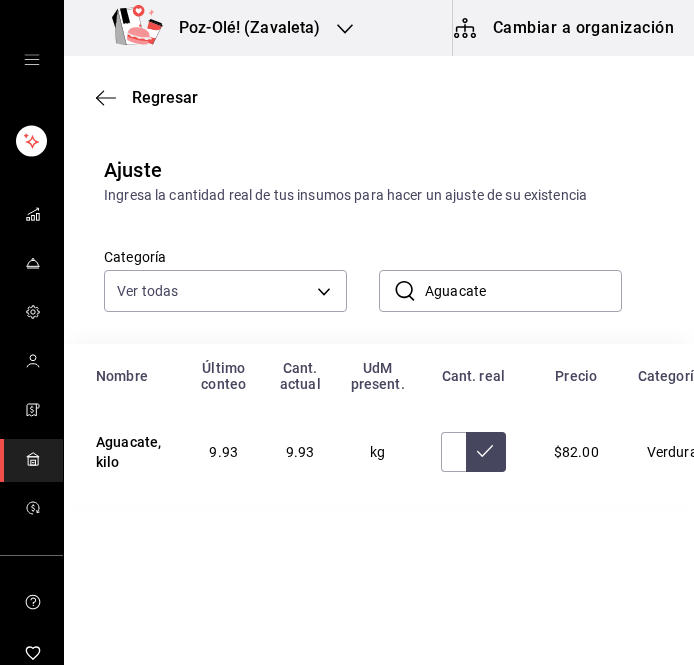 click at bounding box center [486, 452] 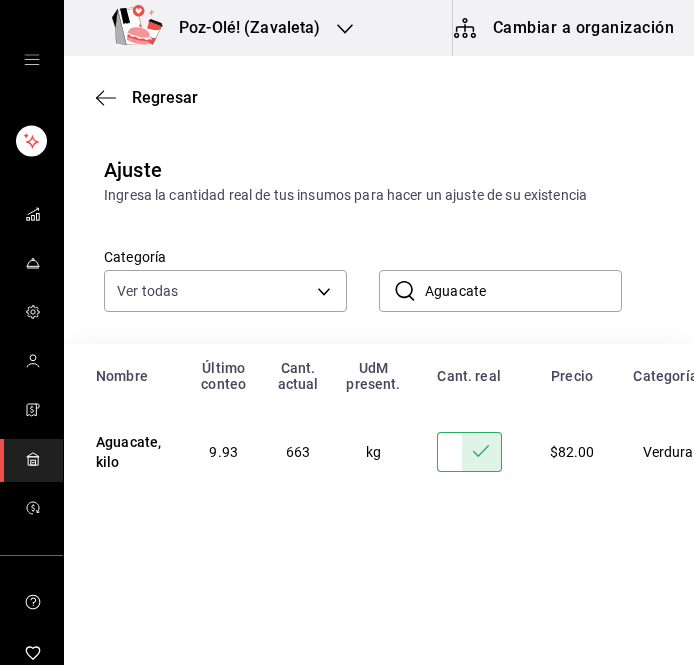 click on "Aguacate" at bounding box center [523, 291] 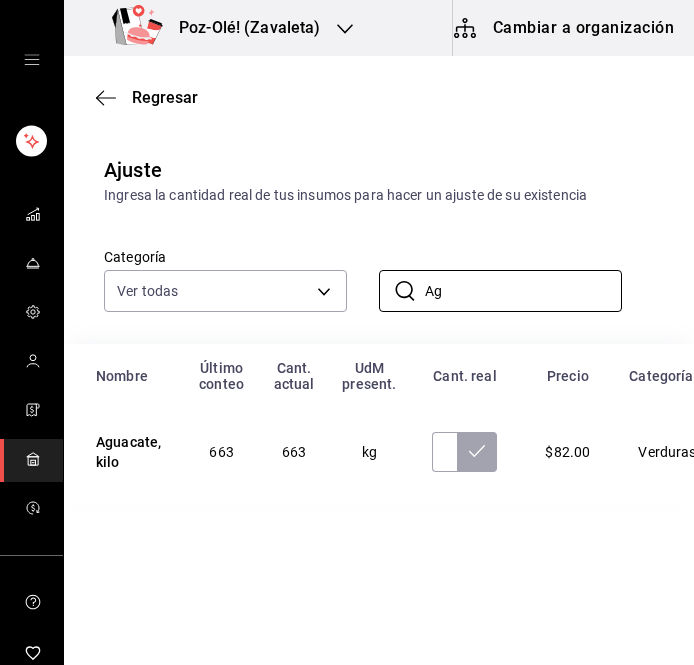 type on "A" 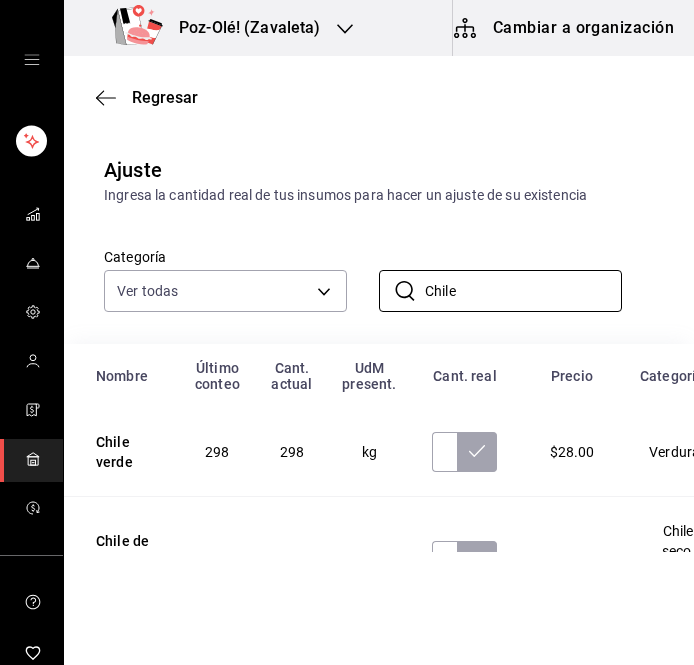 scroll, scrollTop: 0, scrollLeft: 0, axis: both 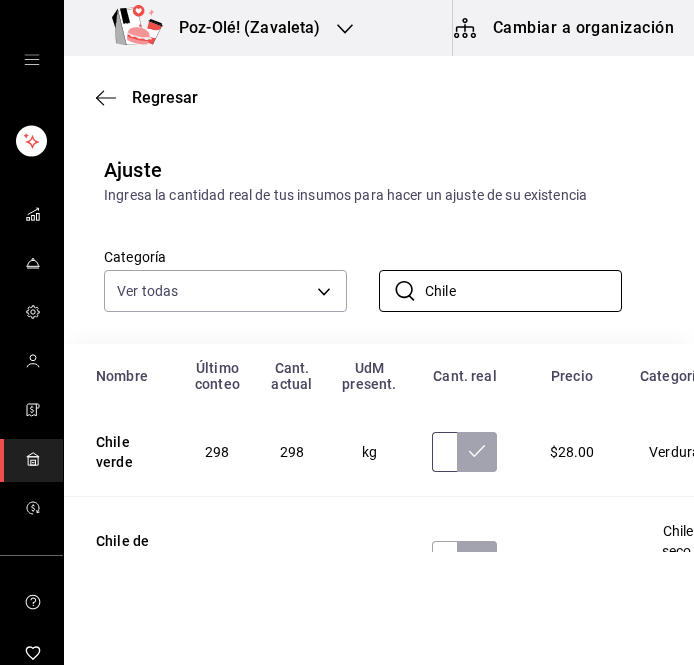 click at bounding box center [444, 452] 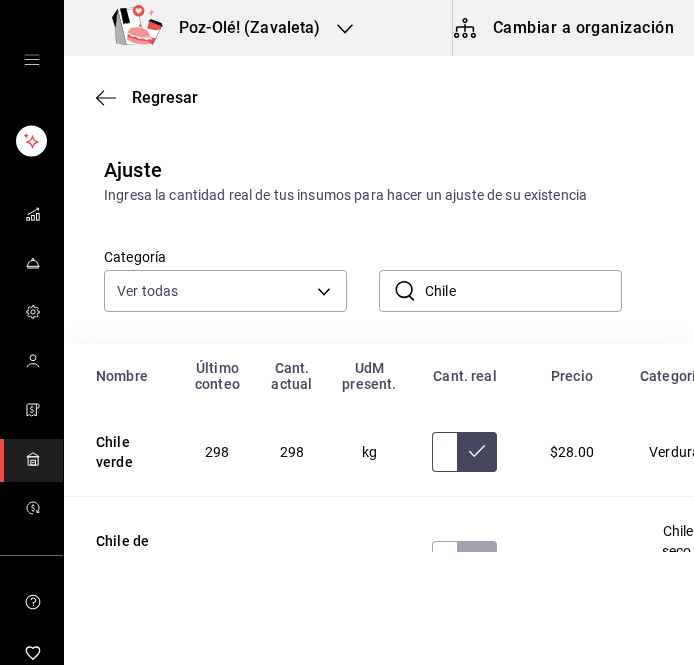 type on "198.00" 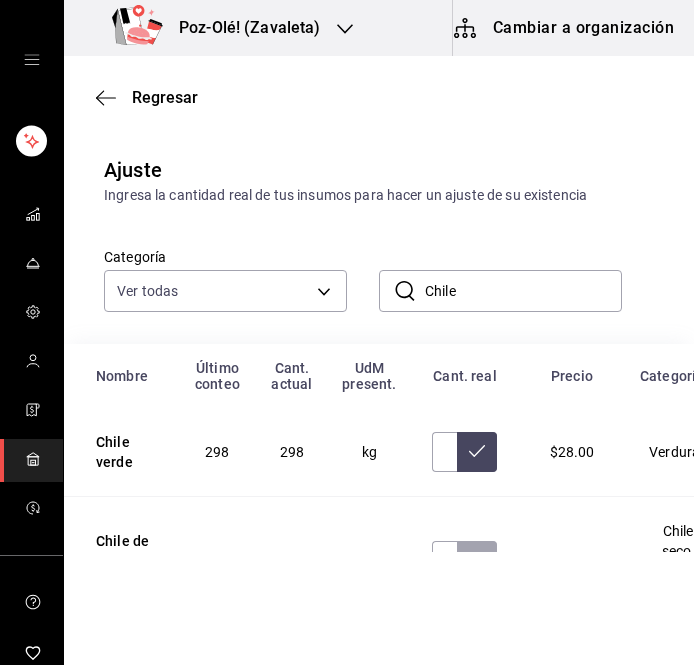 click on "198.00" at bounding box center [464, 452] 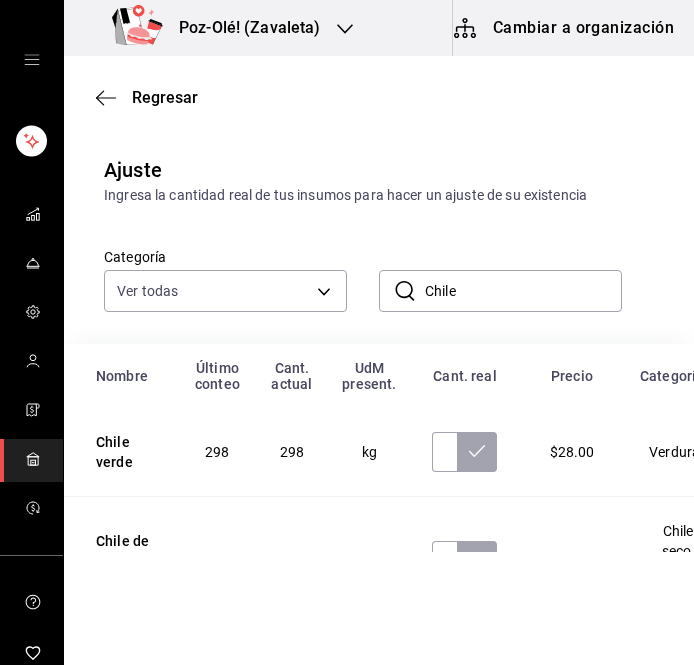 click on "198.00" at bounding box center [464, 452] 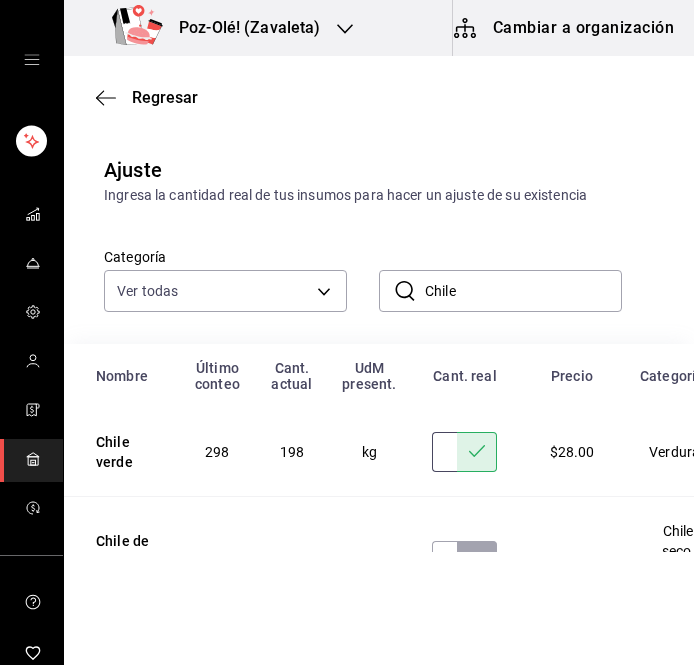 click on "198.00" at bounding box center [444, 452] 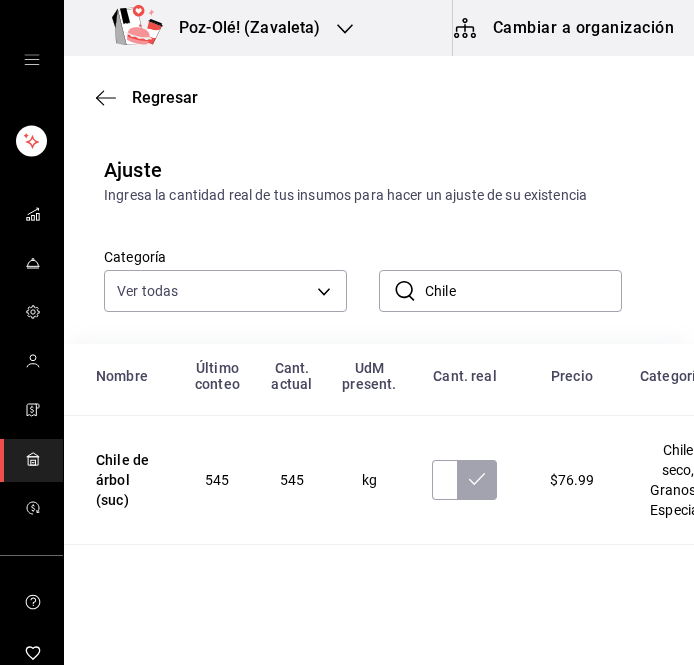 scroll, scrollTop: 82, scrollLeft: 0, axis: vertical 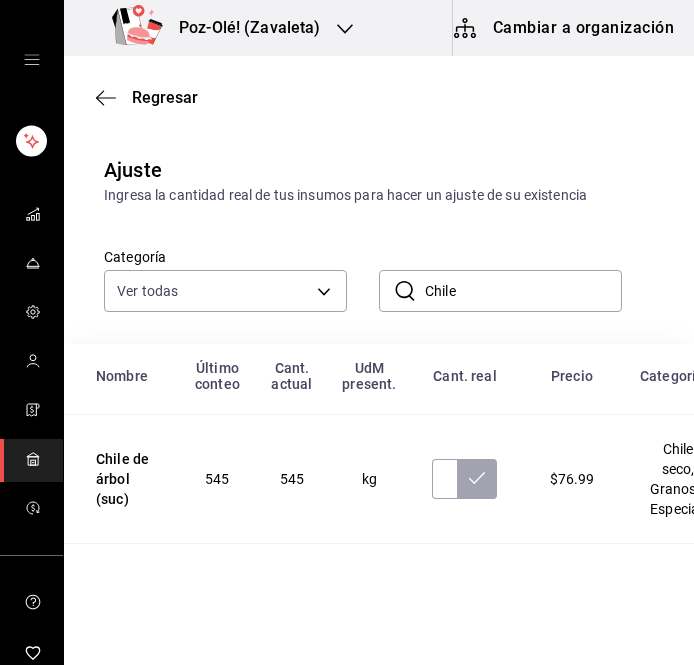click on "Chile" at bounding box center [523, 291] 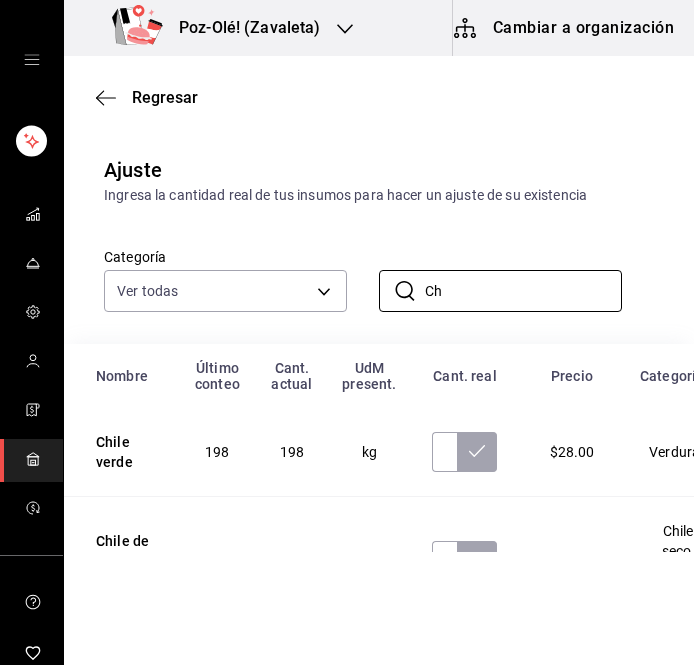 type on "C" 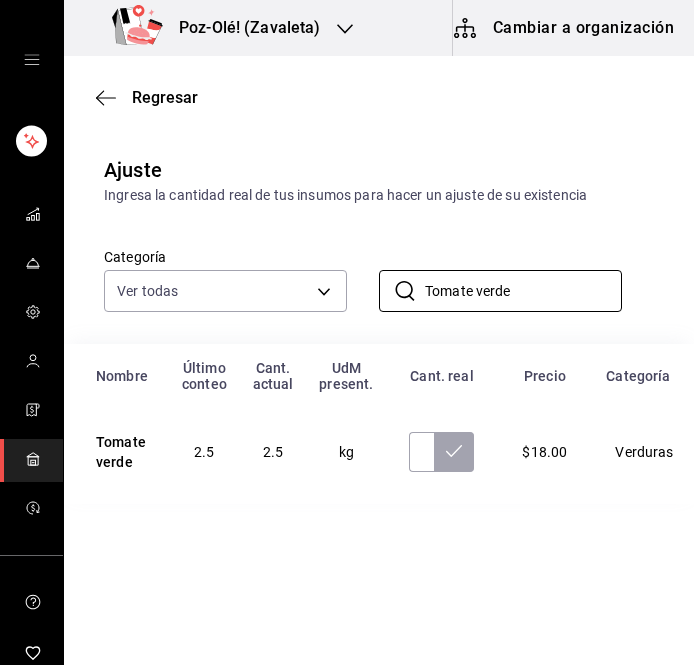 type on "Tomate verde" 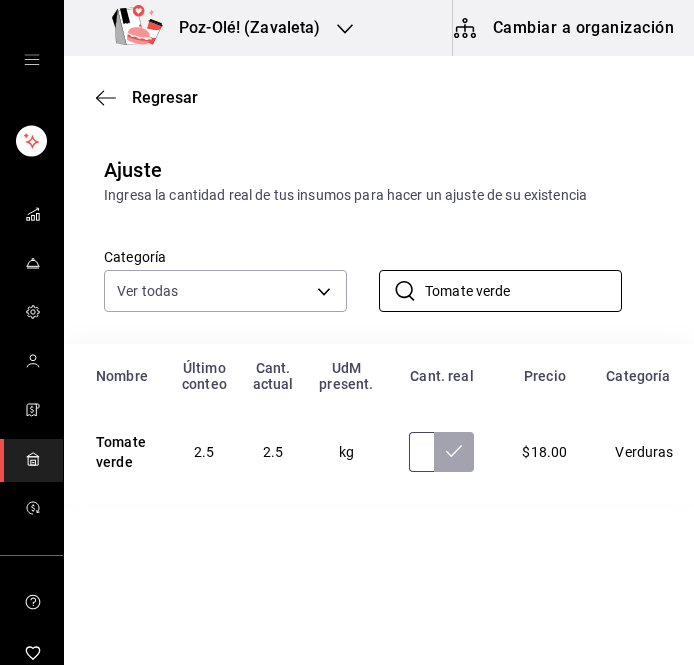 click at bounding box center (421, 452) 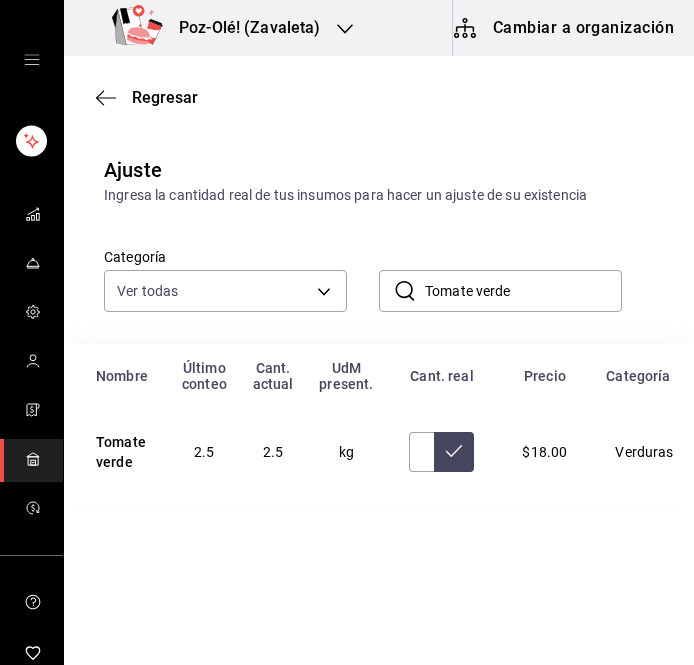 click 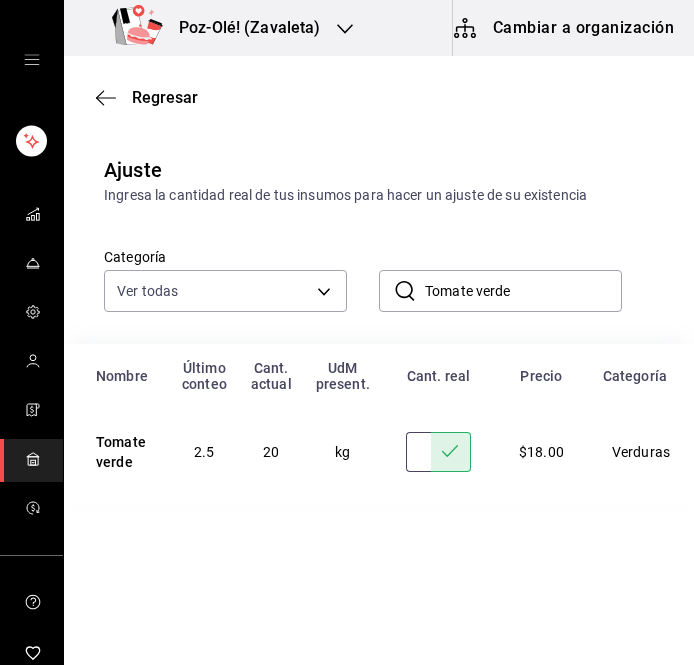 click on "20.00" at bounding box center [418, 452] 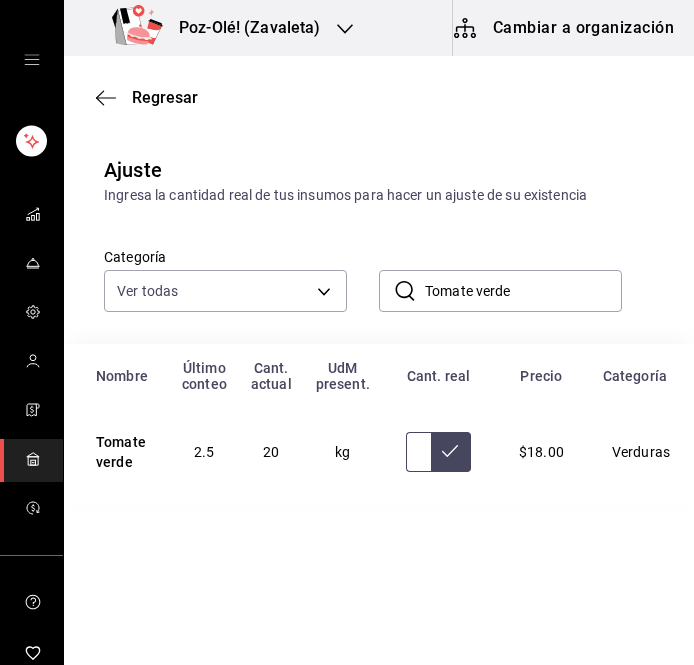 type on "2.02" 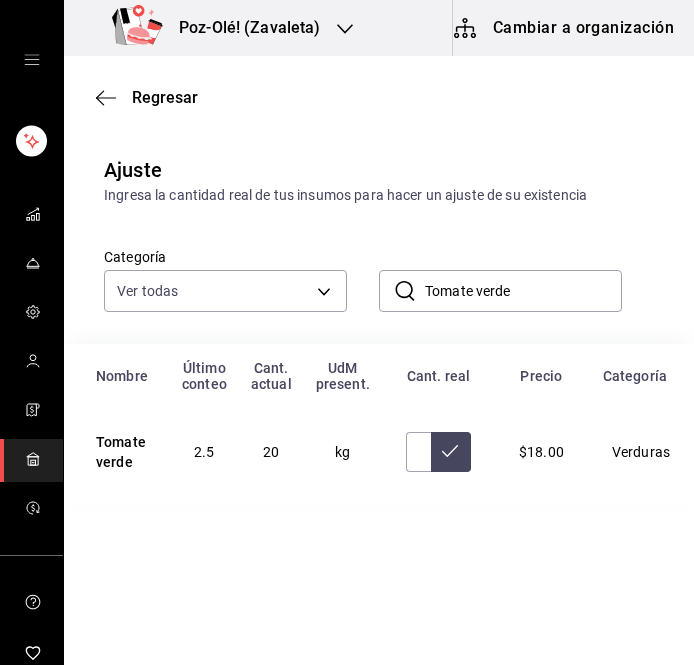 click at bounding box center [451, 452] 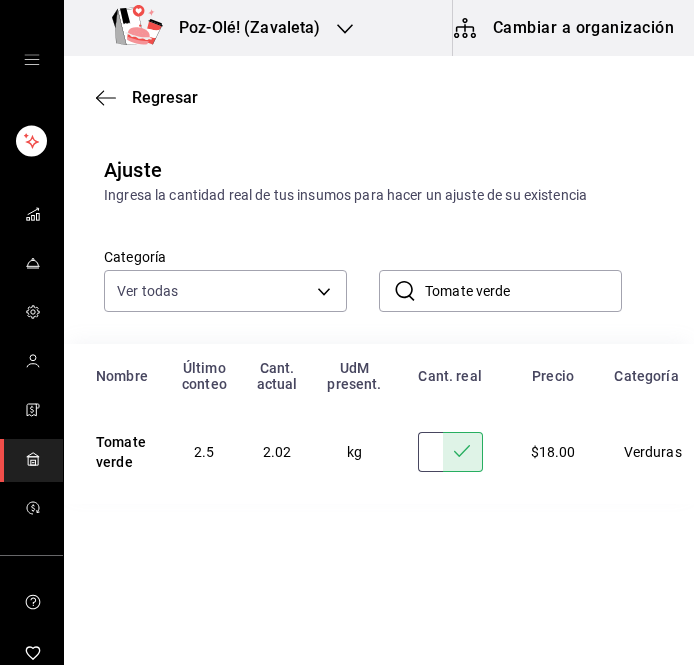 click on "2.02" at bounding box center (430, 452) 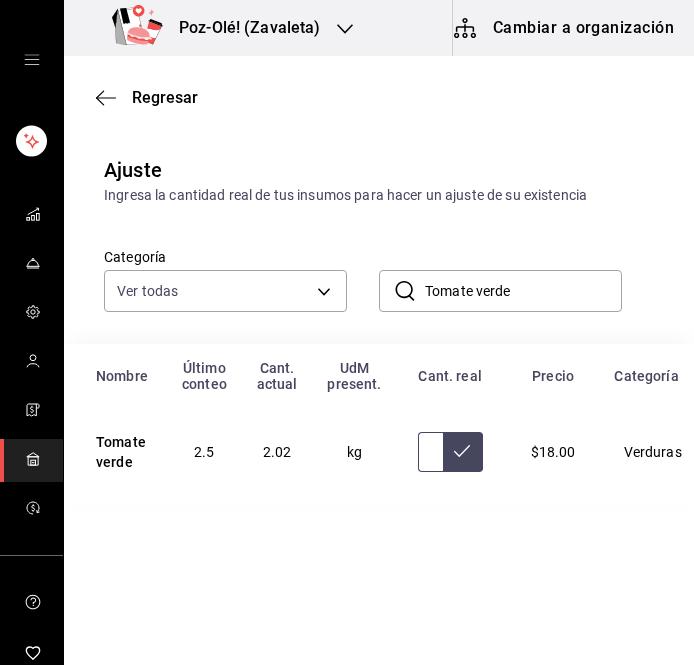 type on "2.00" 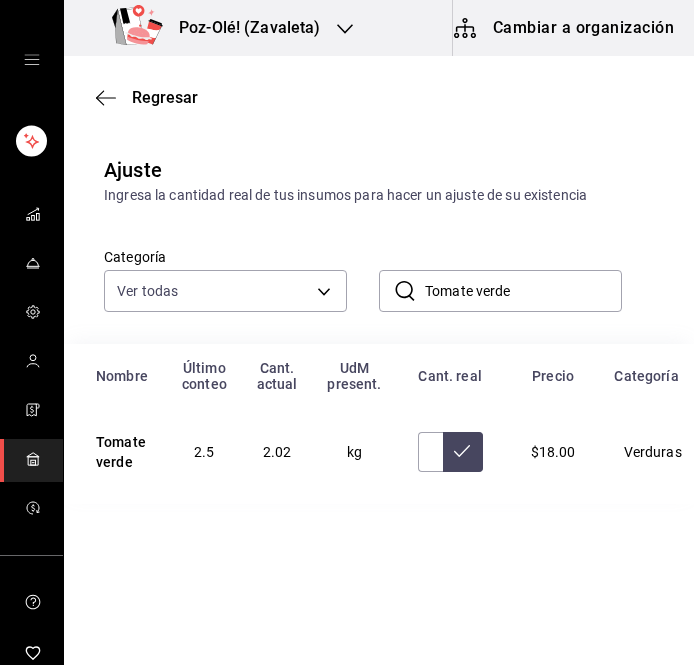 click 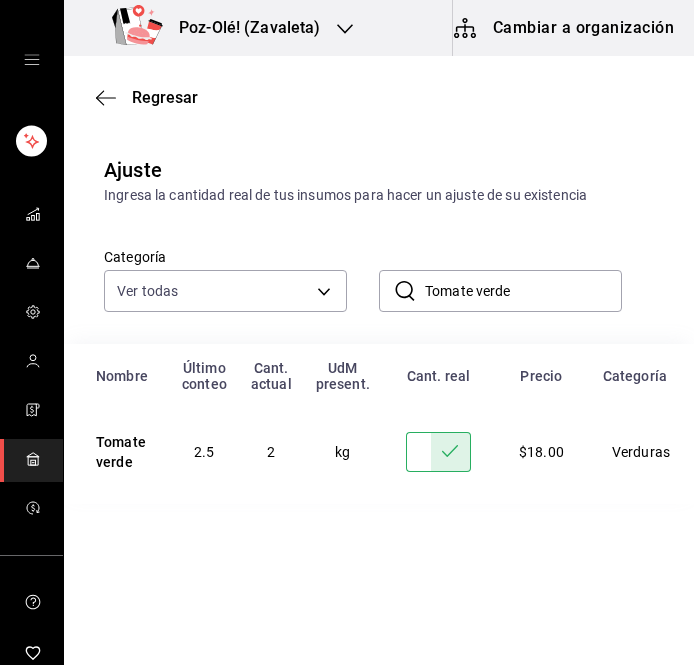click on "Tomate verde" at bounding box center (523, 291) 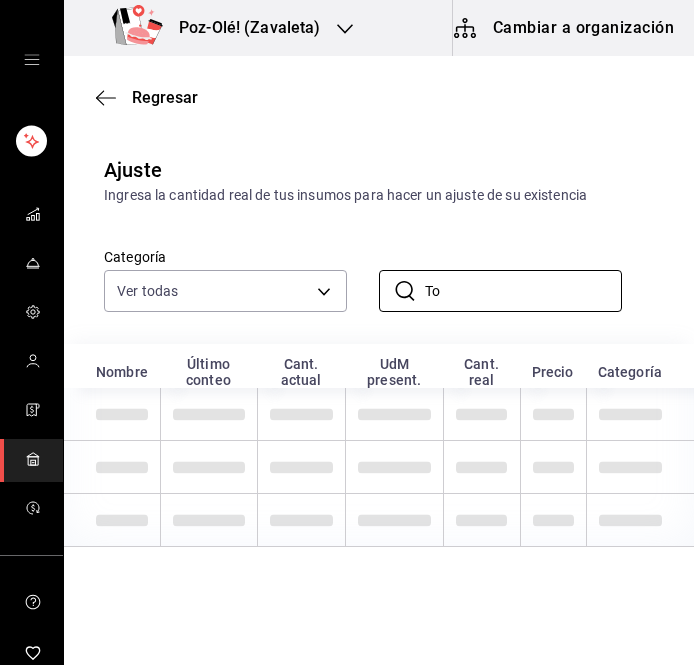 type on "T" 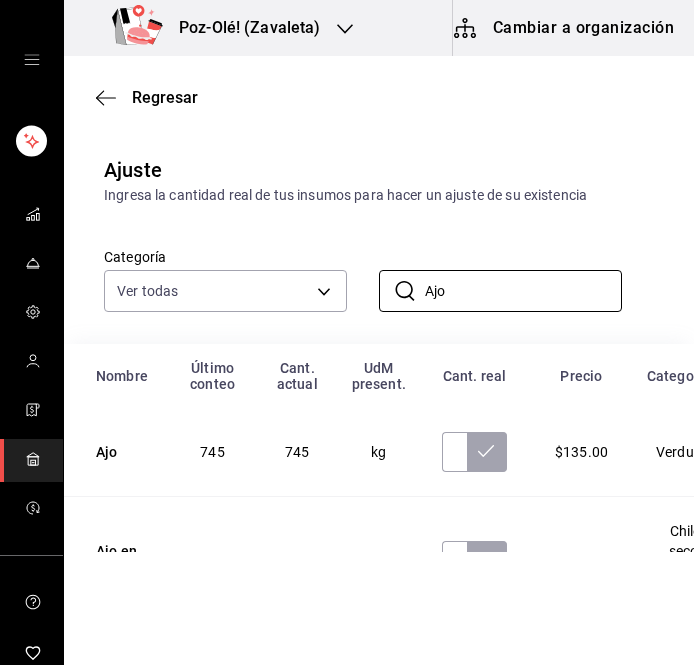 type on "Ajo" 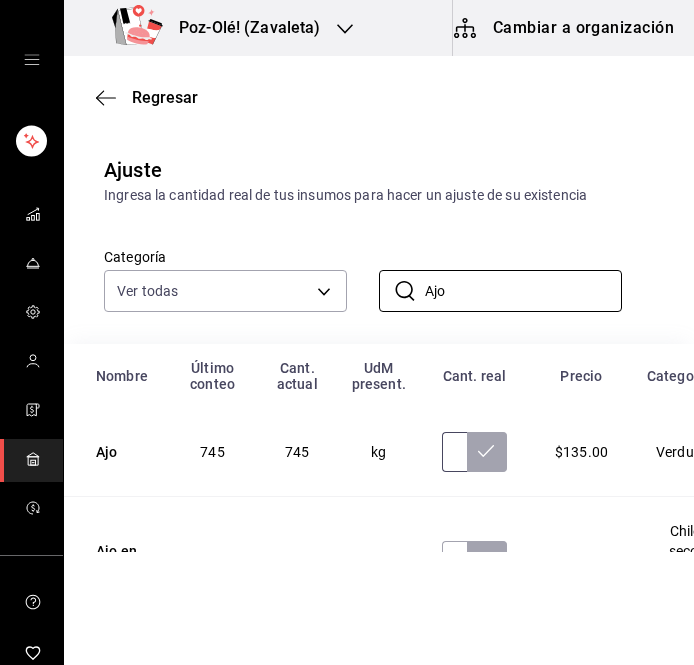 click at bounding box center [454, 452] 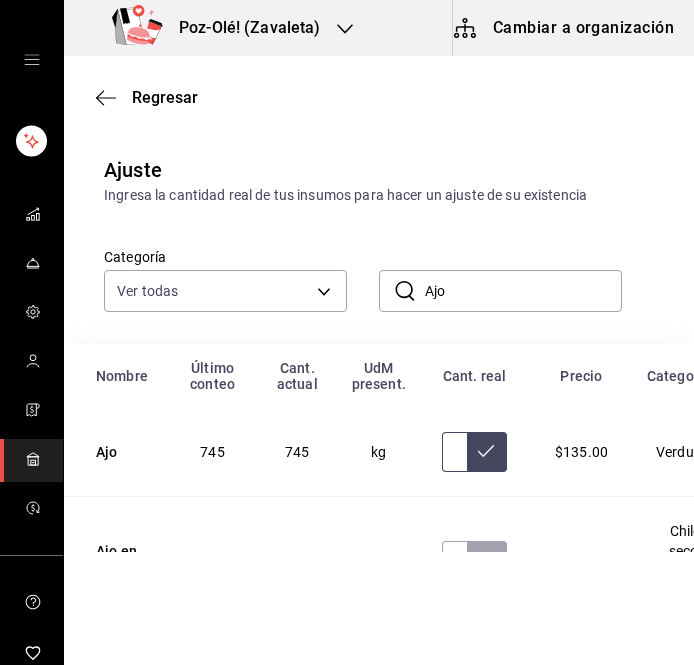 type on "695.00" 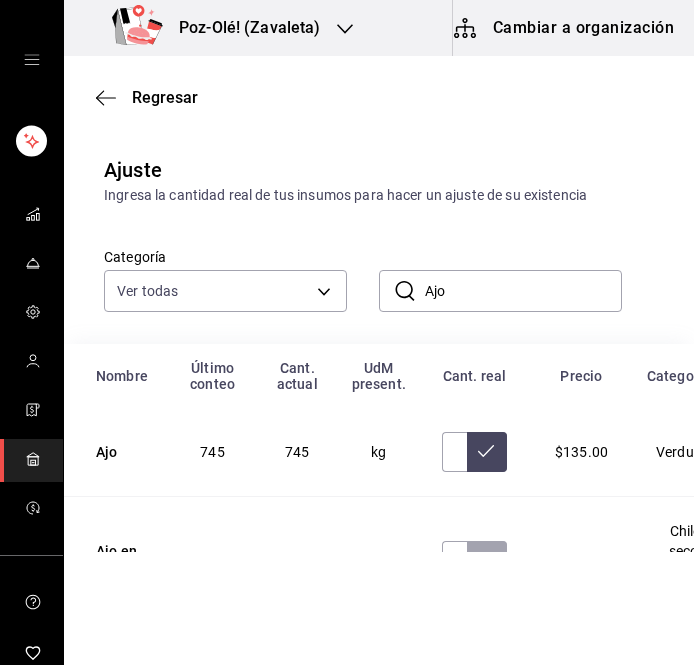 click at bounding box center [487, 452] 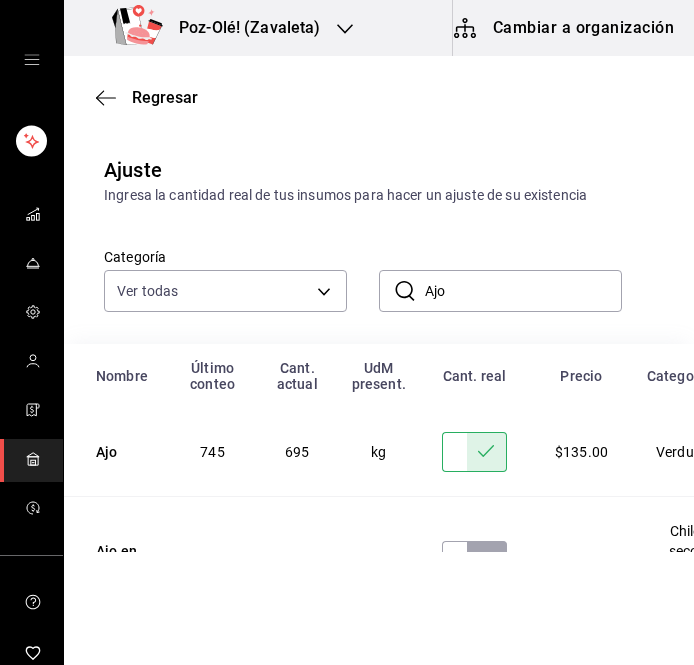 click on "Ajo" at bounding box center [523, 291] 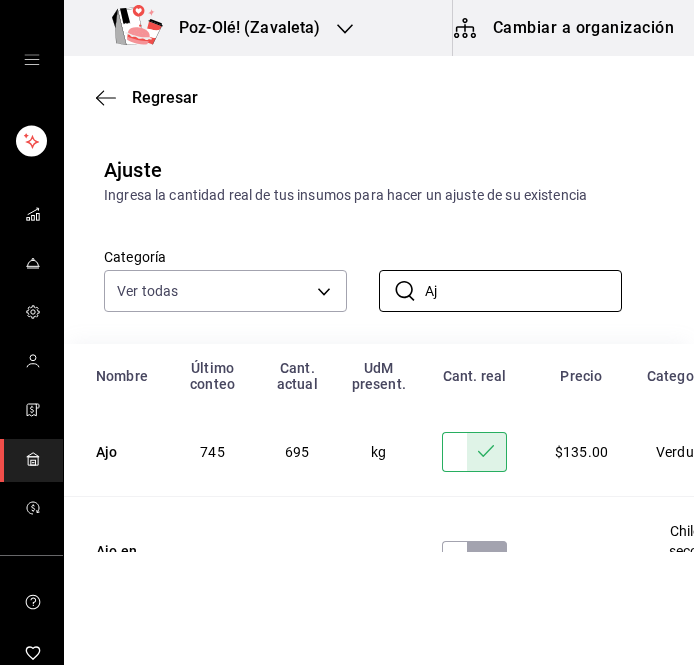 type on "A" 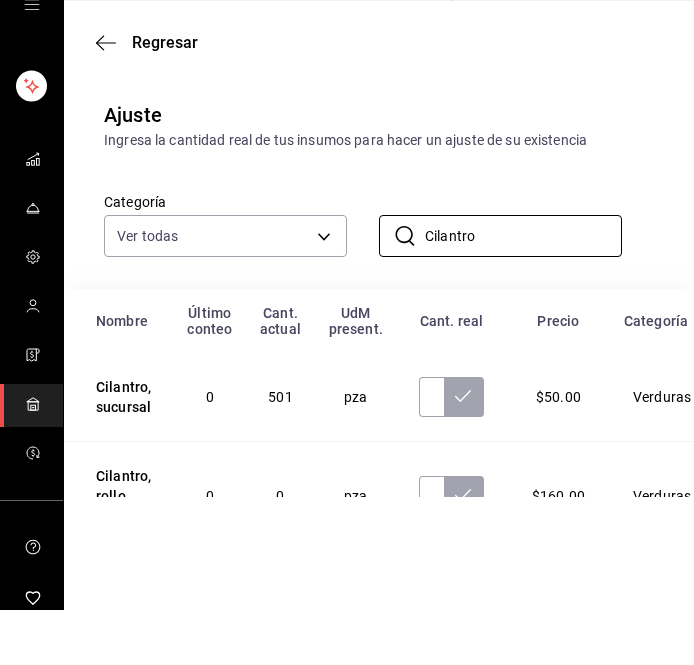 type on "Cilantro" 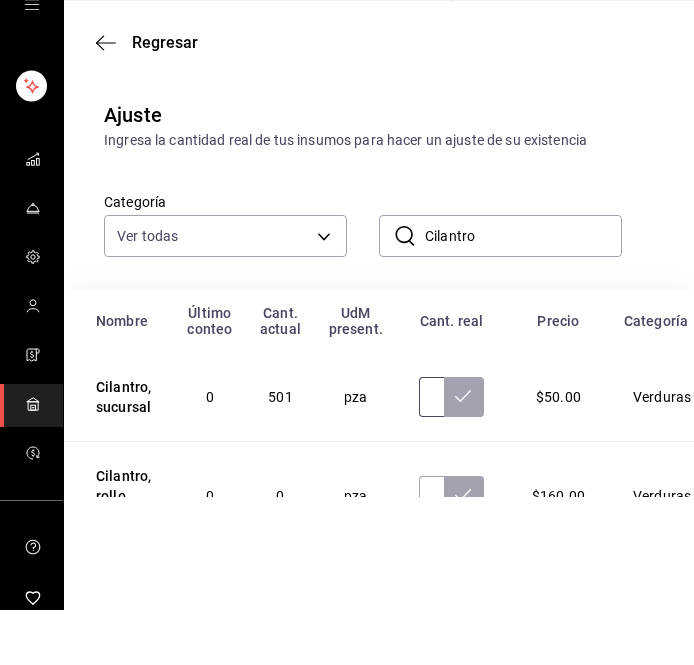 click at bounding box center (431, 452) 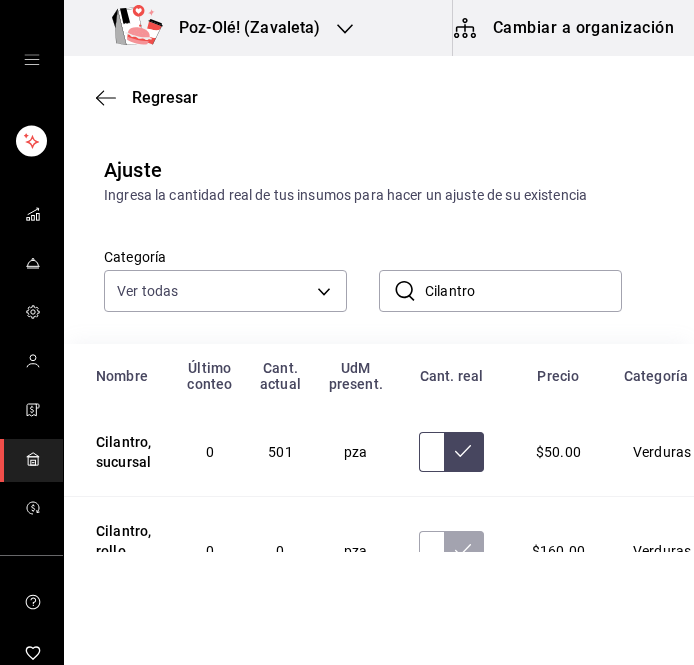 type on "471.00" 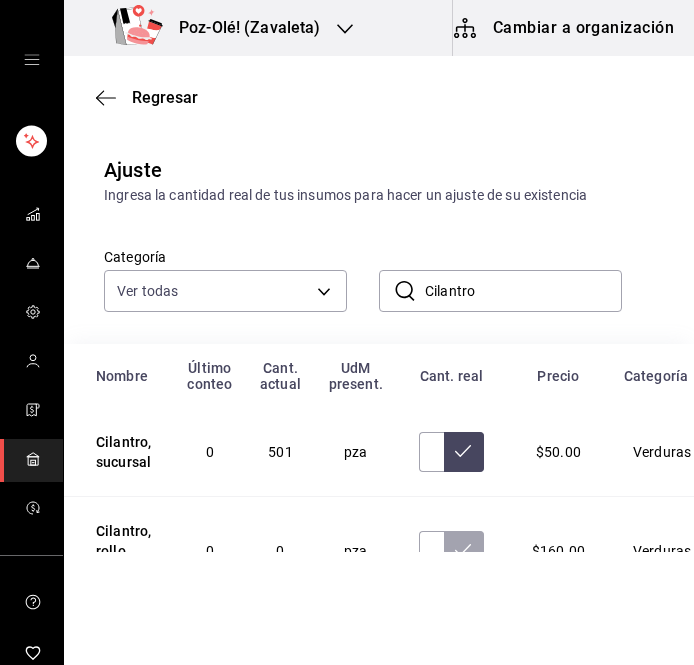 click 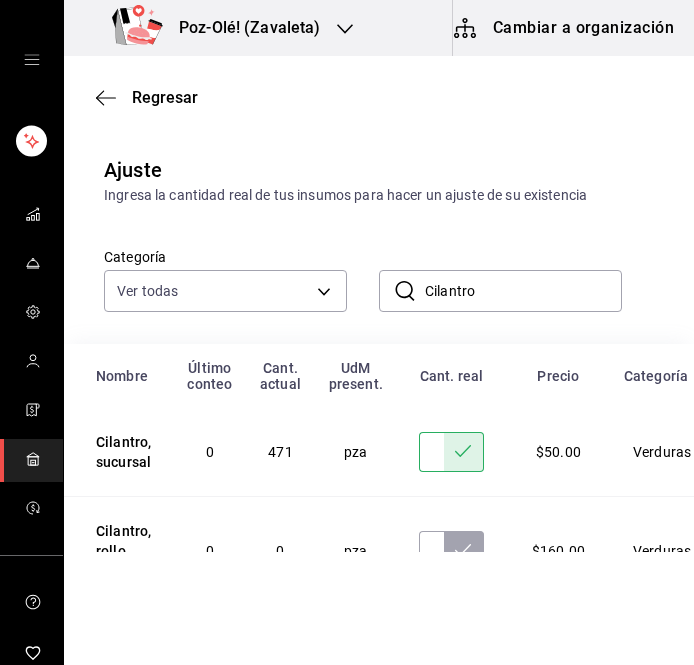 click on "Cilantro" at bounding box center (523, 291) 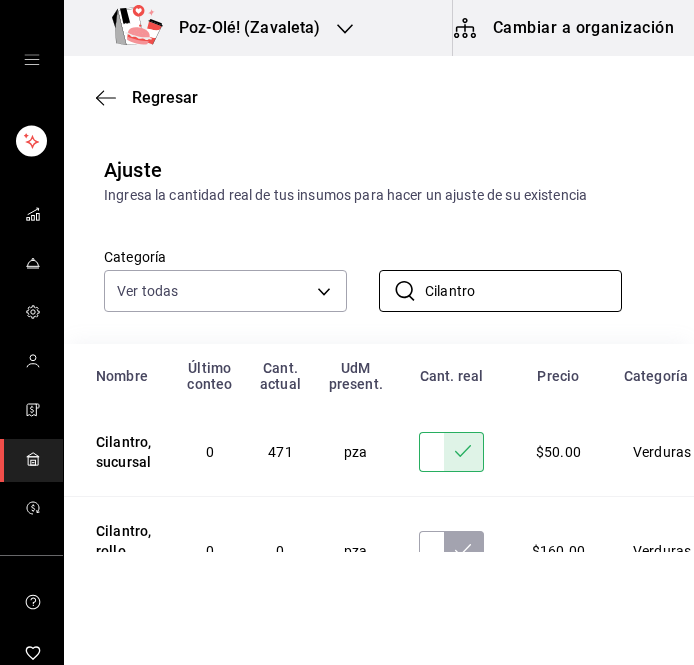 click on "Cilantro" at bounding box center (523, 291) 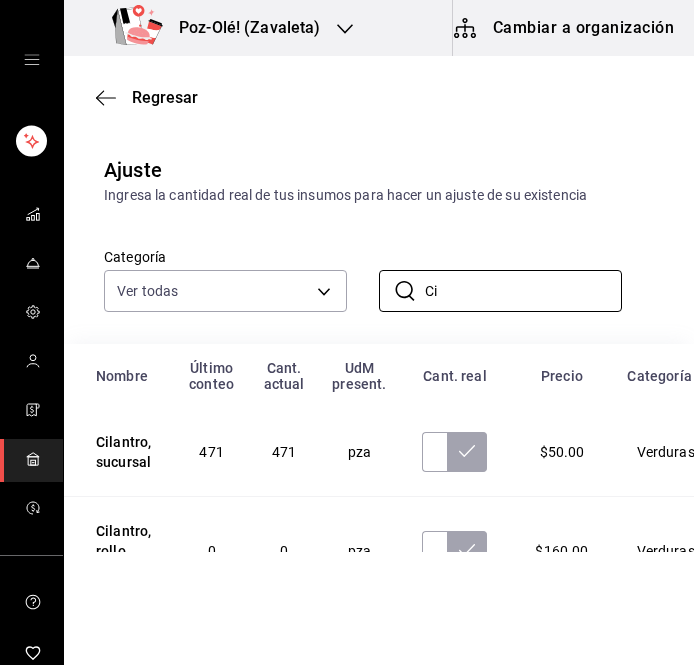 type on "C" 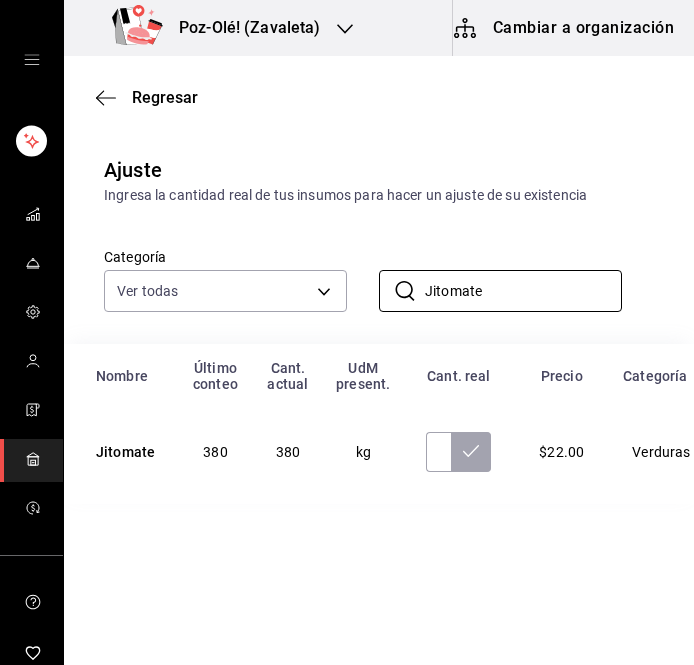 type on "Jitomate" 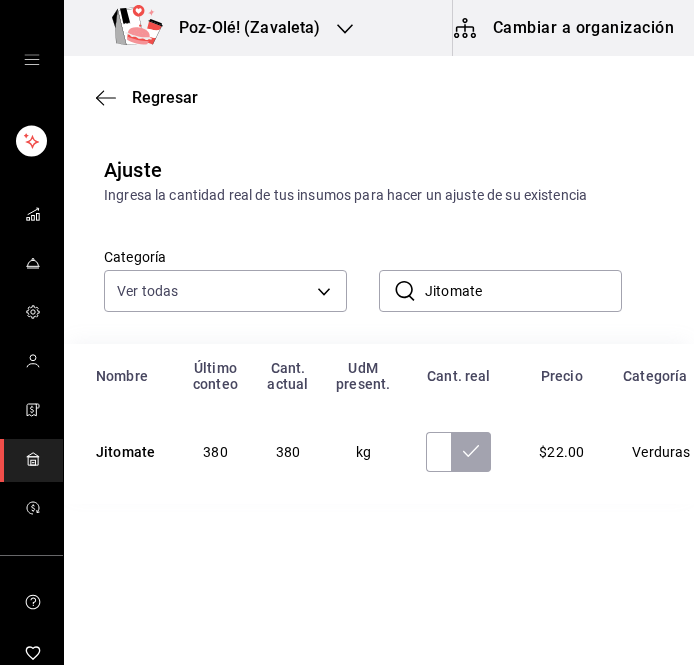 click on "Último conteo" at bounding box center [215, 376] 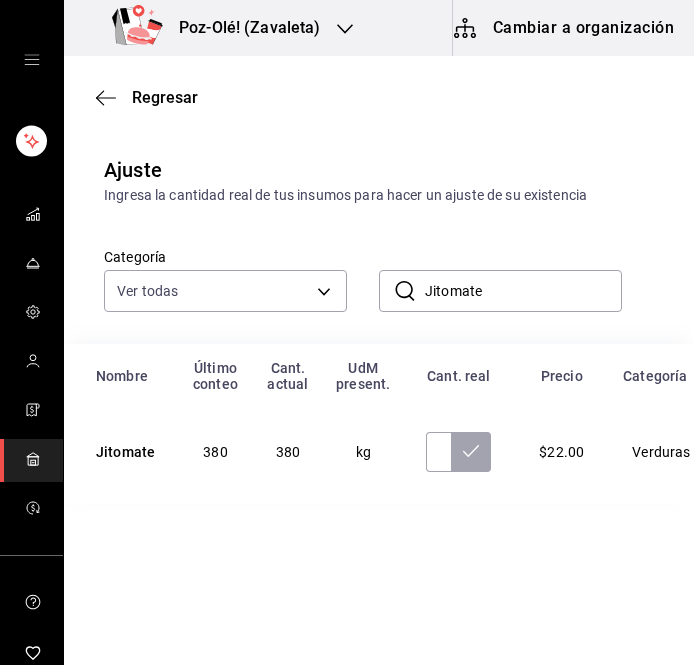 scroll, scrollTop: 0, scrollLeft: 0, axis: both 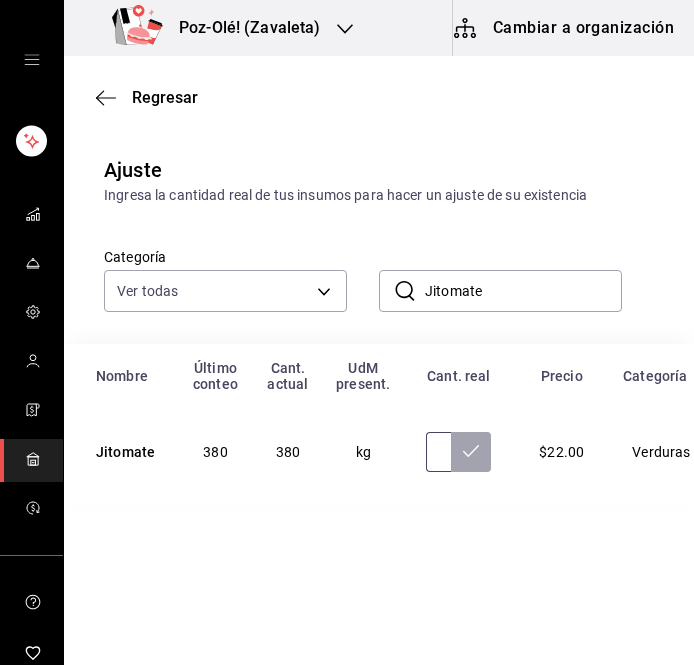 click at bounding box center (438, 452) 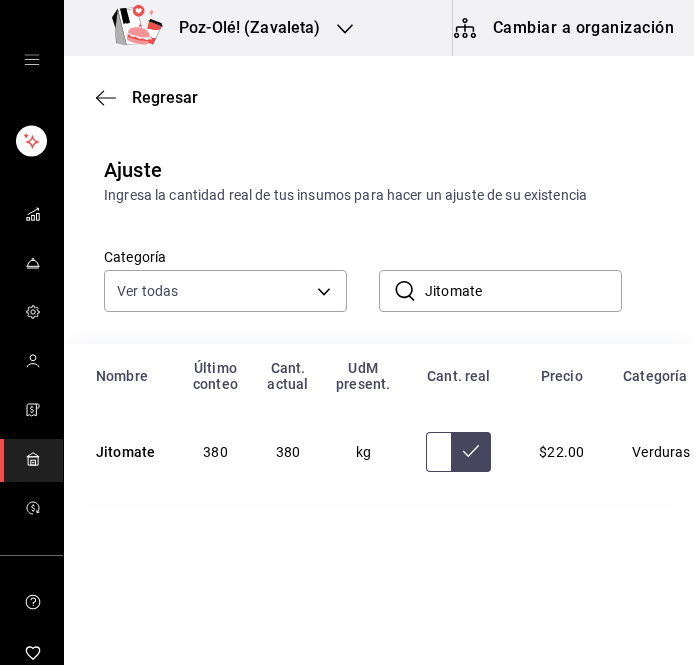type on "7.00" 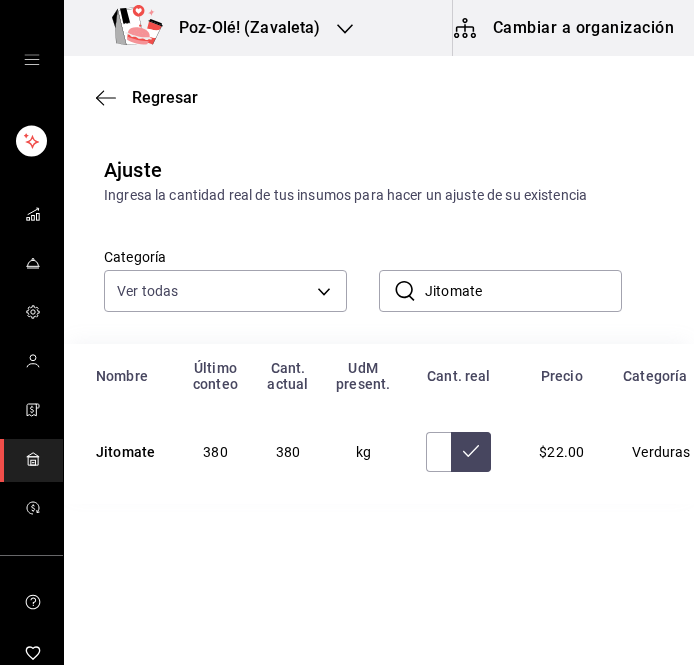 click 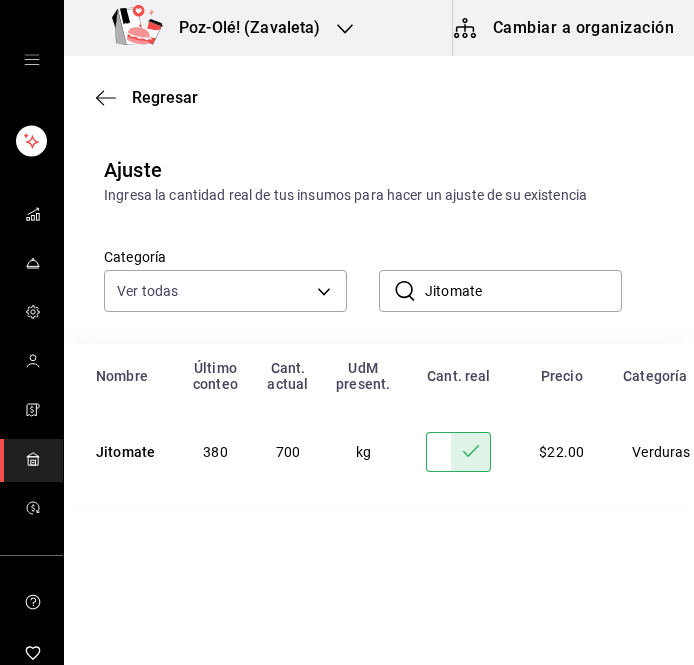 click on "Jitomate" at bounding box center [523, 291] 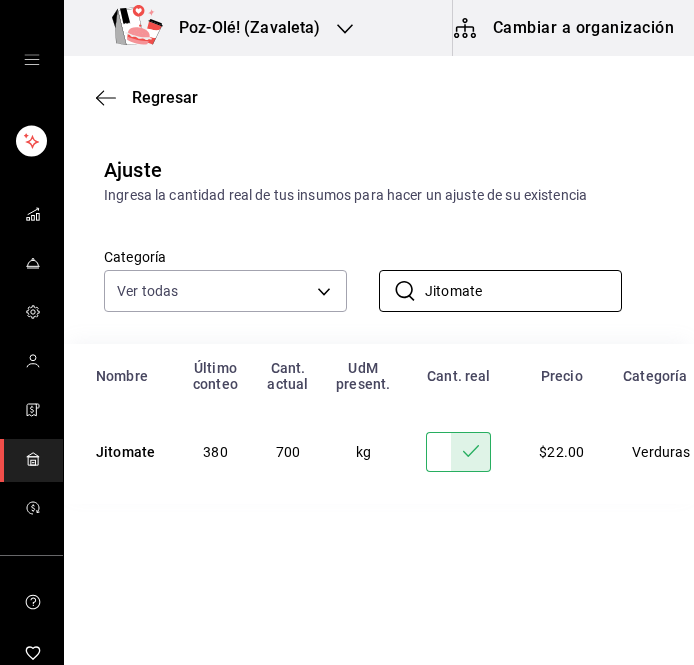 click on "Jitomate" at bounding box center [523, 291] 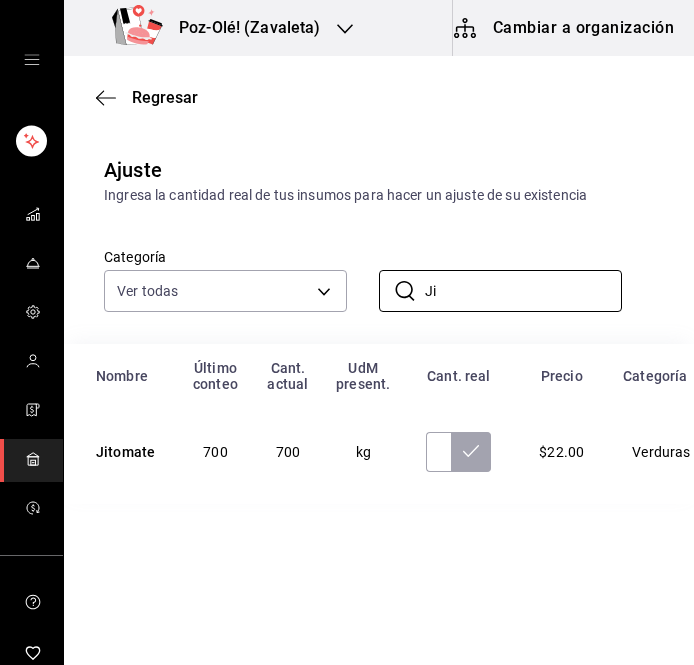 type on "J" 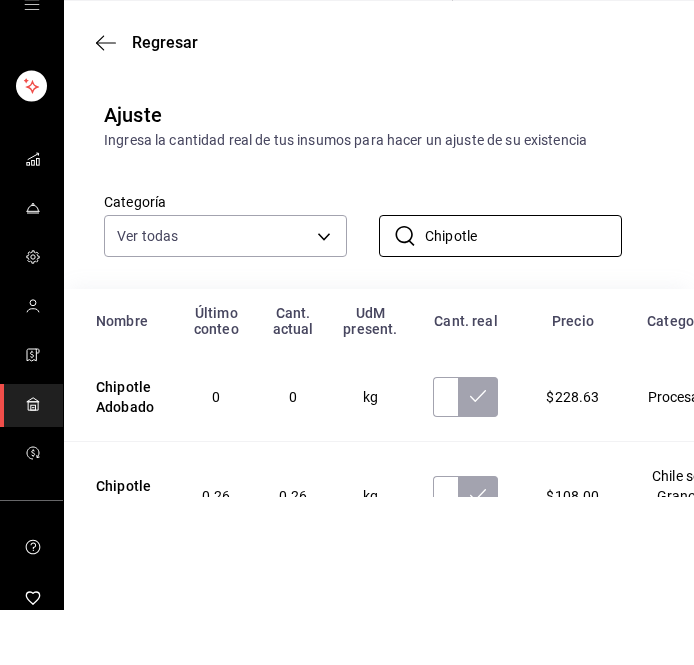 type on "Chipotle" 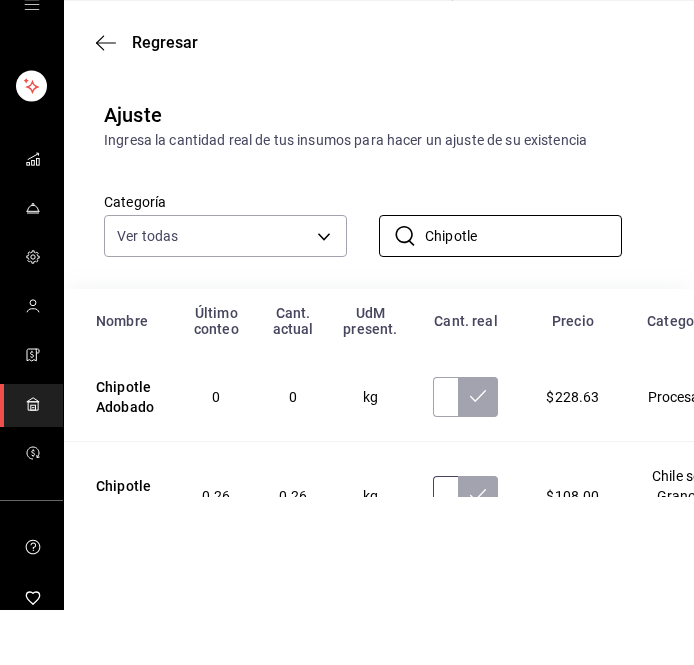 click at bounding box center [445, 551] 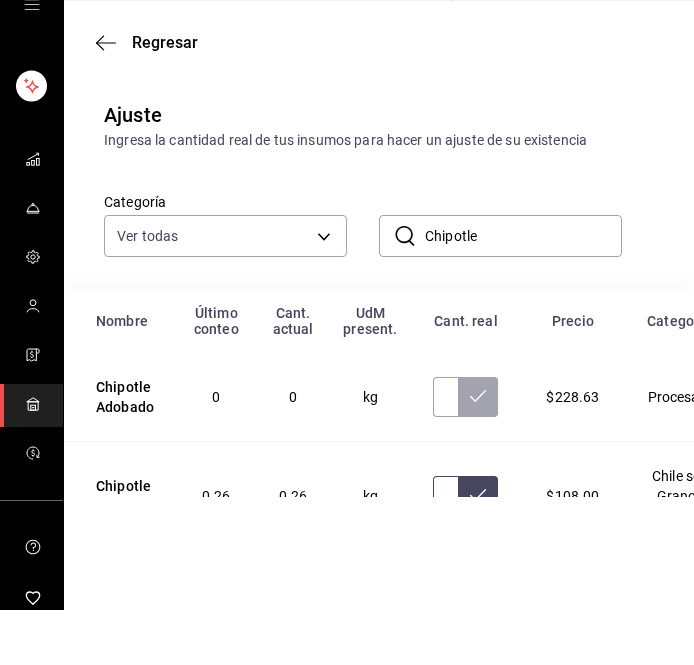 type on "0.50" 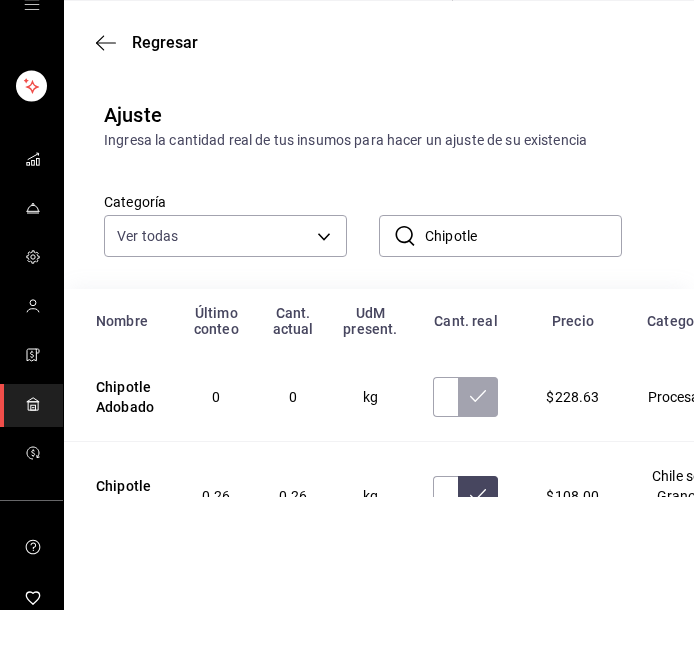 click 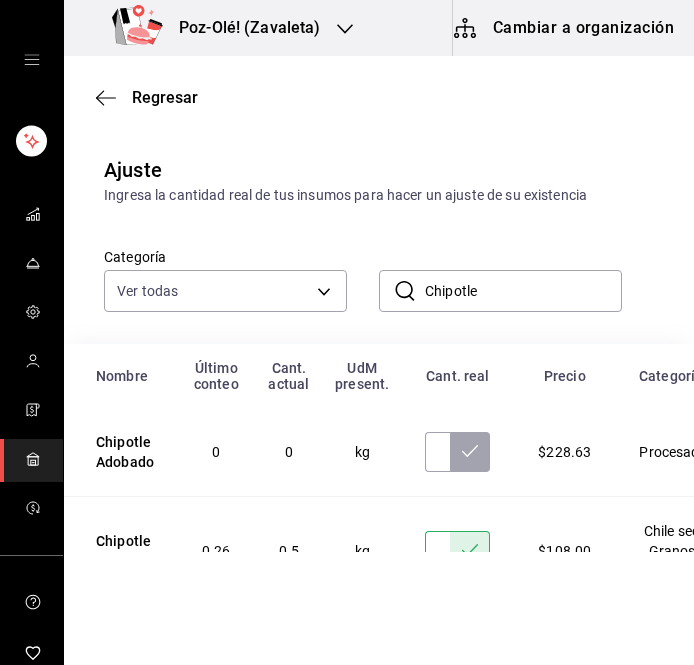 click on "Chipotle" at bounding box center [523, 291] 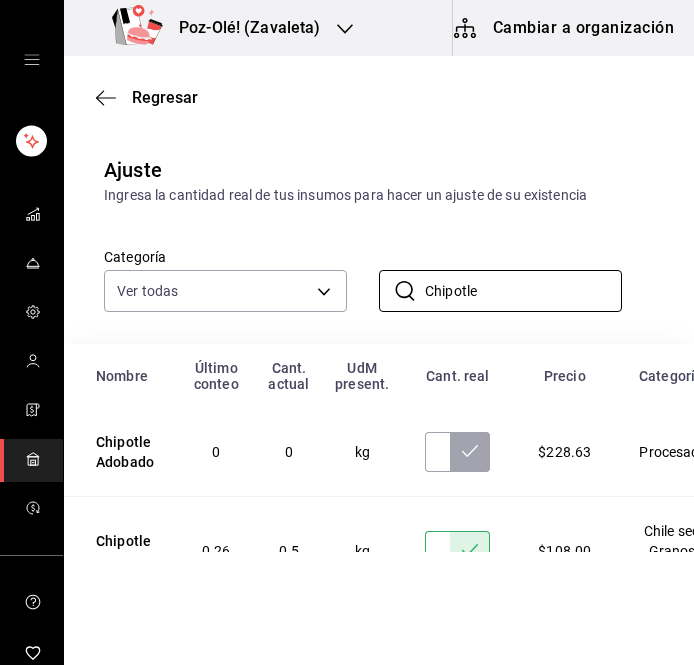 click on "Chipotle" at bounding box center (523, 291) 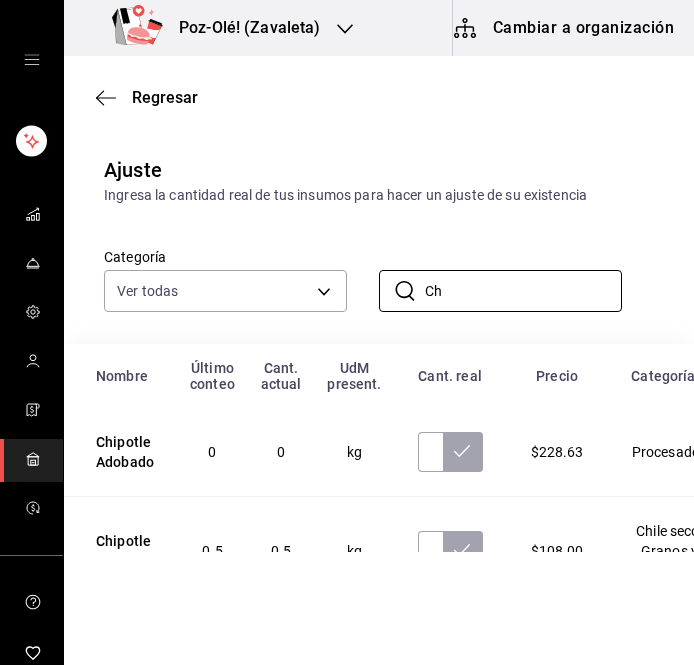 type on "C" 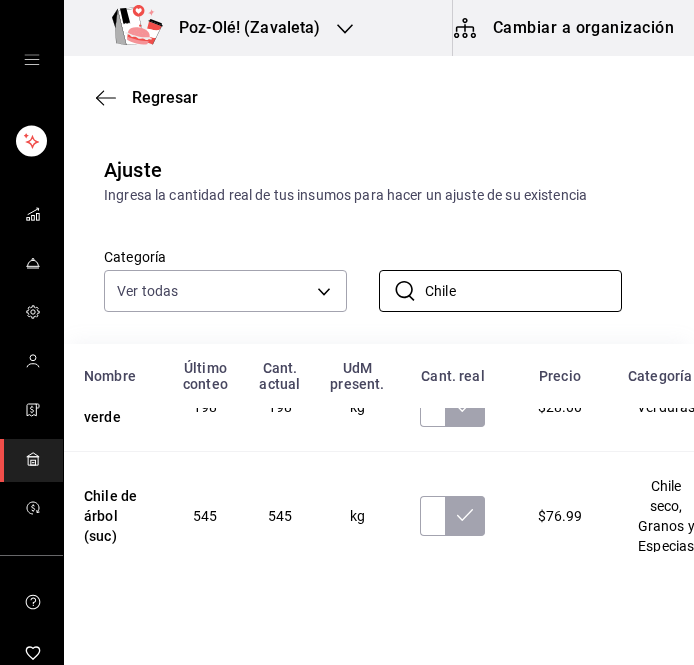 scroll, scrollTop: 70, scrollLeft: 9, axis: both 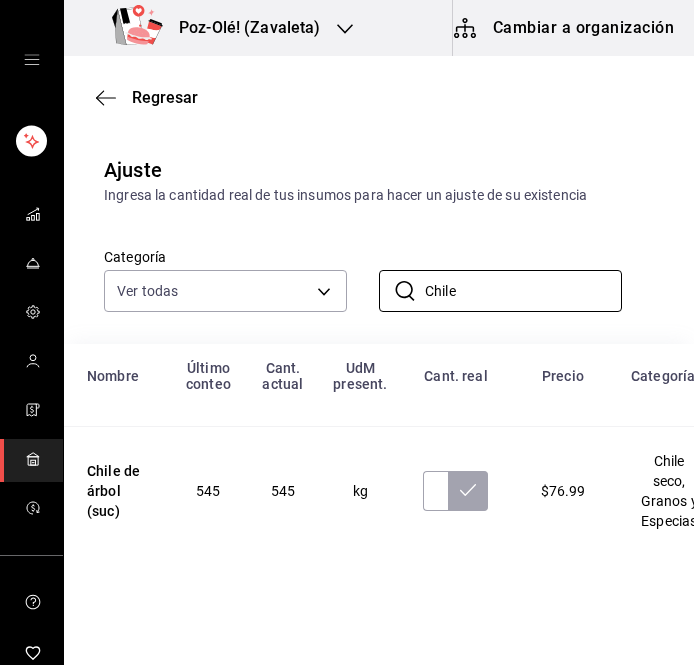 type on "Chile" 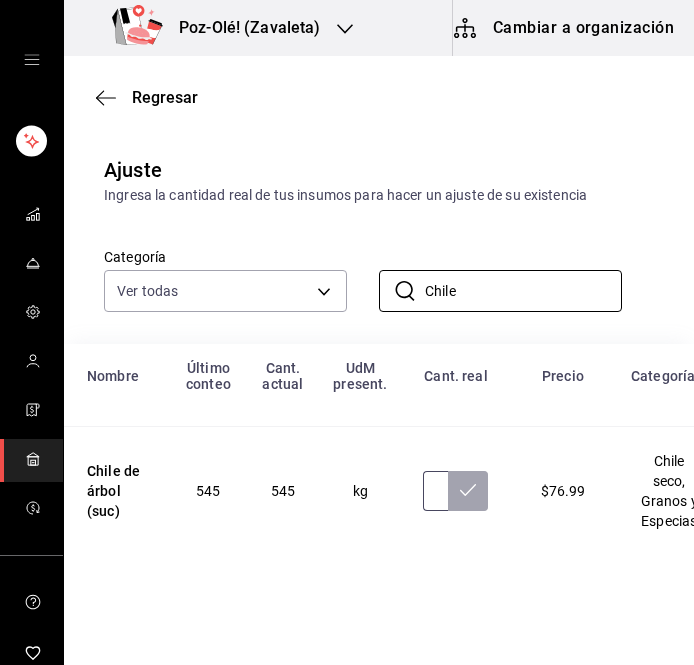 click at bounding box center [435, 491] 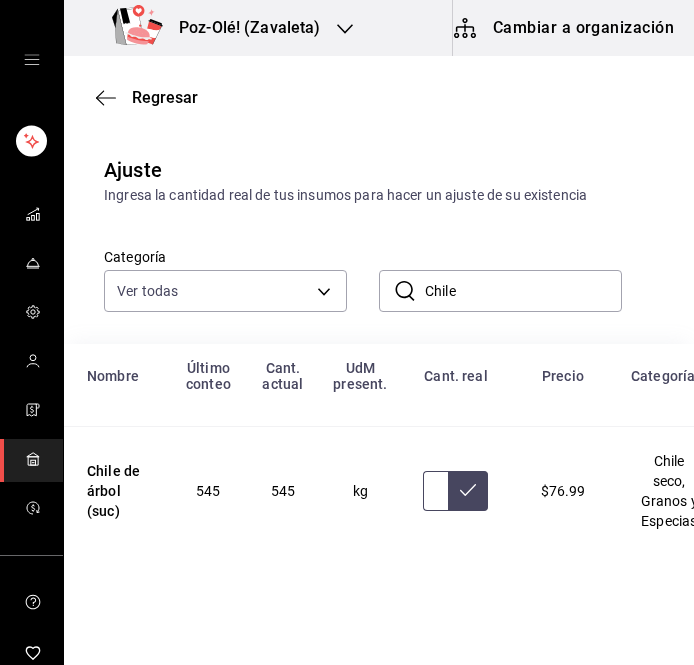 type 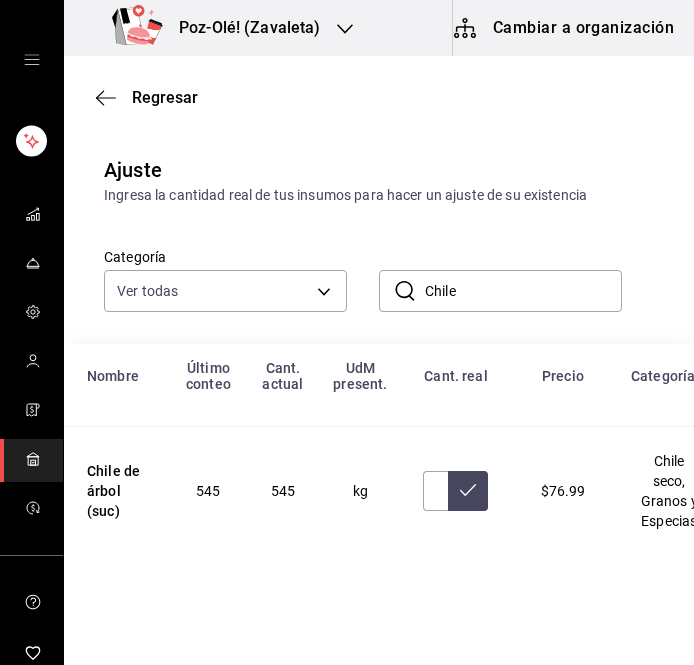 click on "Chile" at bounding box center [523, 291] 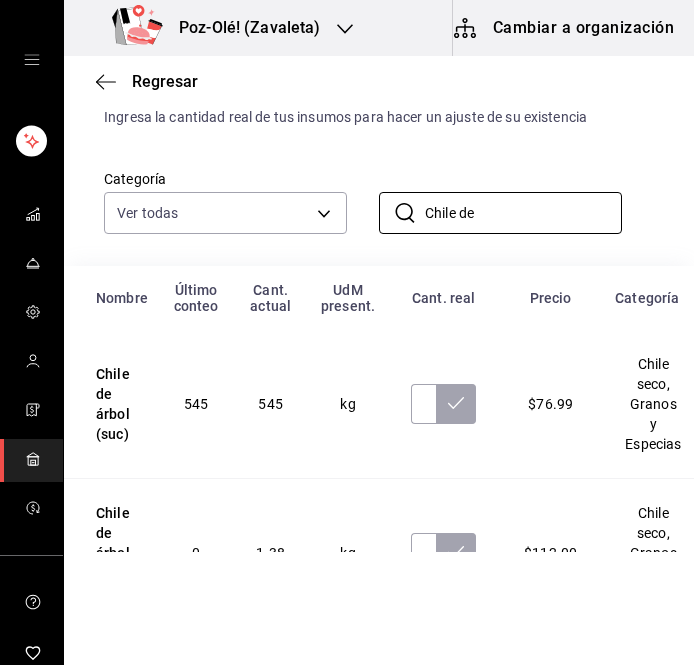 scroll, scrollTop: 77, scrollLeft: 0, axis: vertical 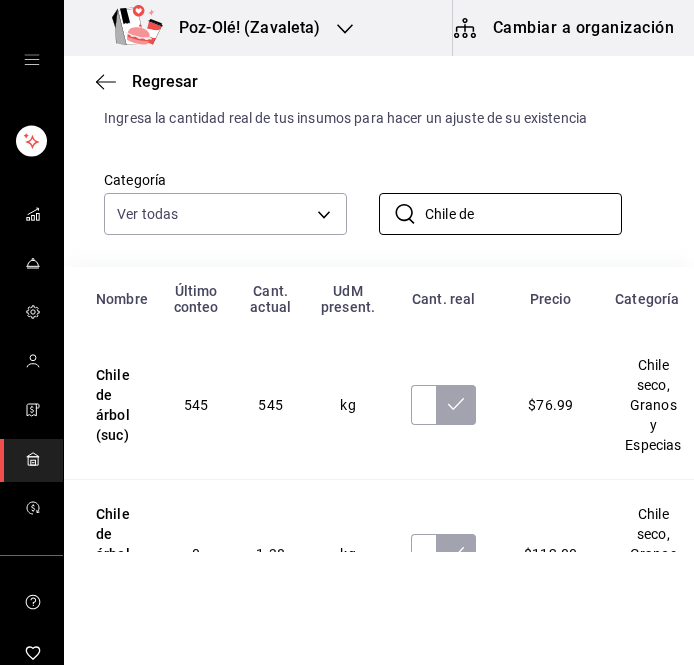 type on "Chile de" 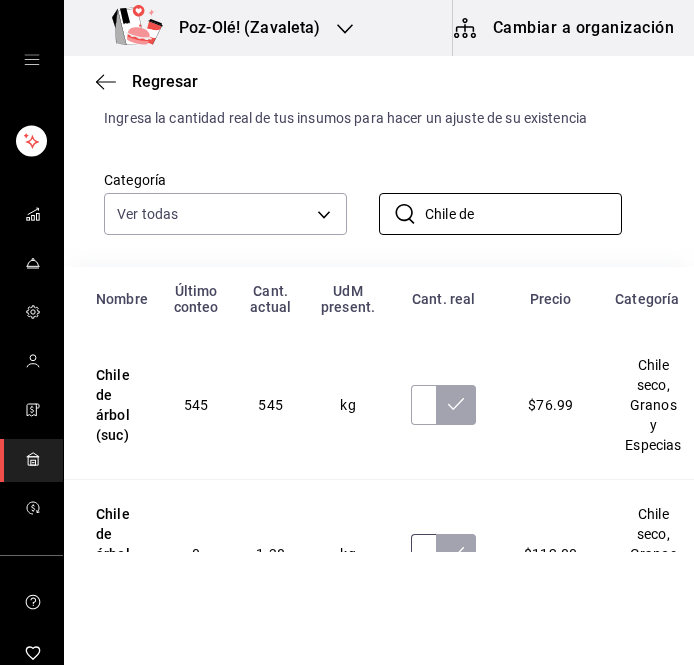 click at bounding box center (423, 554) 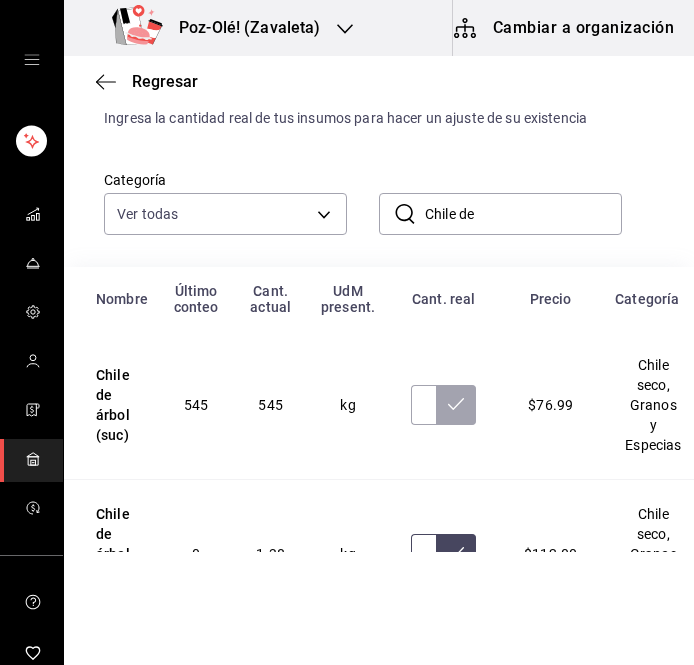 type on "1.17" 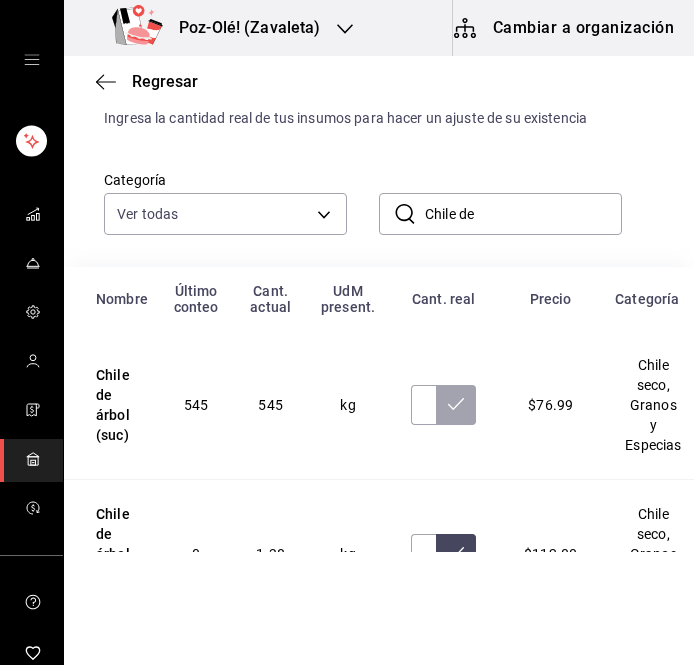 click at bounding box center [456, 554] 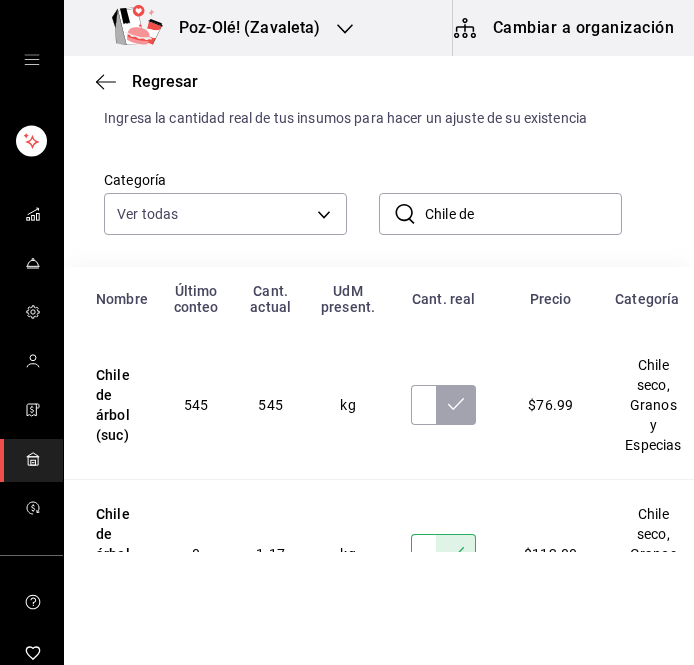 click on "Chile de" at bounding box center (523, 214) 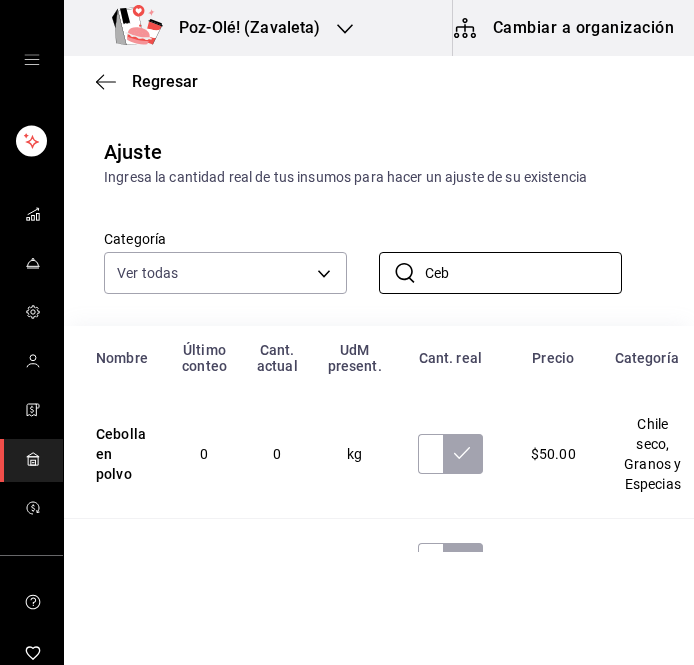 scroll, scrollTop: 17, scrollLeft: 0, axis: vertical 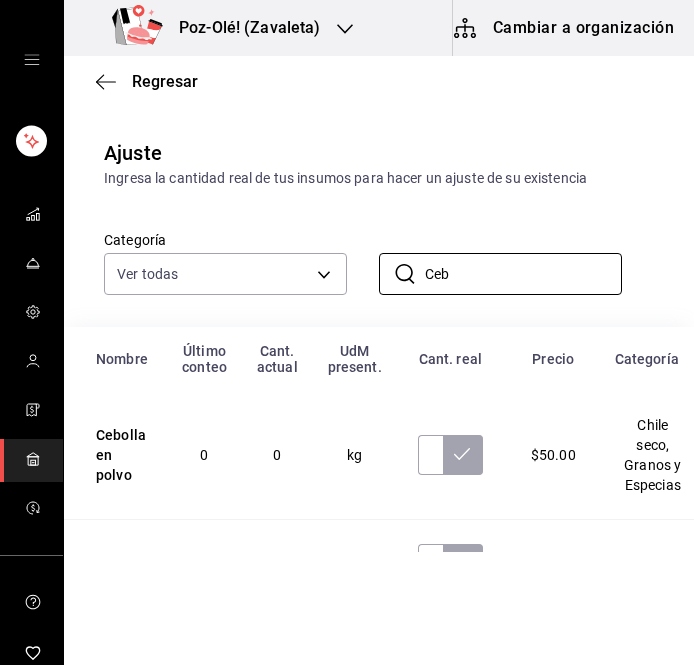 type on "Ceb" 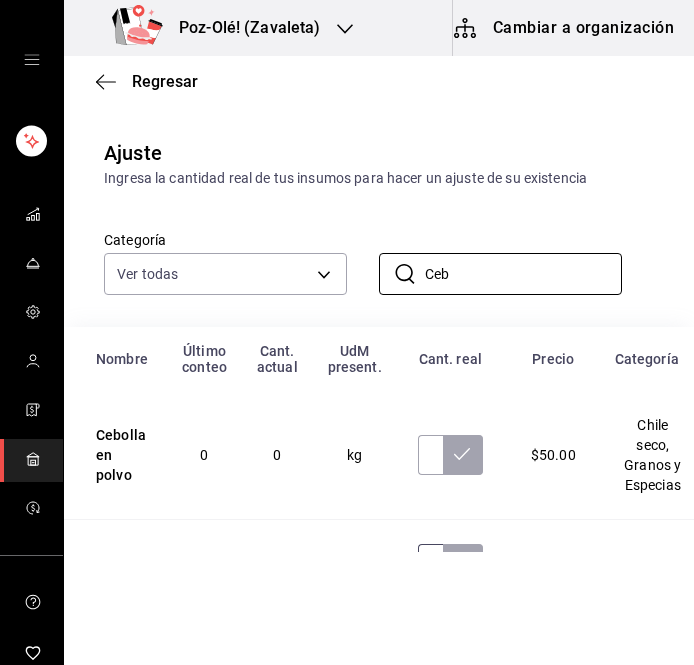 click at bounding box center (430, 564) 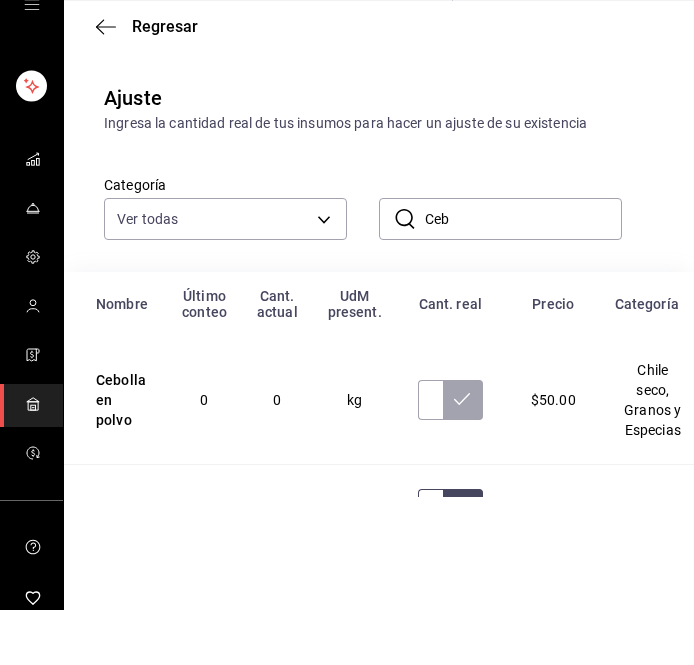 type on "4.85" 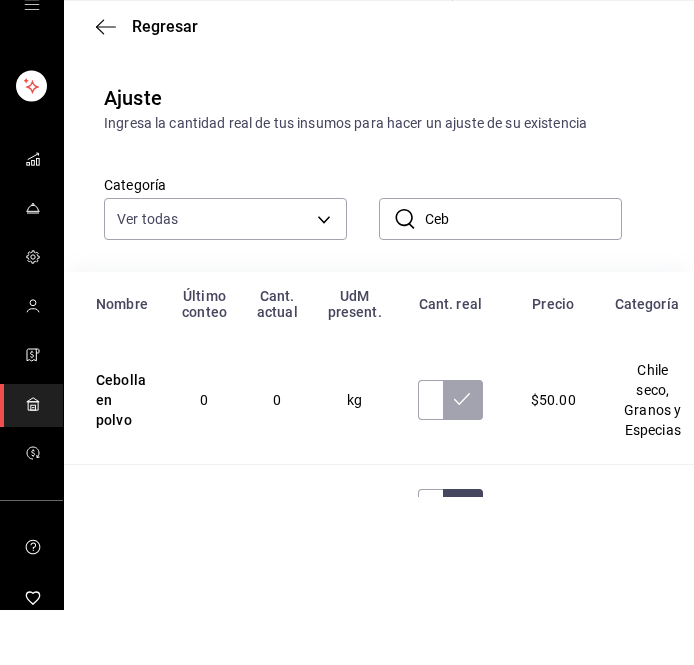 click at bounding box center (463, 564) 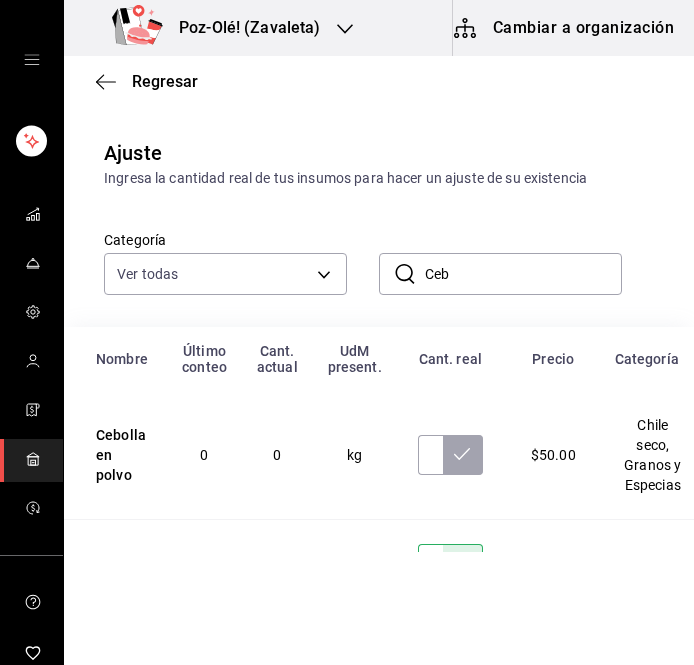 click on "Ceb" at bounding box center (523, 274) 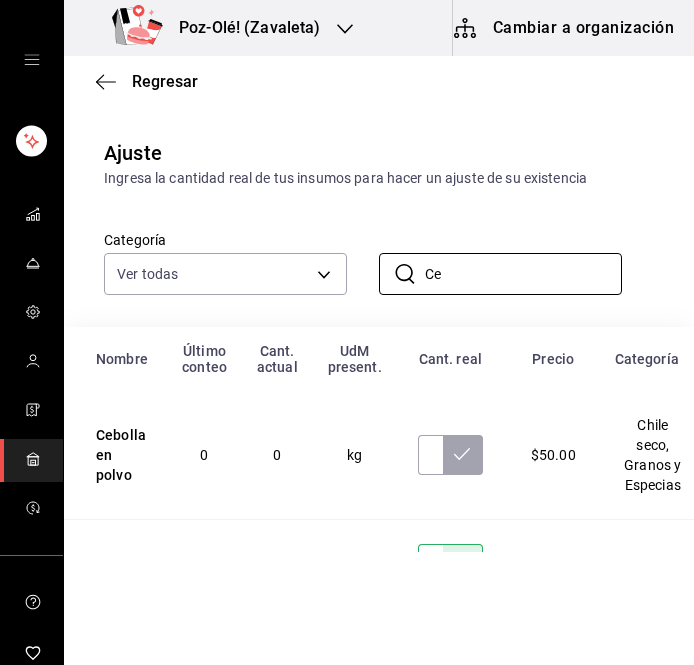 type on "C" 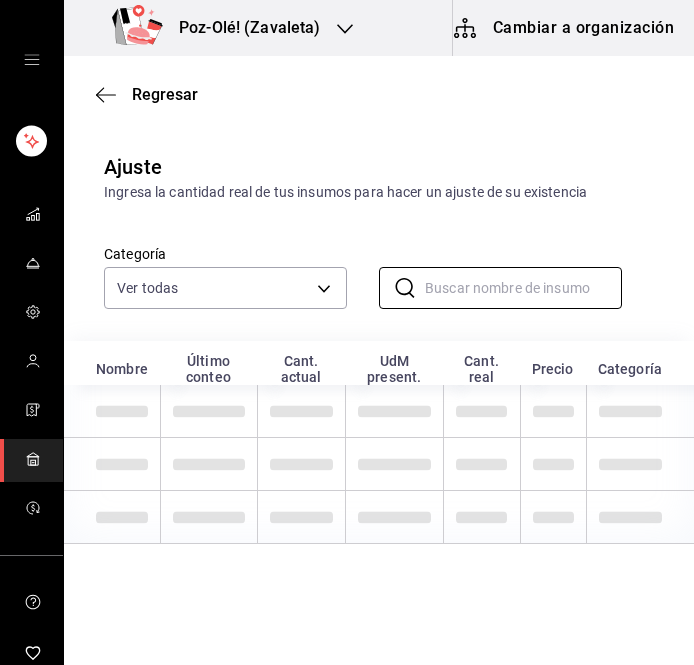 scroll, scrollTop: 0, scrollLeft: 0, axis: both 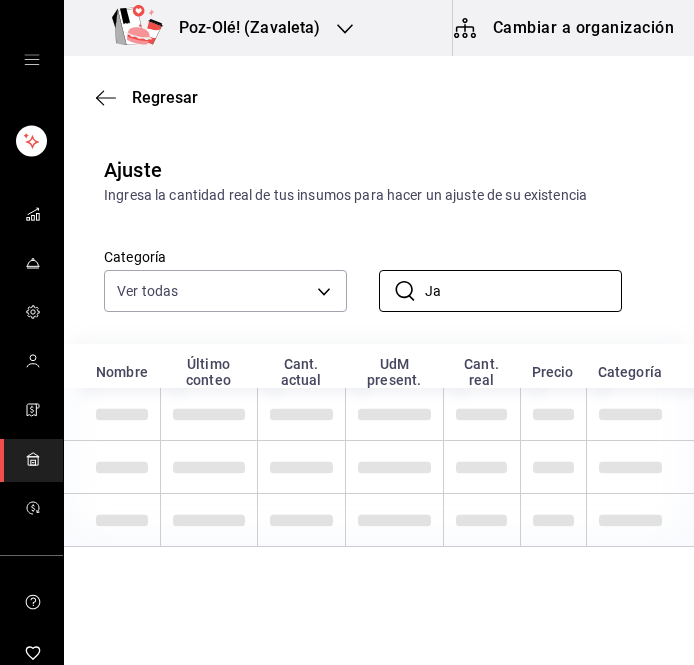 type on "J" 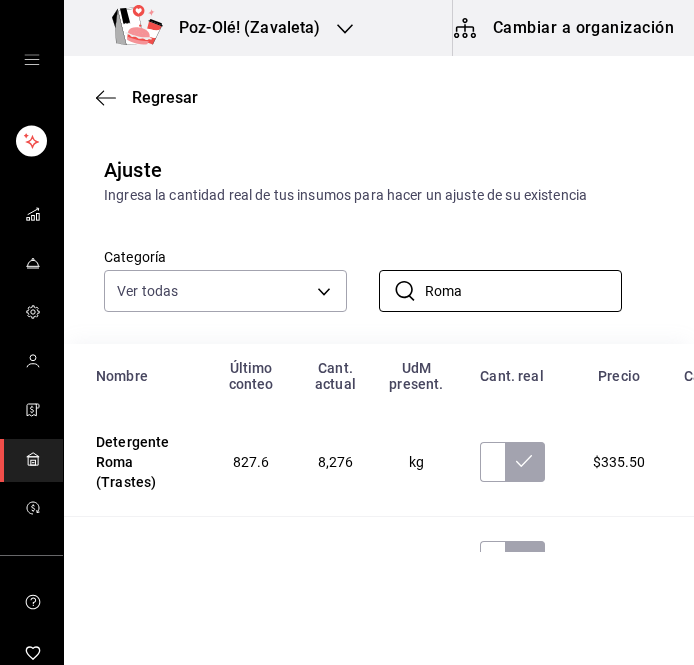 type on "Roma" 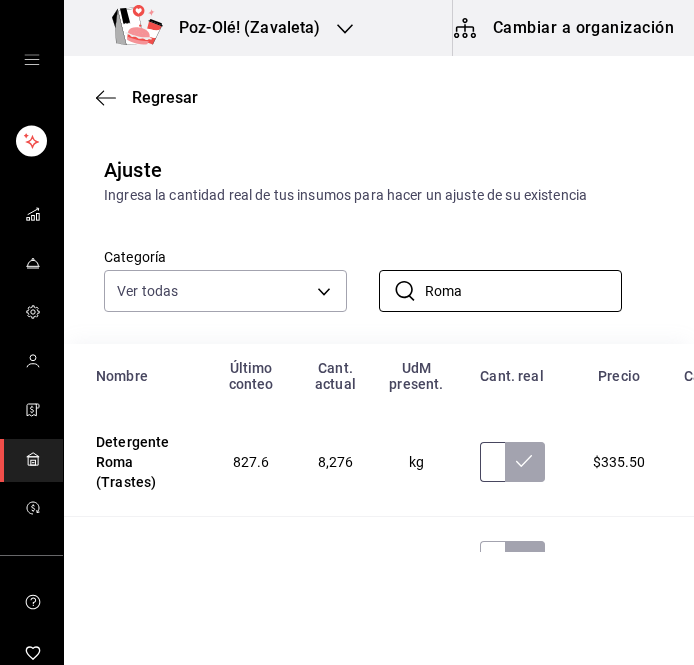click at bounding box center [492, 462] 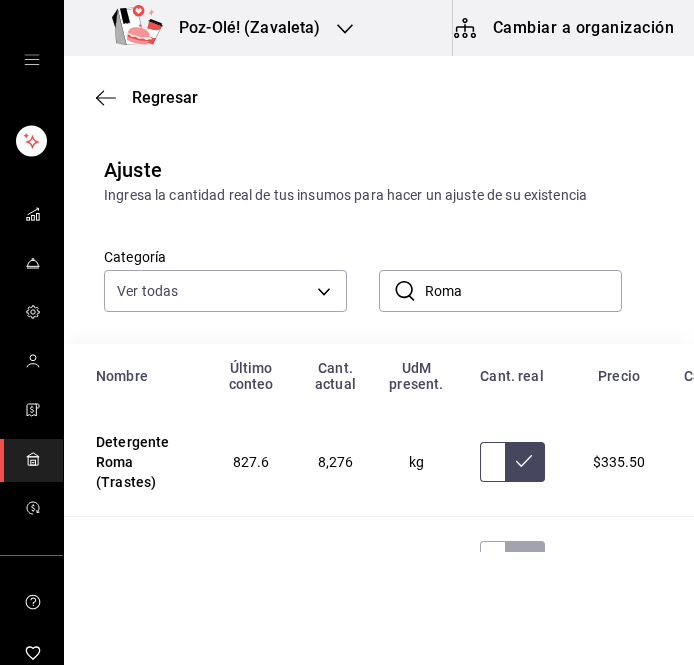 type on "8.09" 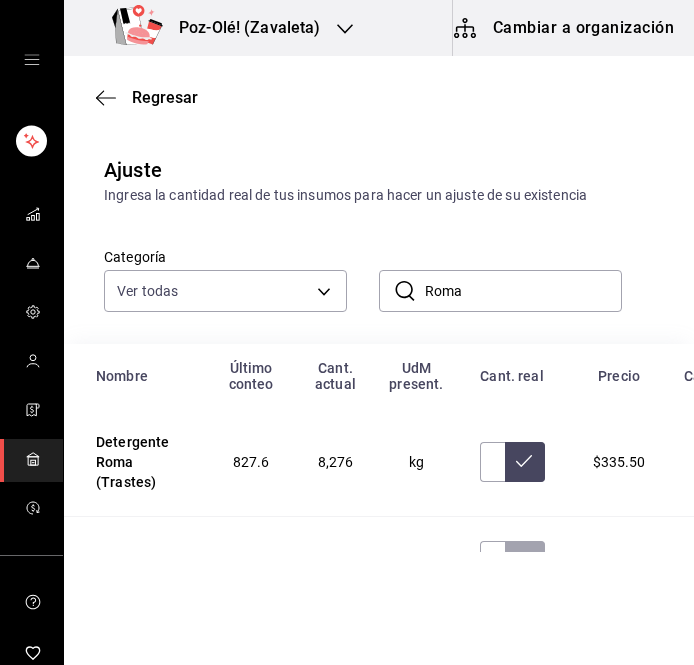 click at bounding box center (525, 462) 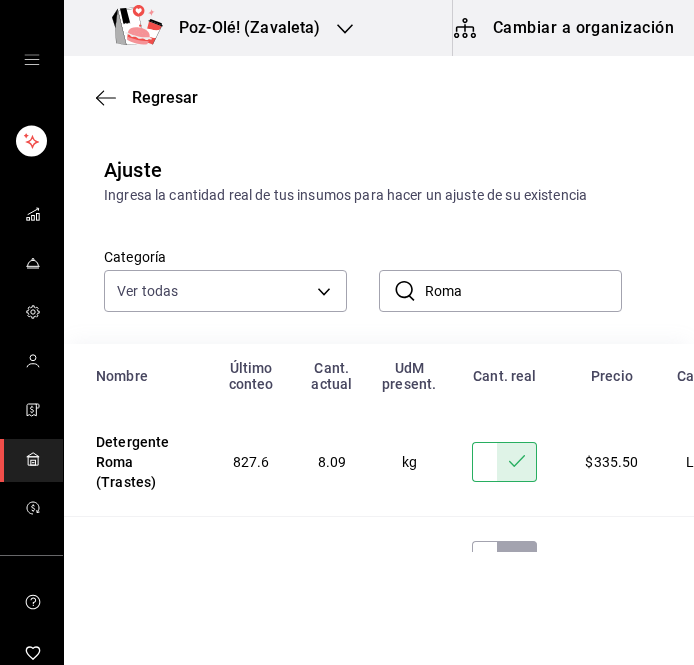 click on "Roma" at bounding box center (523, 291) 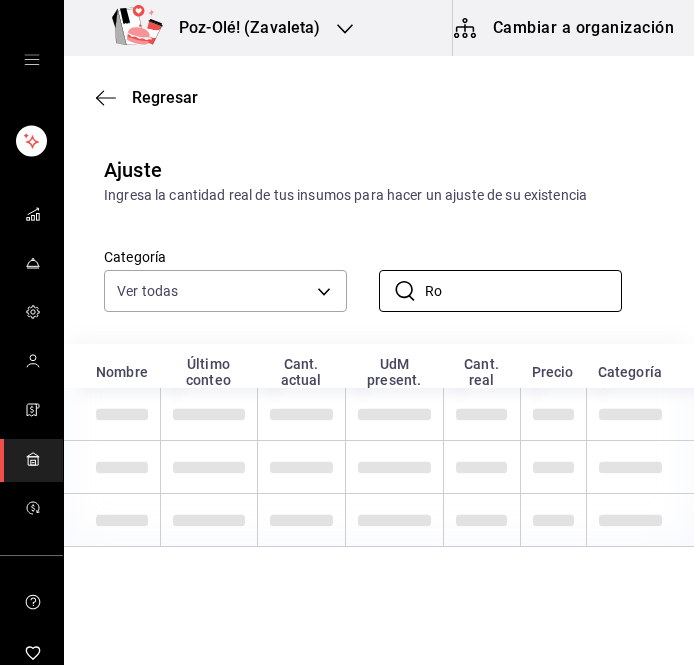 type on "R" 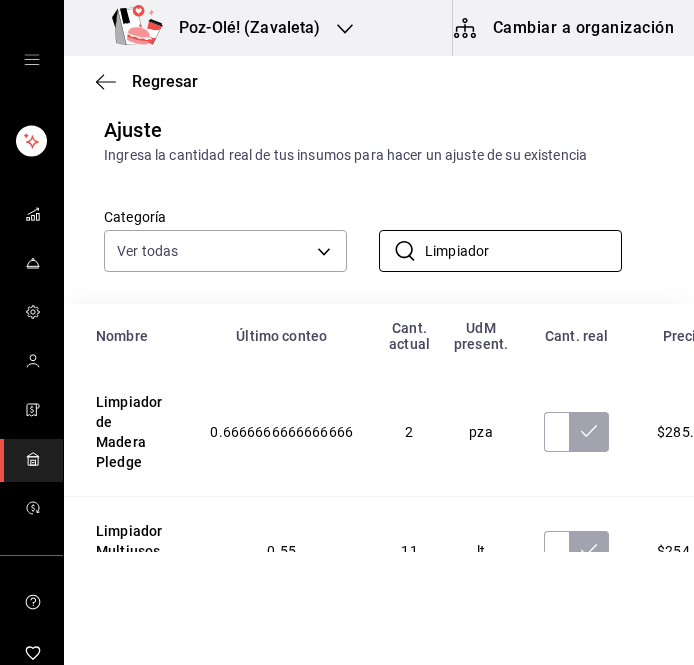 scroll, scrollTop: 37, scrollLeft: 0, axis: vertical 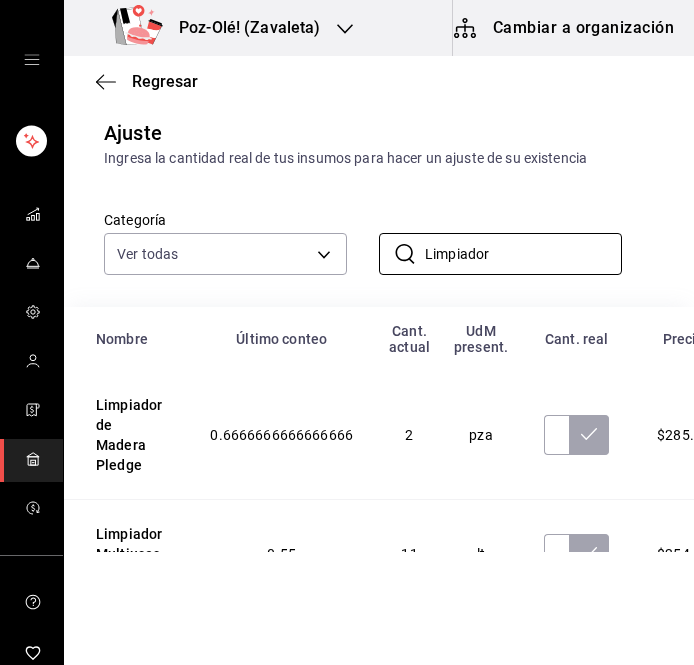type on "Limpiador" 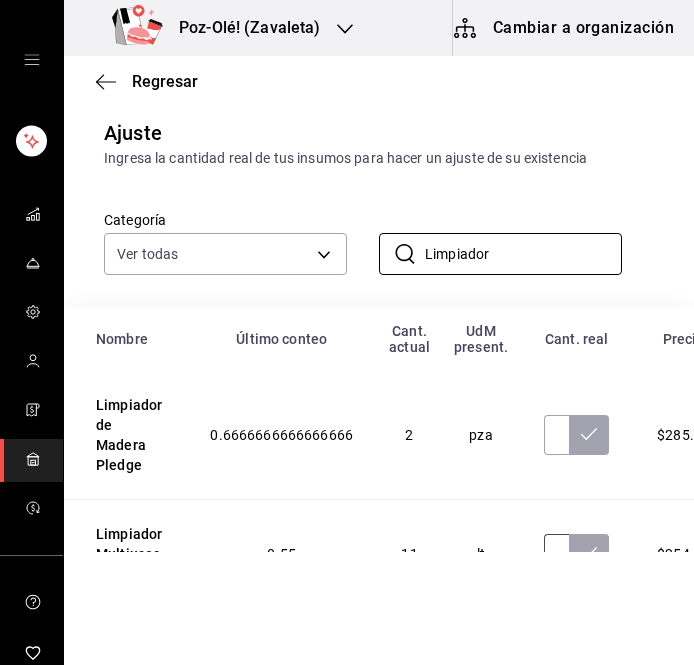 click at bounding box center (556, 554) 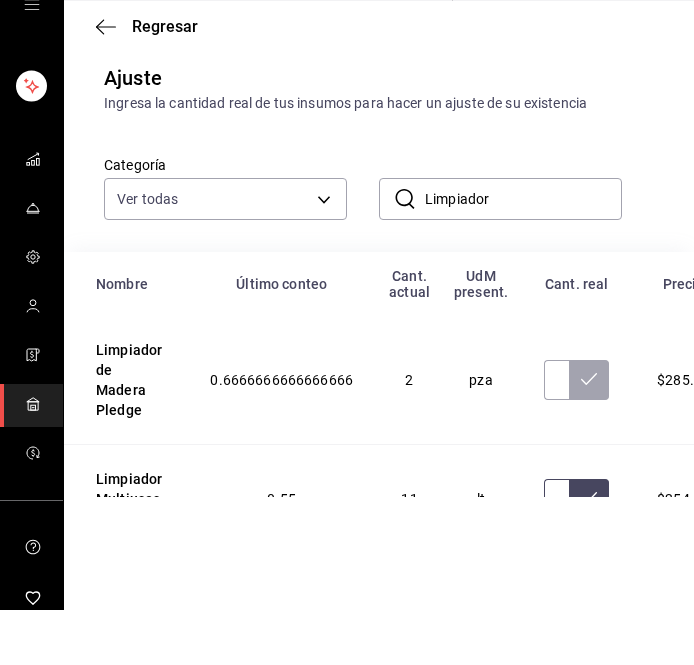 type on "0.50" 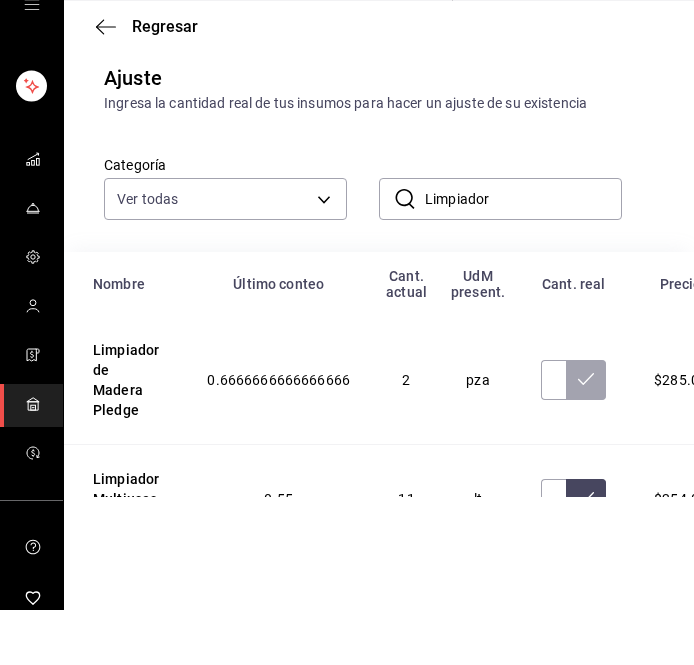 click 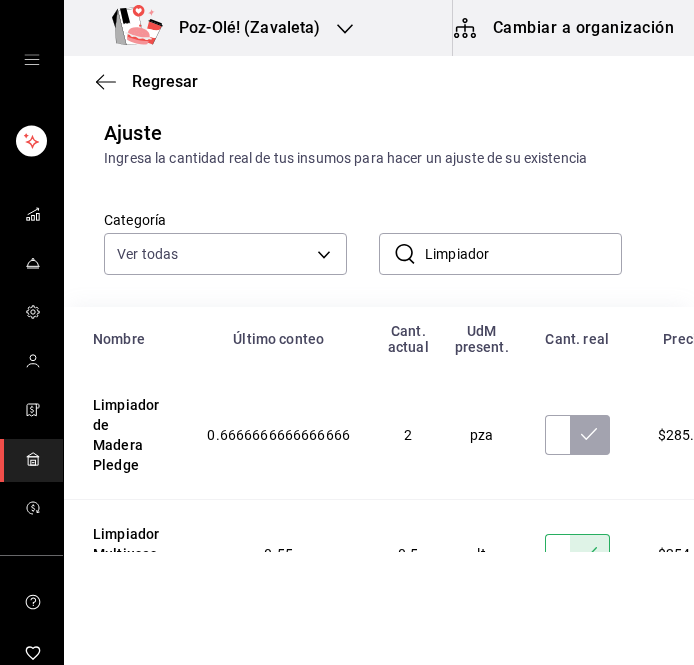 click on "Limpiador" at bounding box center (523, 254) 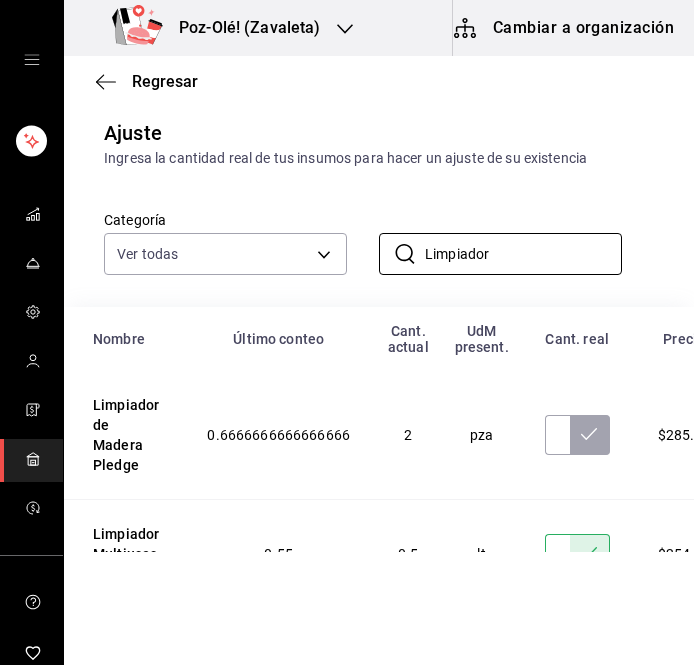 click on "Limpiador" at bounding box center (523, 254) 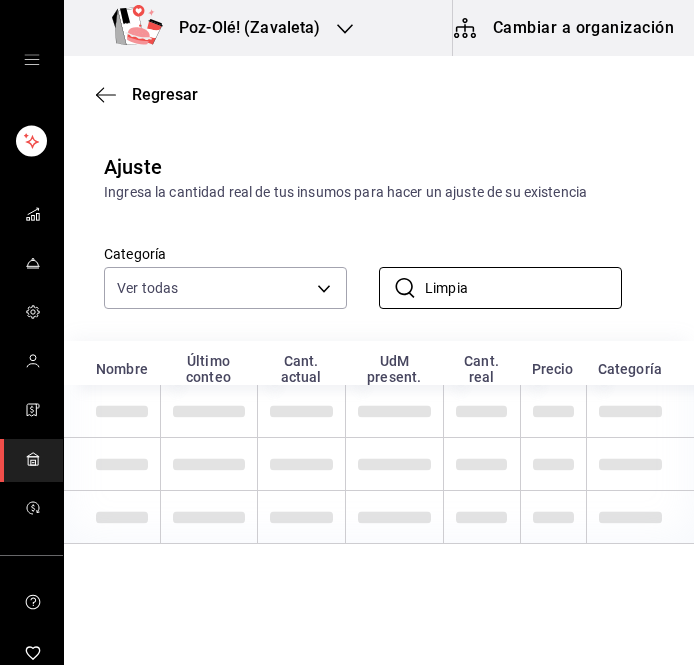 scroll, scrollTop: 0, scrollLeft: 0, axis: both 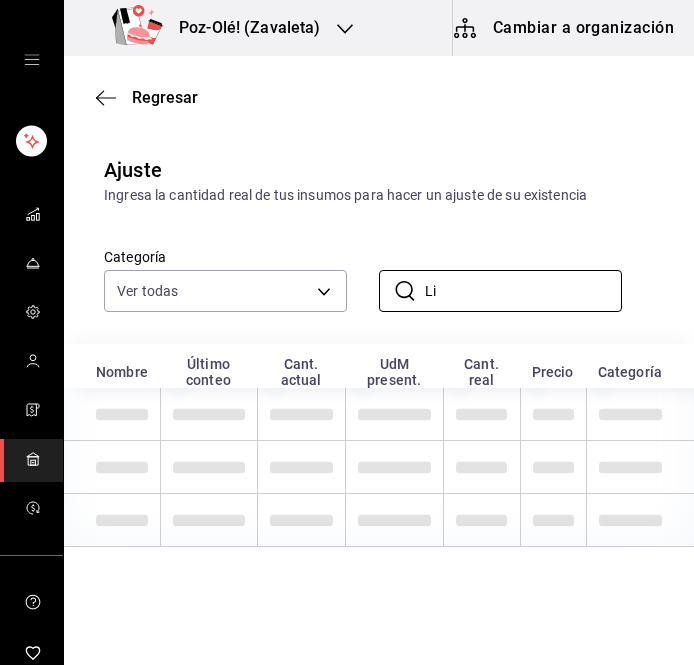 type on "L" 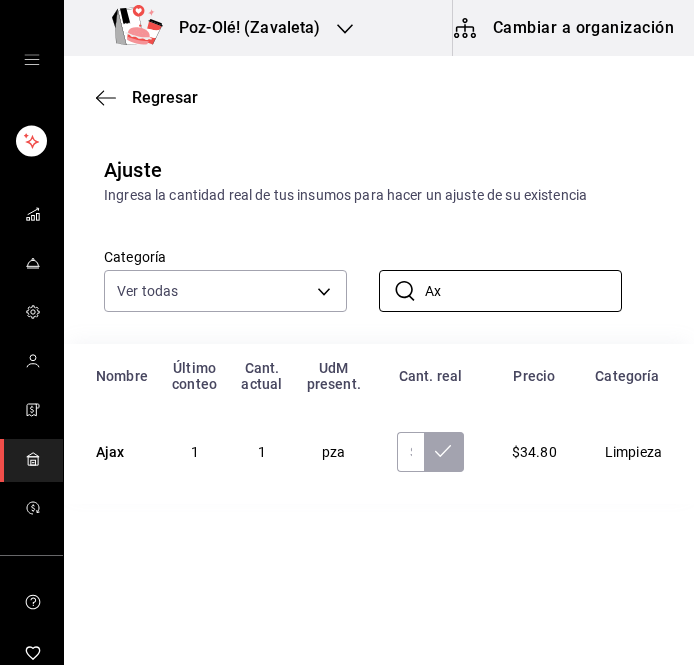 type on "A" 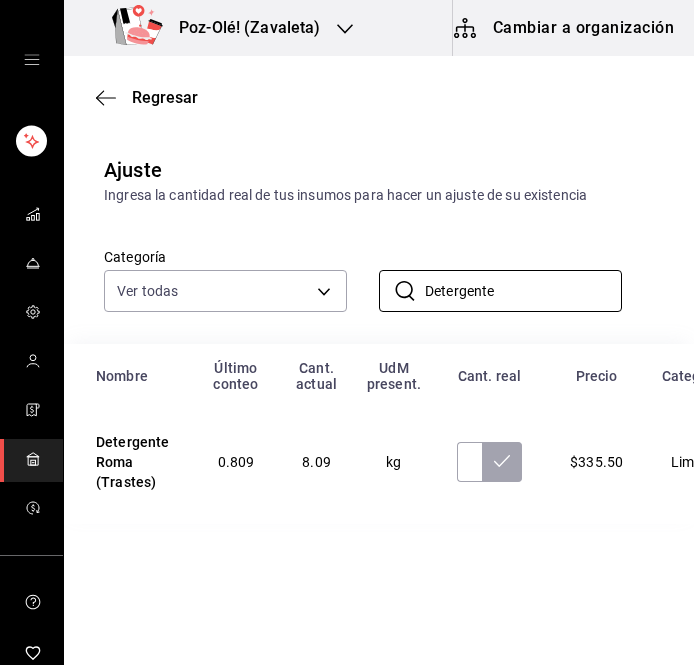type on "Detergente" 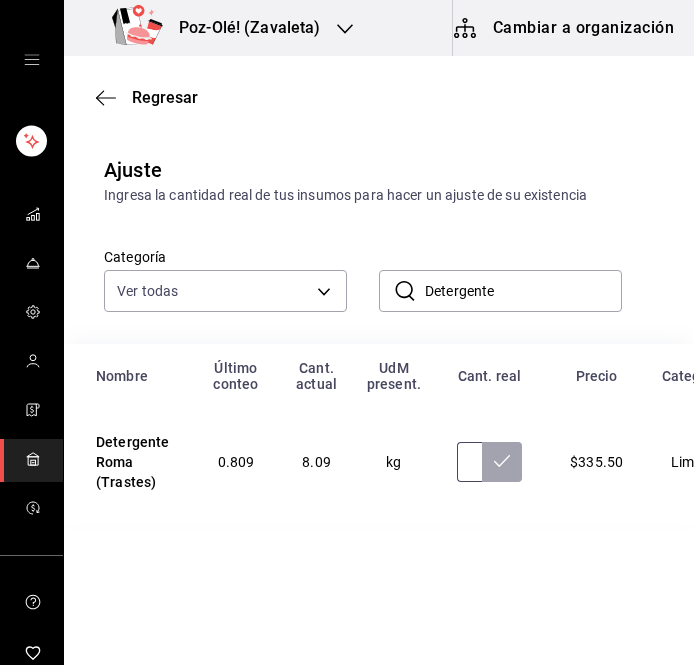 click at bounding box center (469, 462) 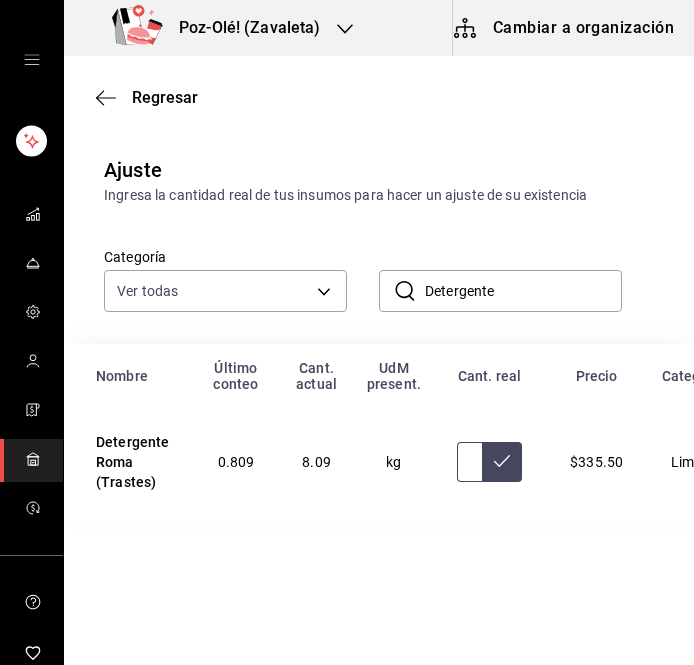 click at bounding box center (469, 462) 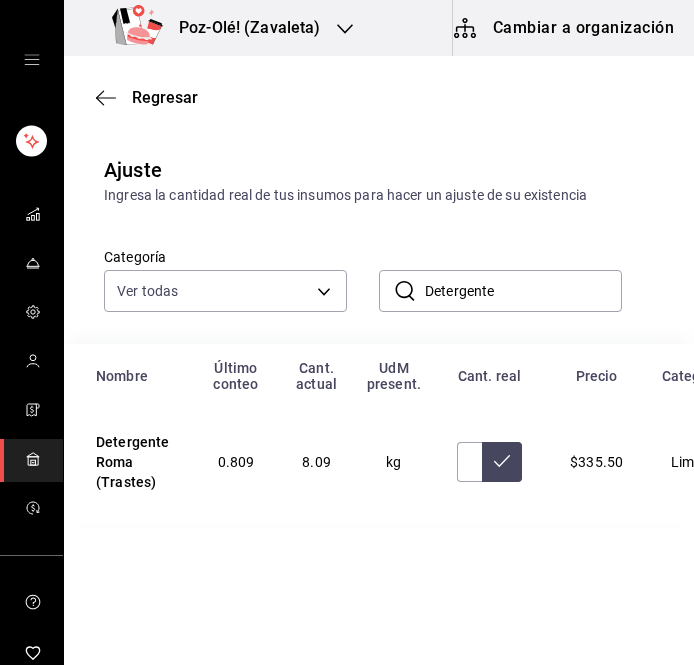 click at bounding box center (502, 462) 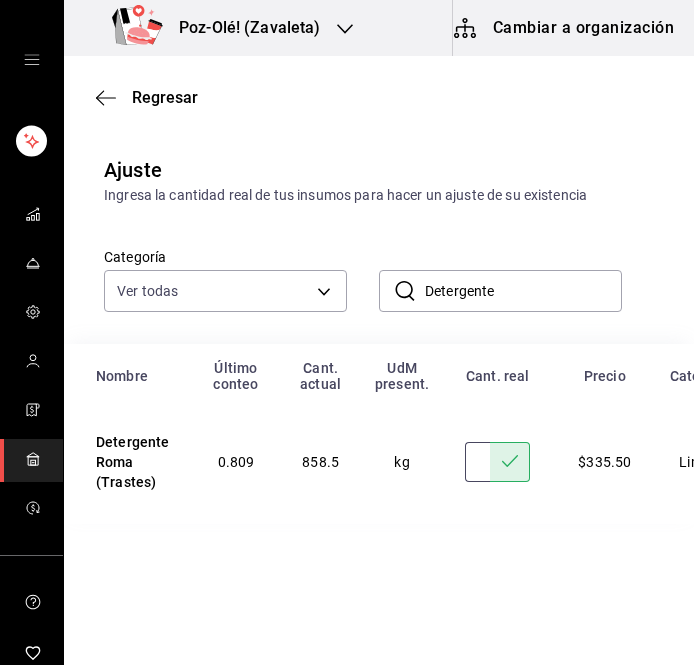 click on "858.50" at bounding box center (477, 462) 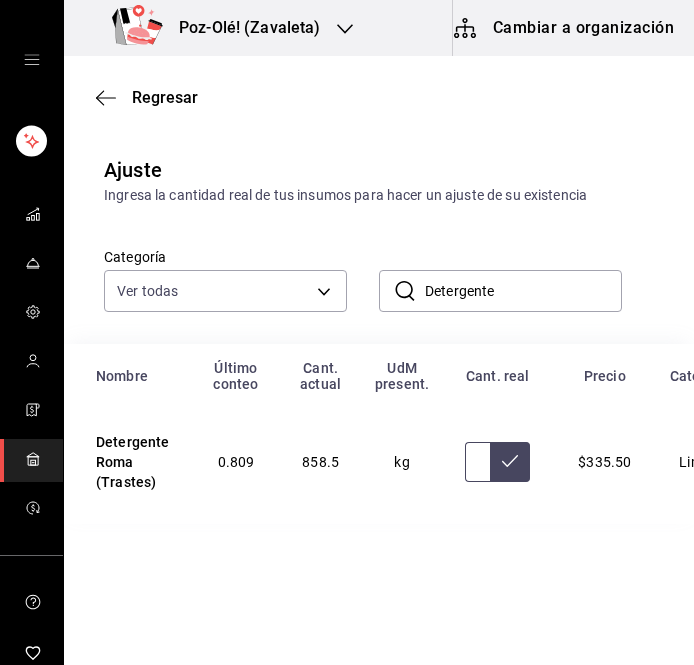 type on "8.05" 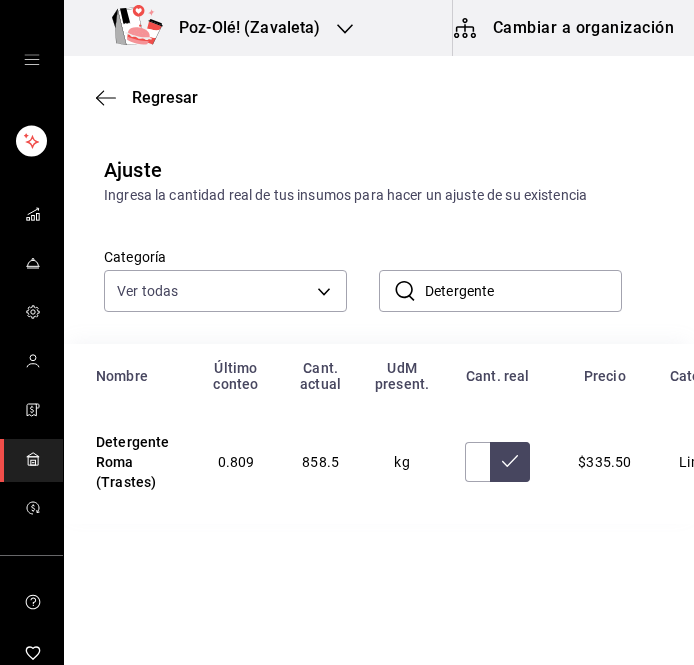 click 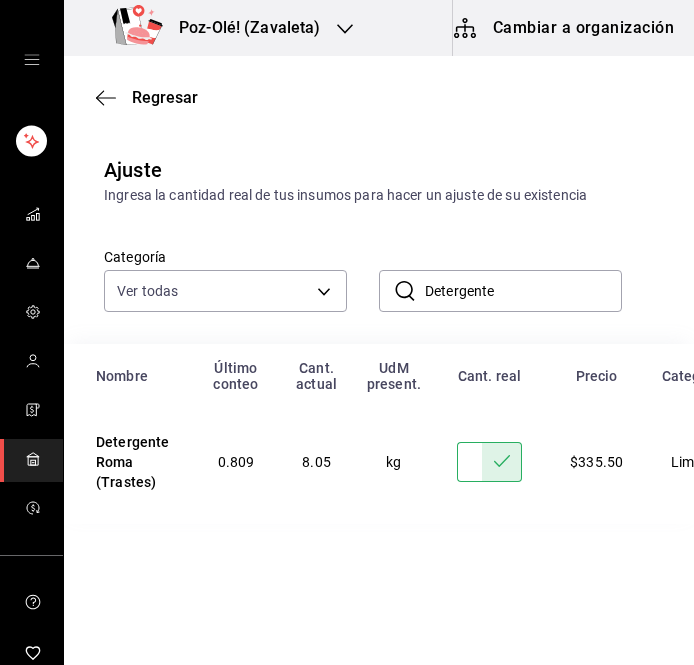 click on "Detergente" at bounding box center [523, 291] 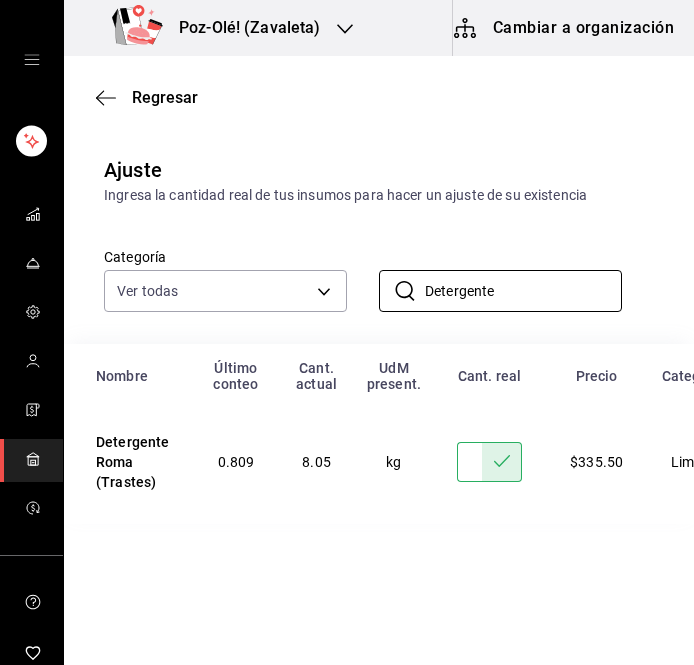 click on "​ Detergente ​" at bounding box center (484, 275) 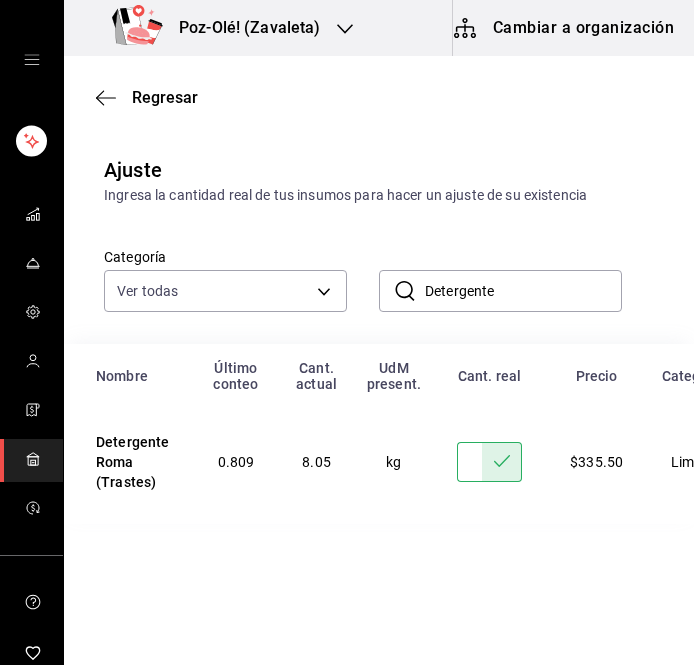 click on "Detergente" at bounding box center [523, 291] 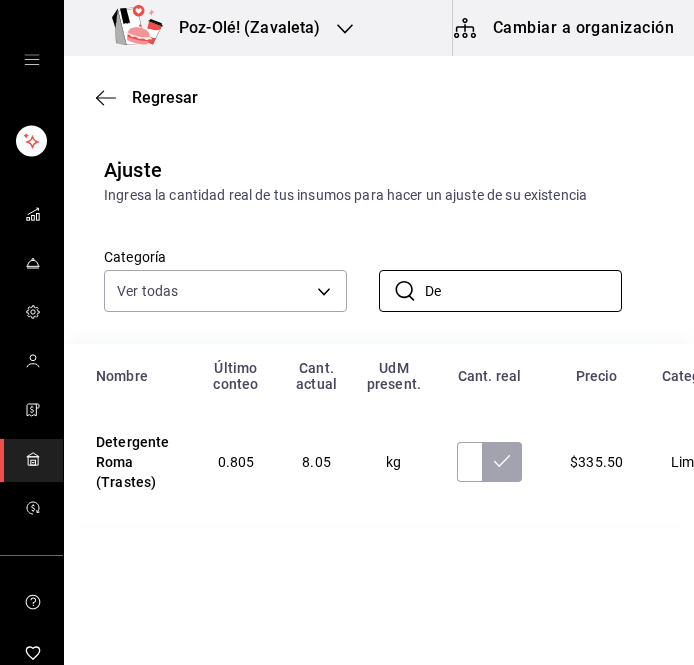 type on "D" 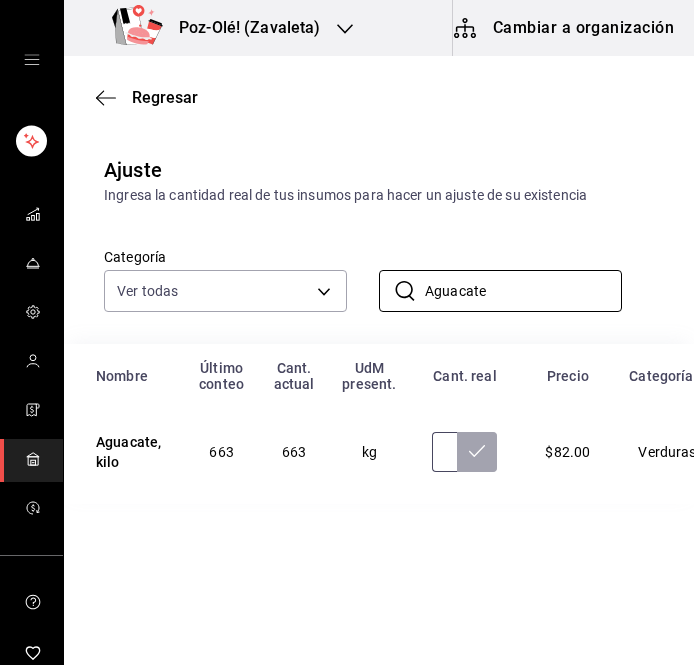 click at bounding box center [444, 452] 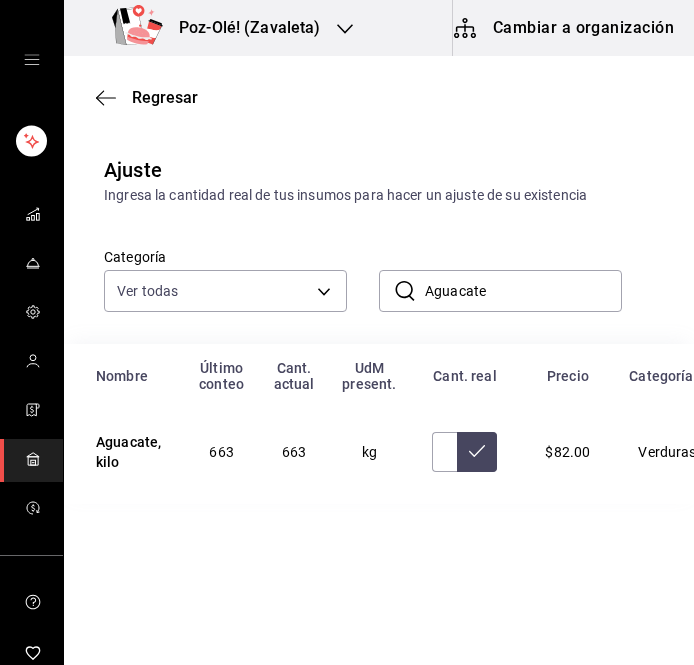 click at bounding box center (464, 452) 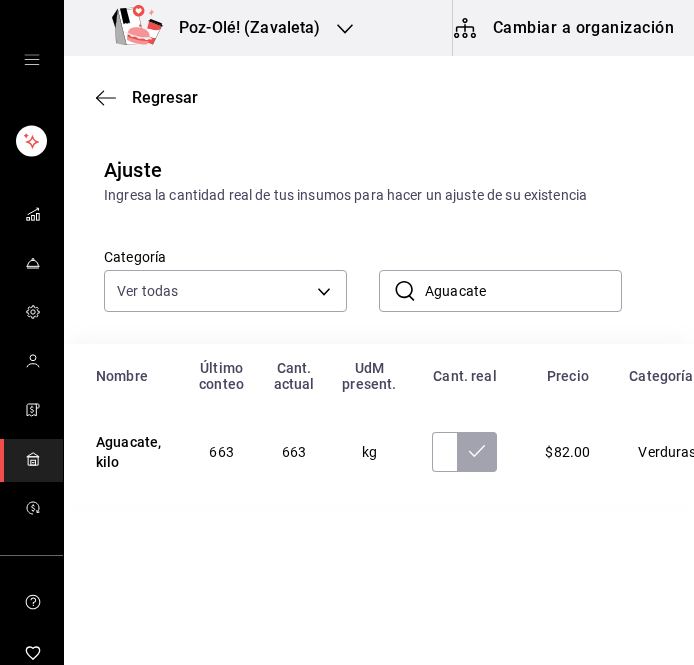 click on "663" at bounding box center [221, 452] 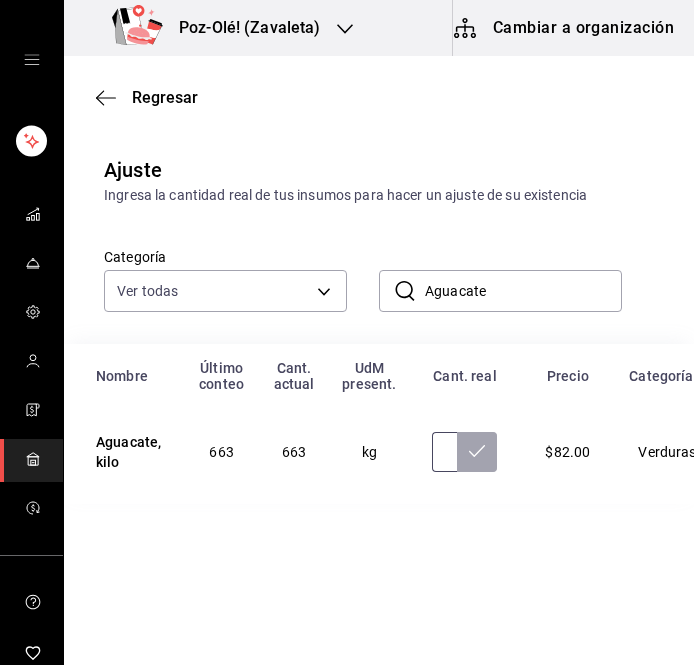 click at bounding box center (444, 452) 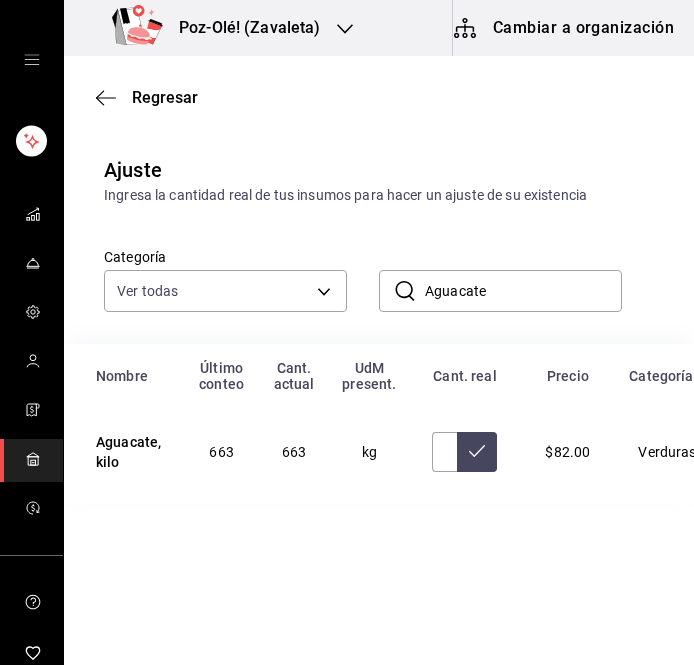 click on "Aguacate" at bounding box center [523, 291] 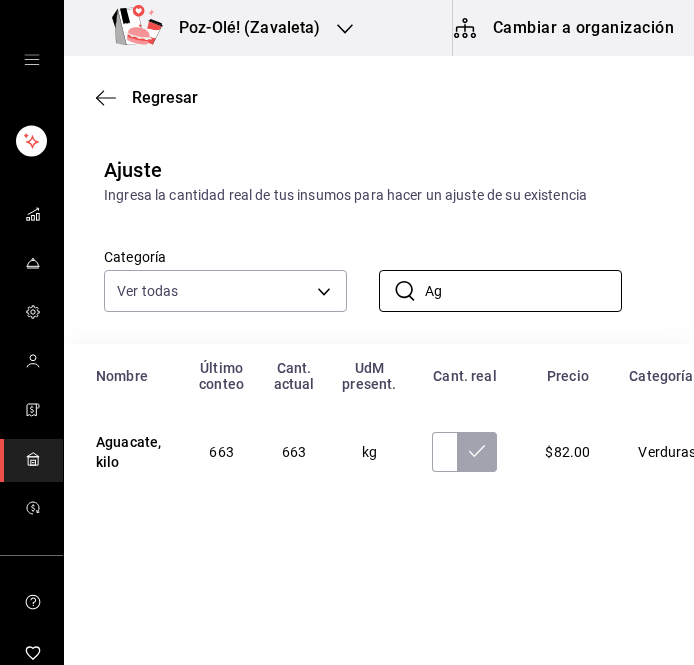 type on "A" 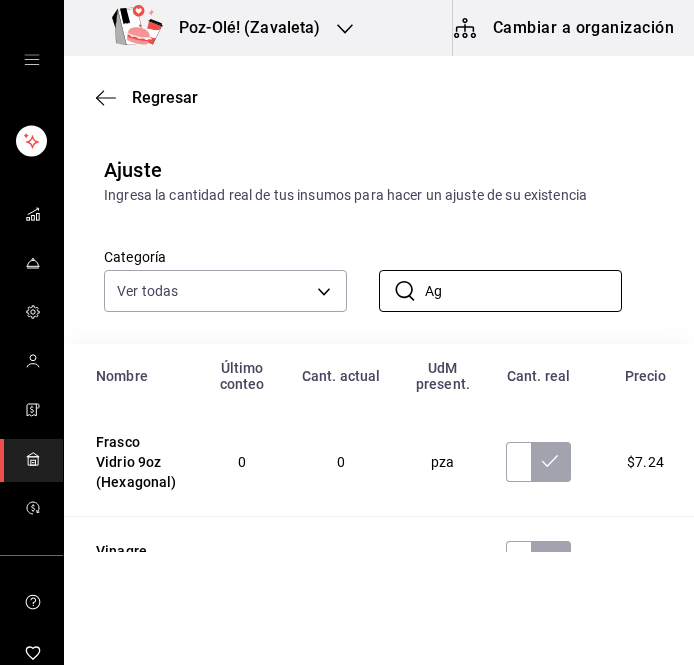 type on "A" 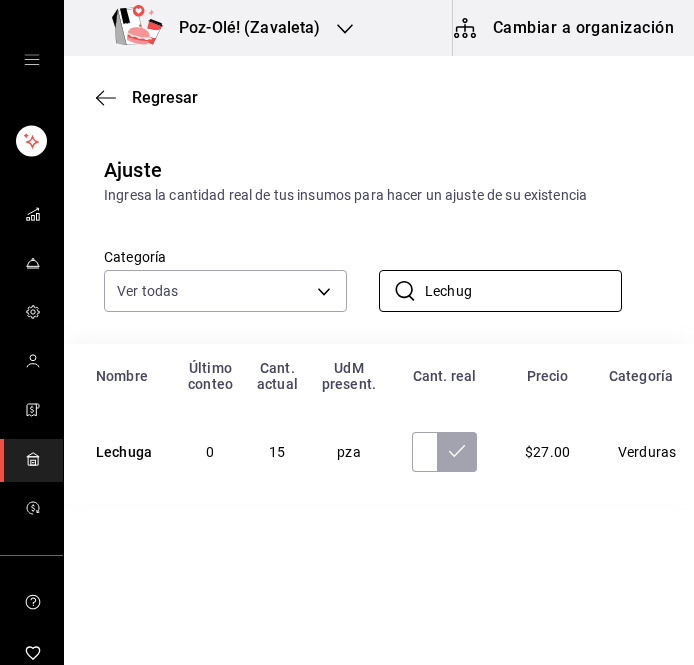 type on "Lechug" 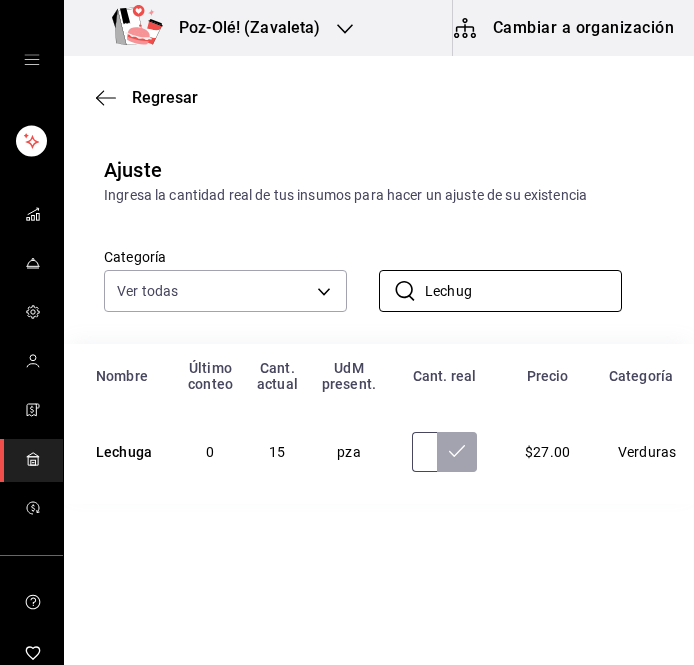 click at bounding box center [424, 452] 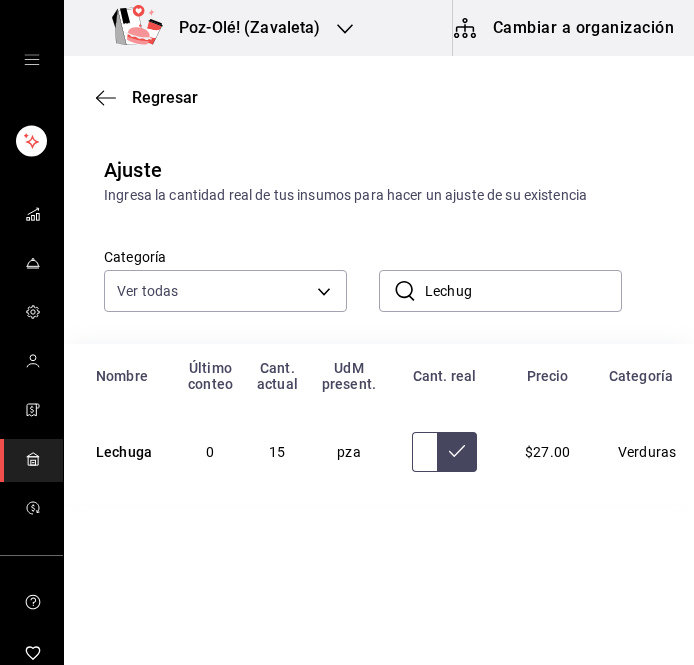 type on "13.00" 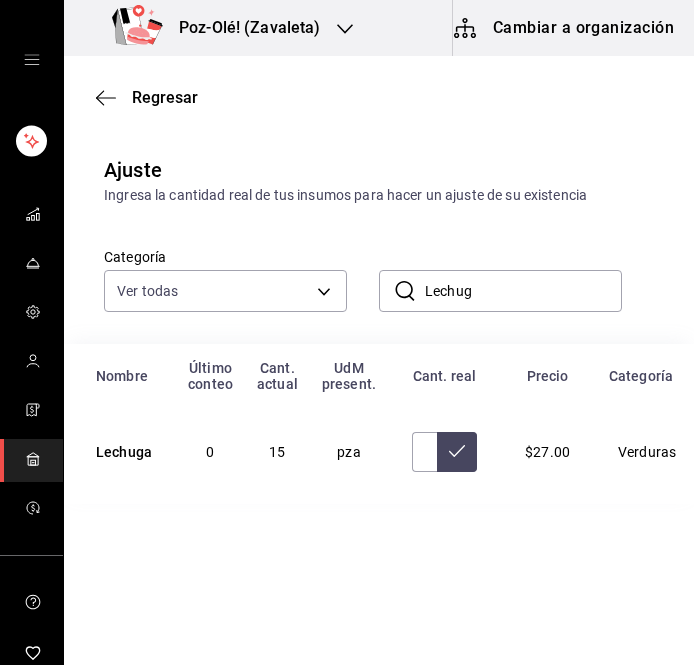click at bounding box center [457, 452] 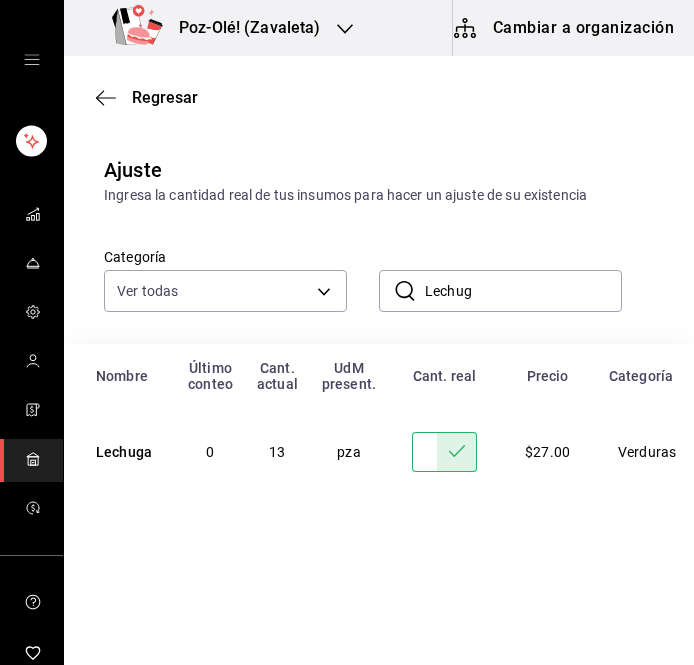click on "Lechug" at bounding box center (523, 291) 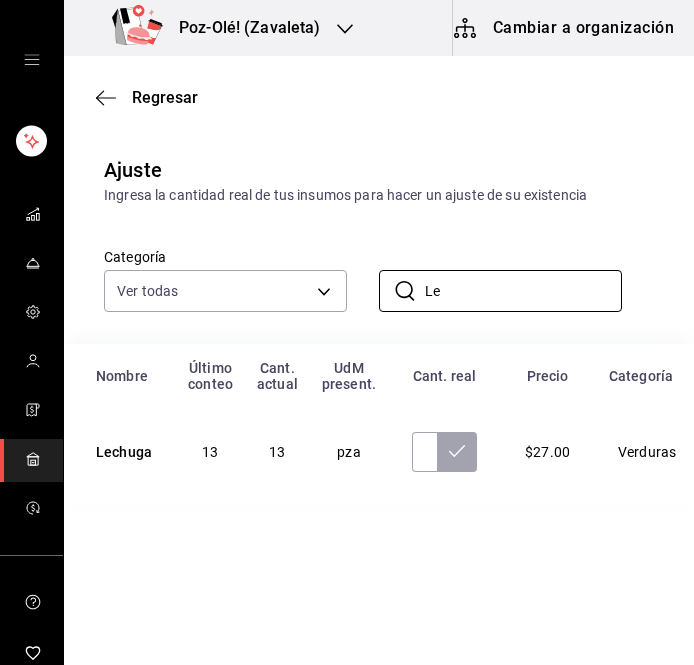 type on "L" 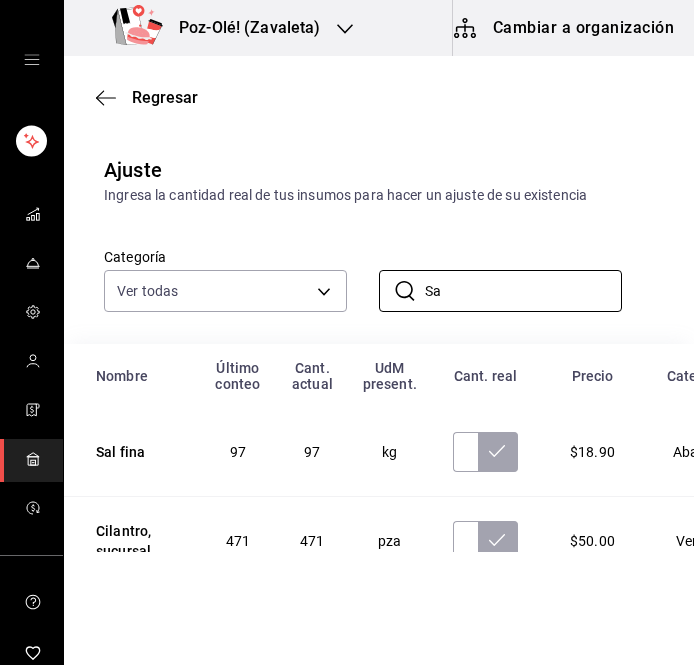 type on "S" 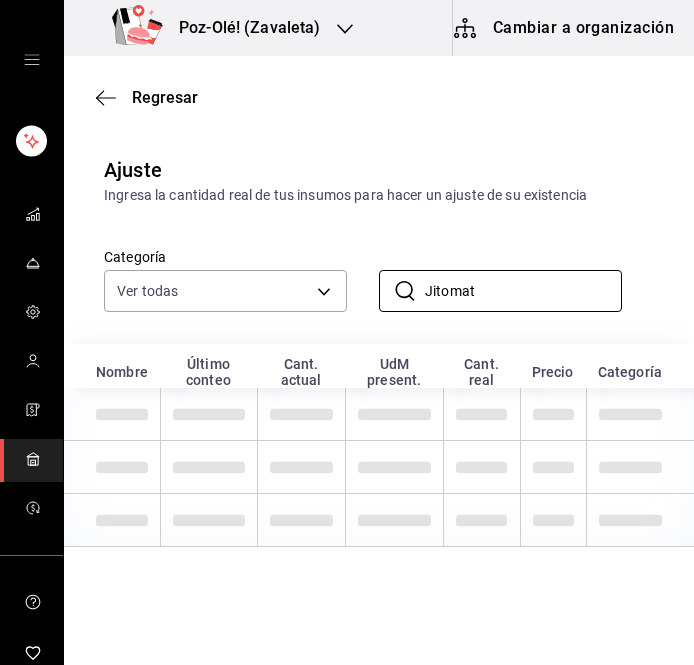 type on "Jitomate" 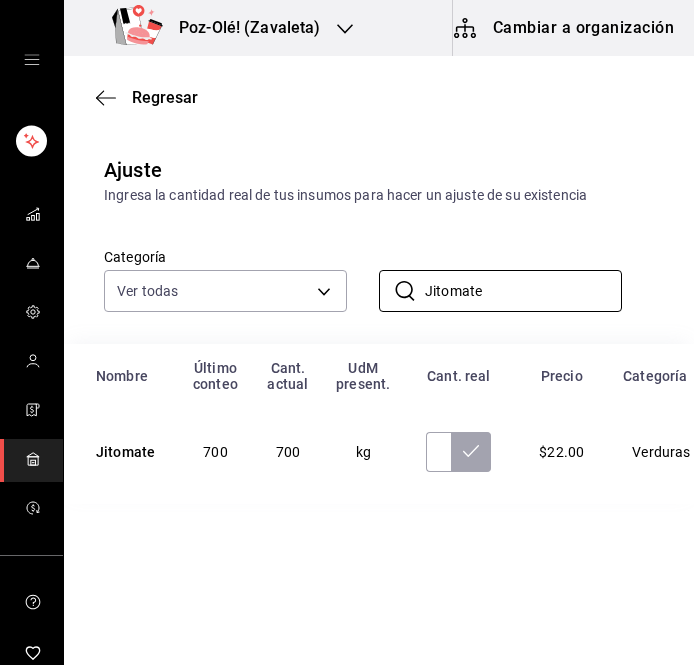 scroll, scrollTop: 0, scrollLeft: 0, axis: both 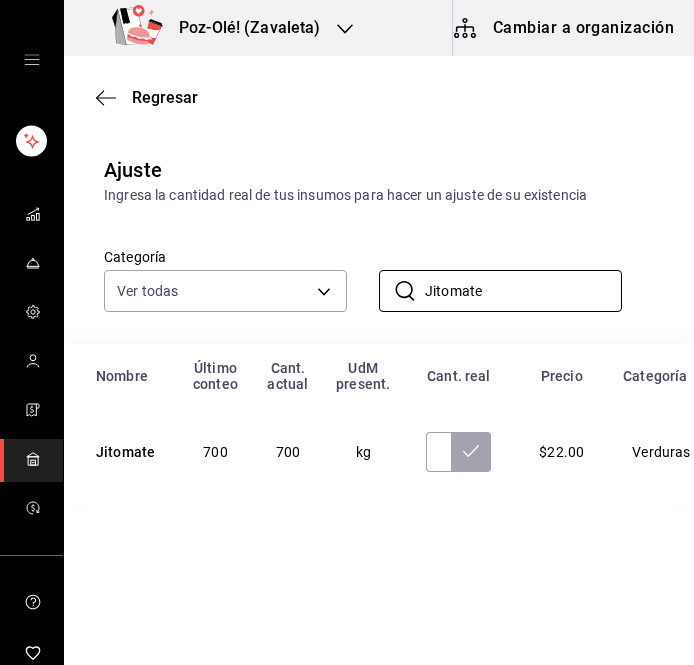 type on "Jitomate" 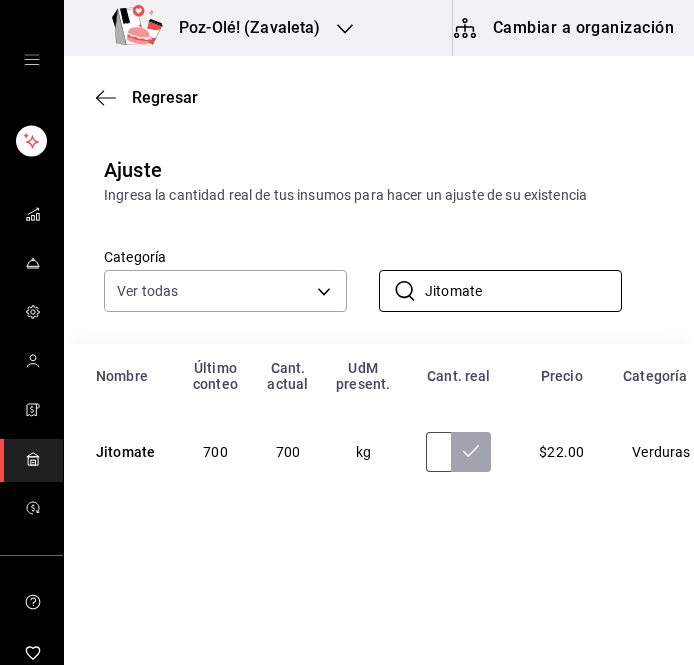 click at bounding box center [438, 452] 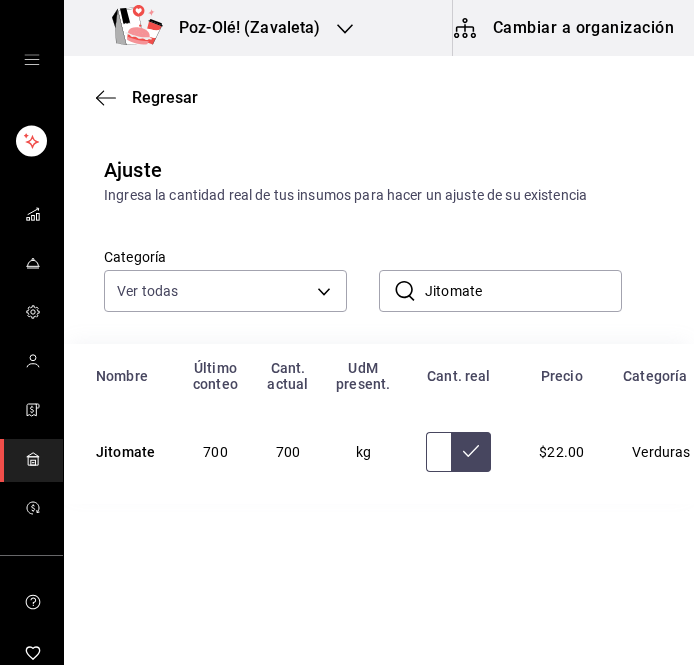 type on "320.00" 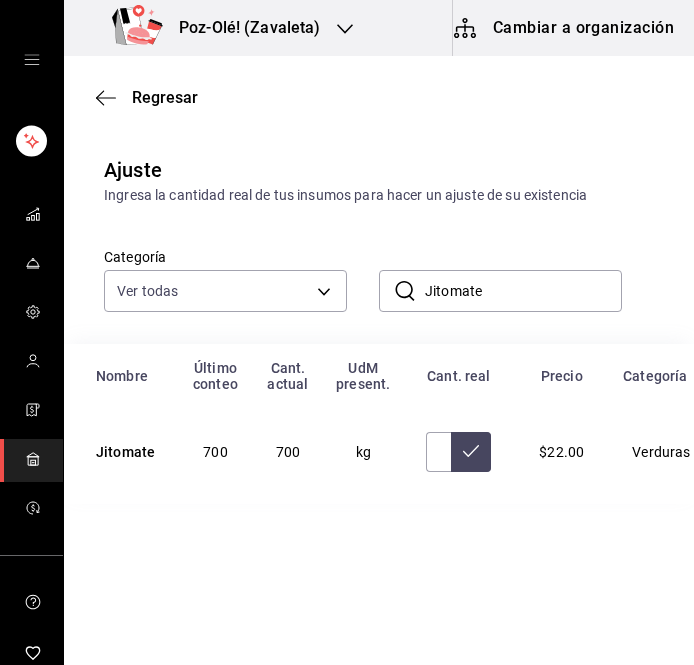 click at bounding box center (471, 452) 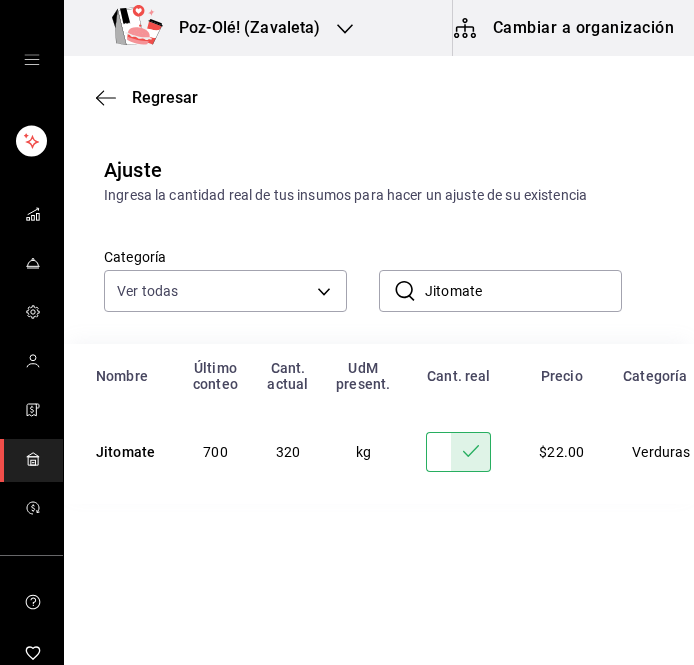 click on "Jitomate" at bounding box center (523, 291) 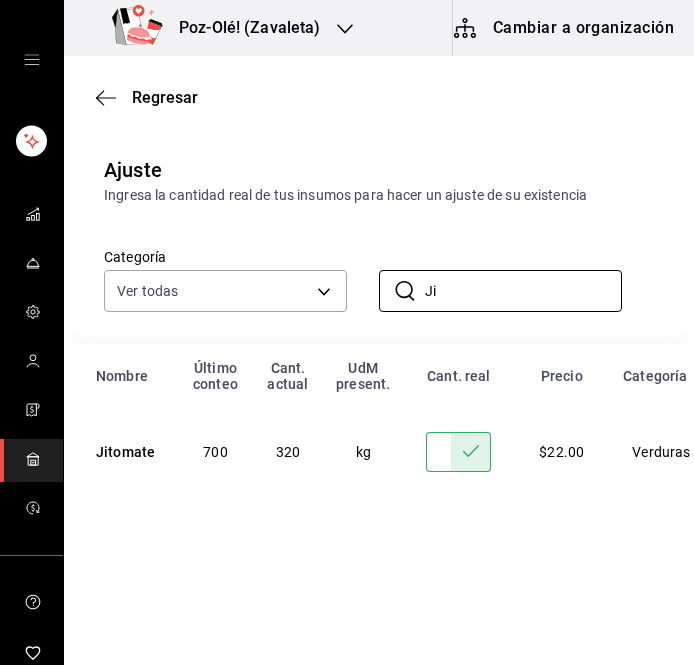type on "J" 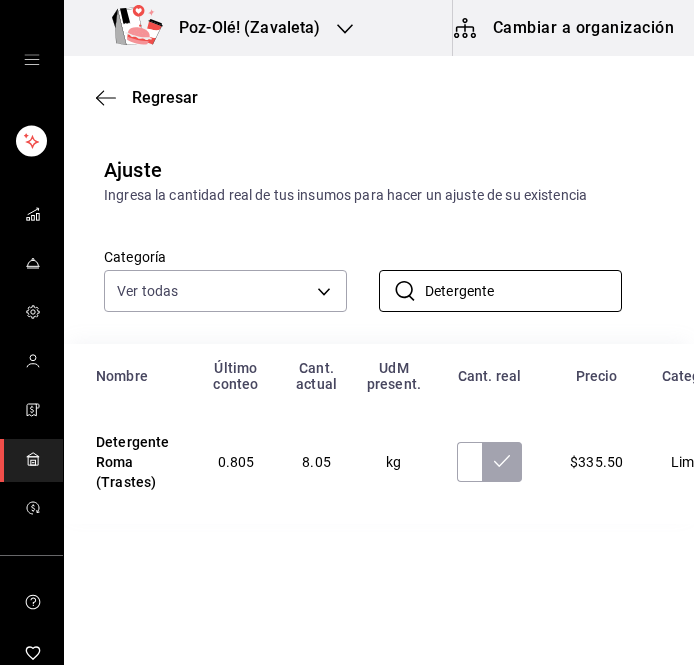 type on "Detergente" 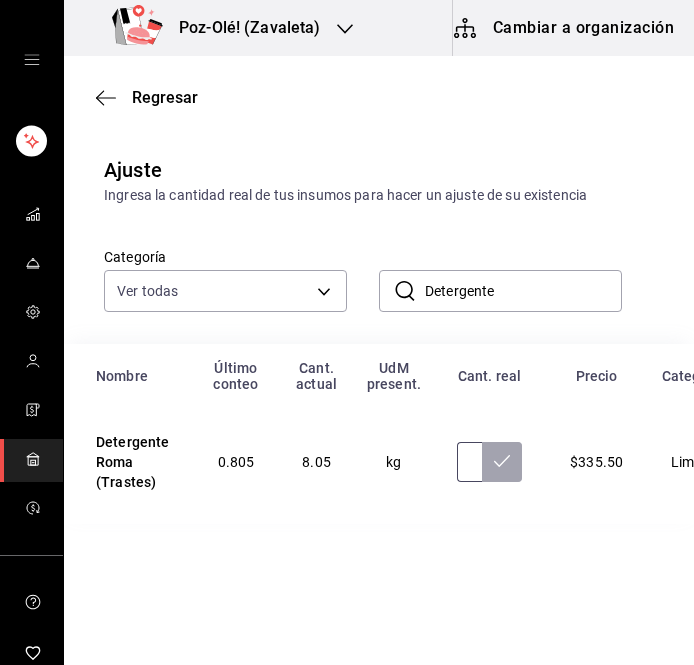 click at bounding box center [469, 462] 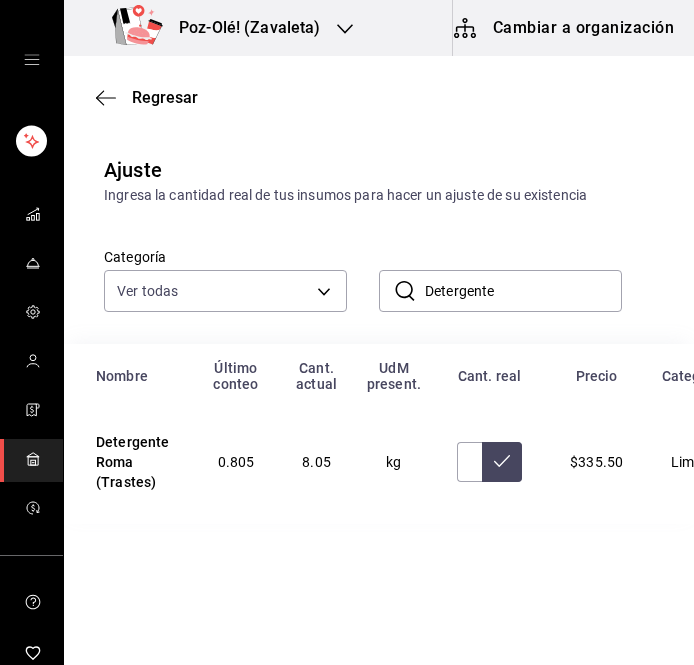 click at bounding box center (502, 462) 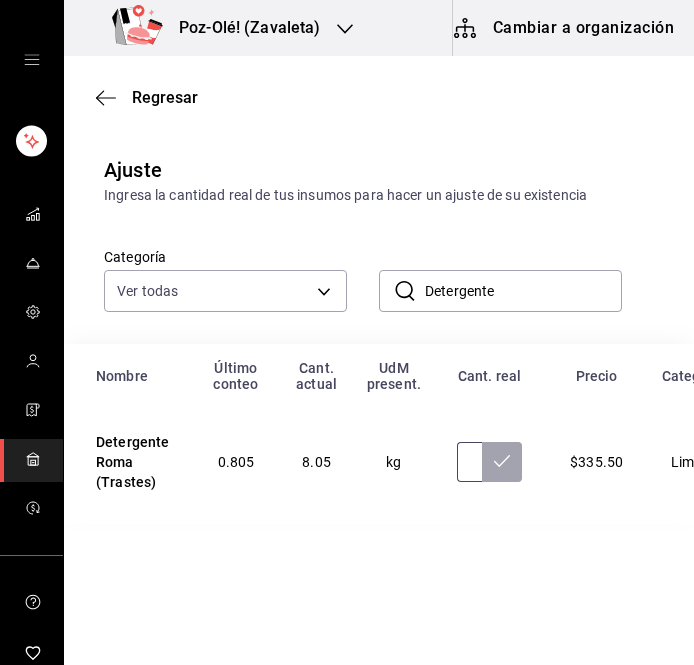 click at bounding box center [469, 462] 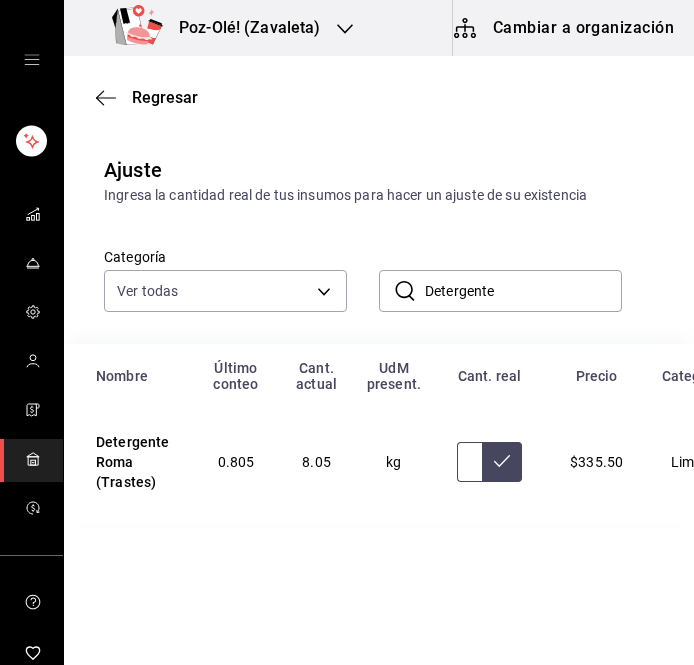 click at bounding box center [469, 462] 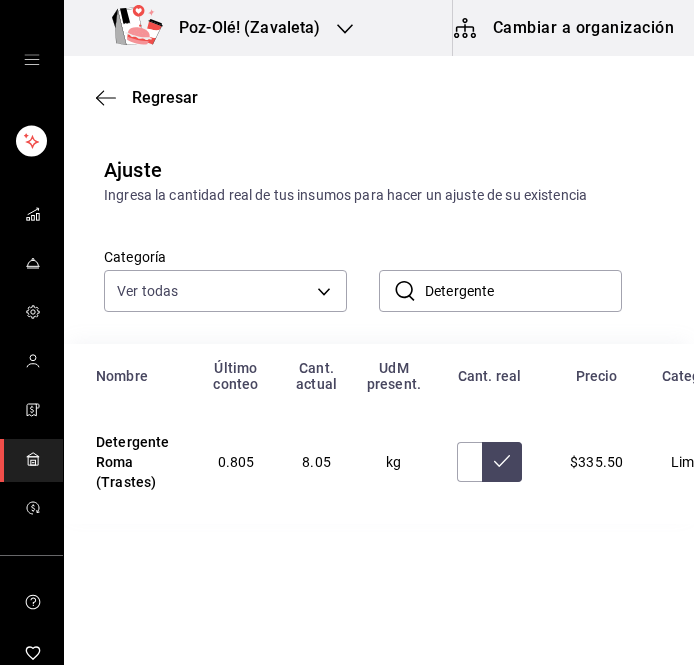 click 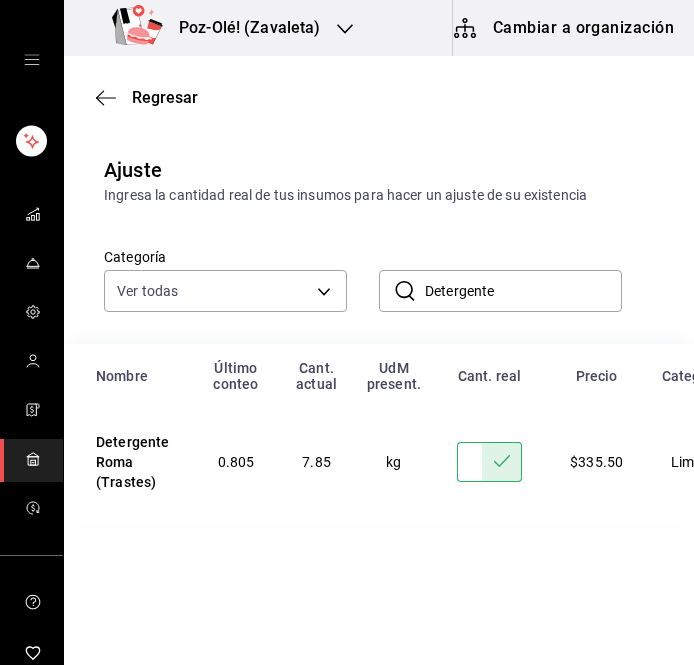 click on "Detergente" at bounding box center (523, 291) 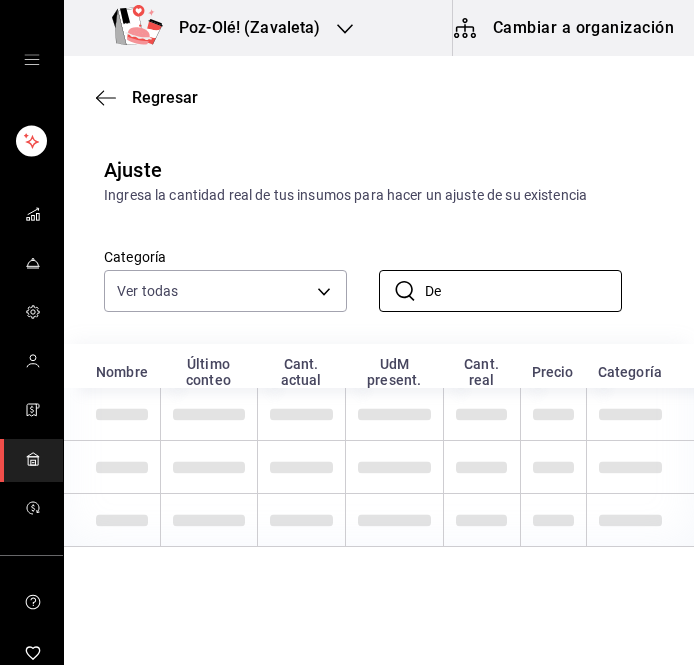 type on "D" 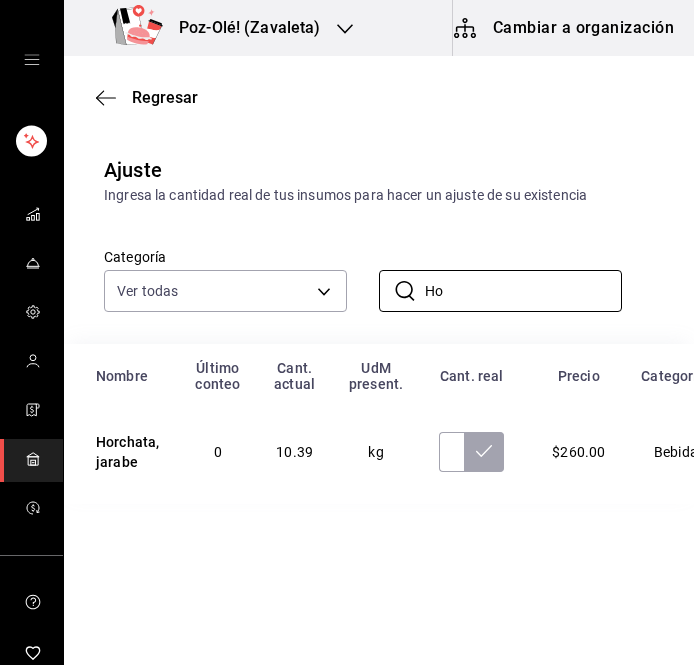 type on "H" 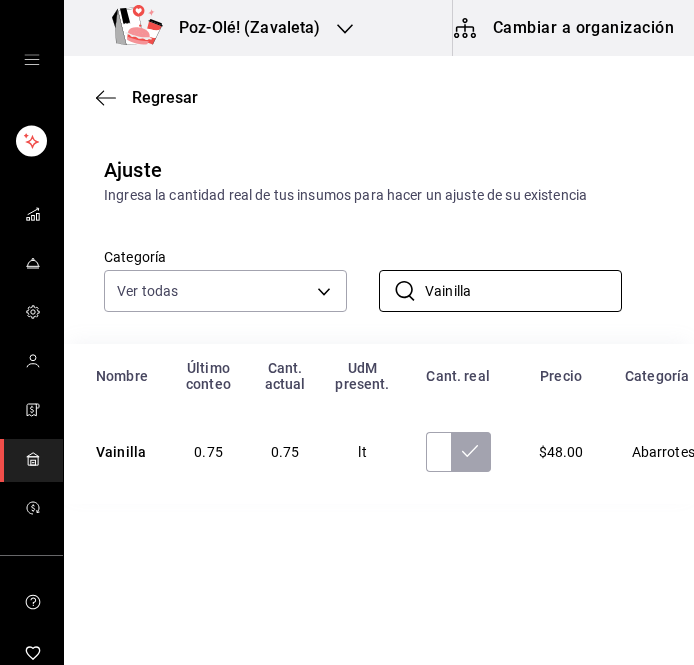 type on "Vainilla" 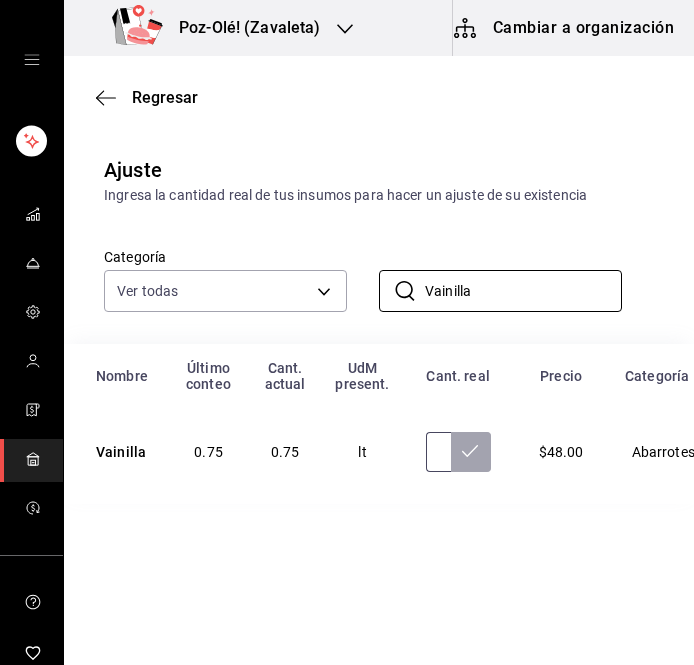 click at bounding box center [438, 452] 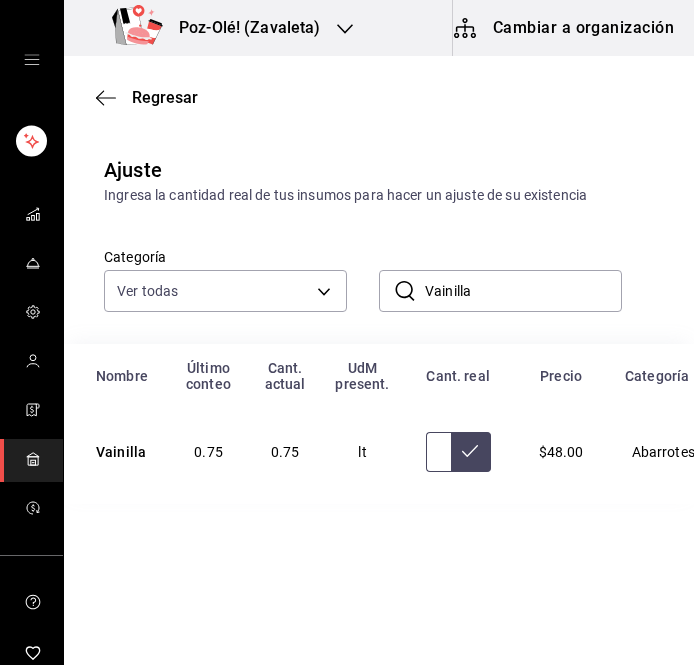 click at bounding box center (438, 452) 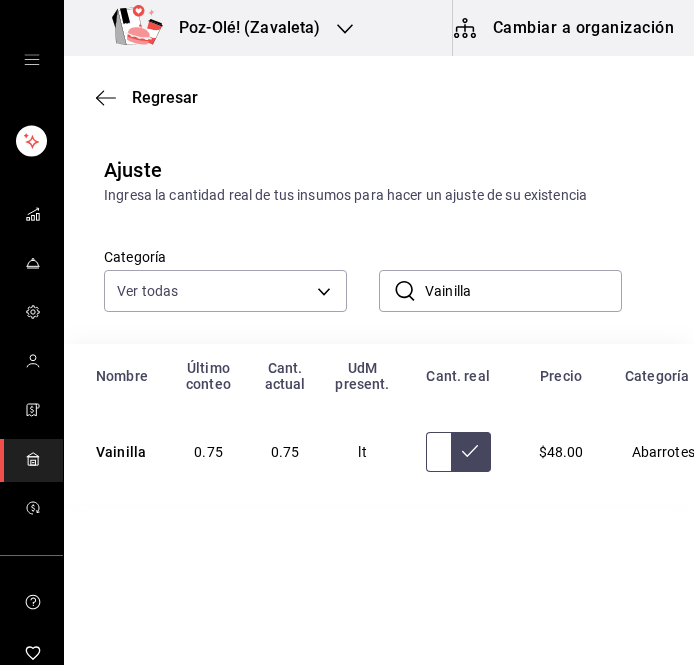 type on "0.65" 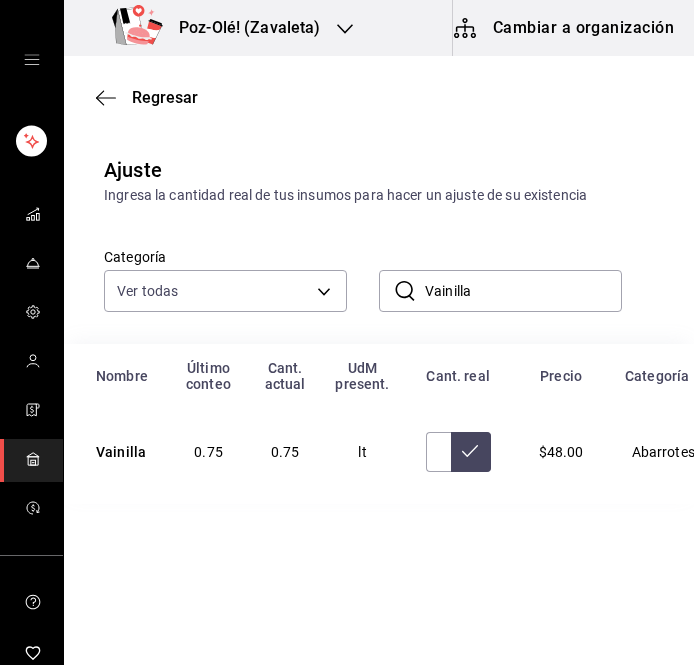 click at bounding box center [471, 452] 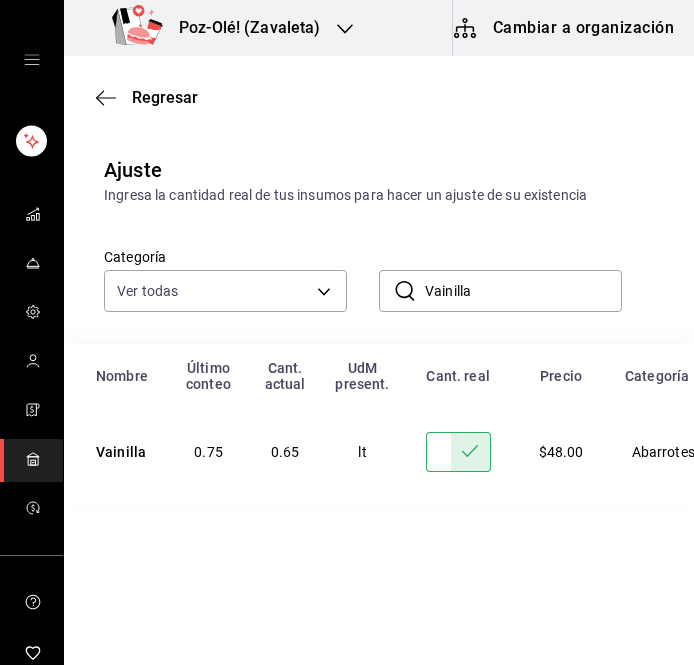 click on "​ Vainilla ​" at bounding box center (484, 275) 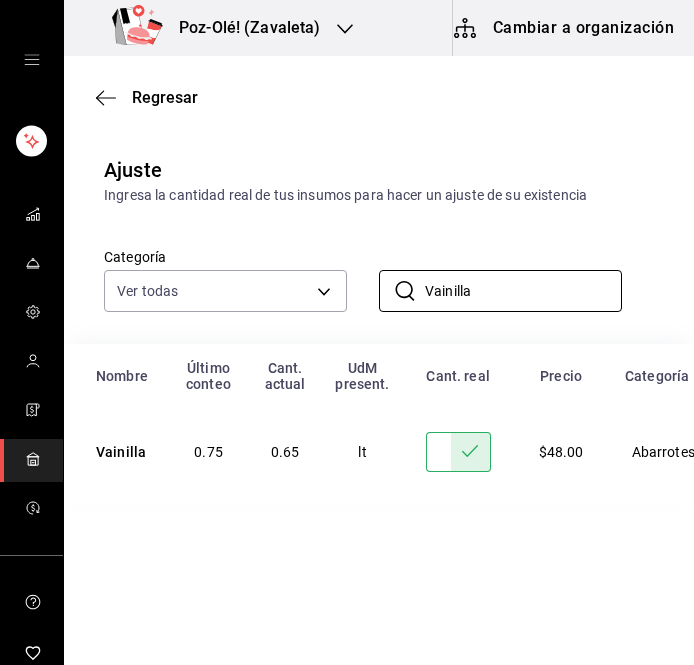 click on "Vainilla" at bounding box center (523, 291) 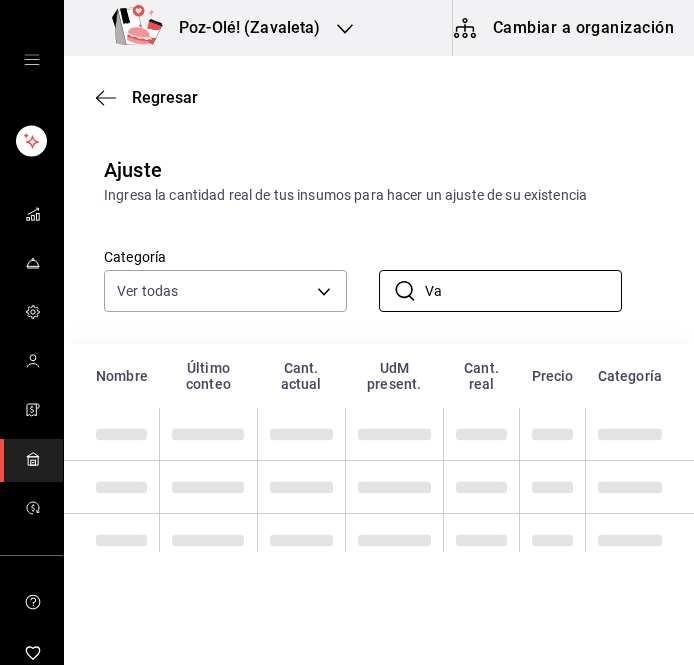 type on "V" 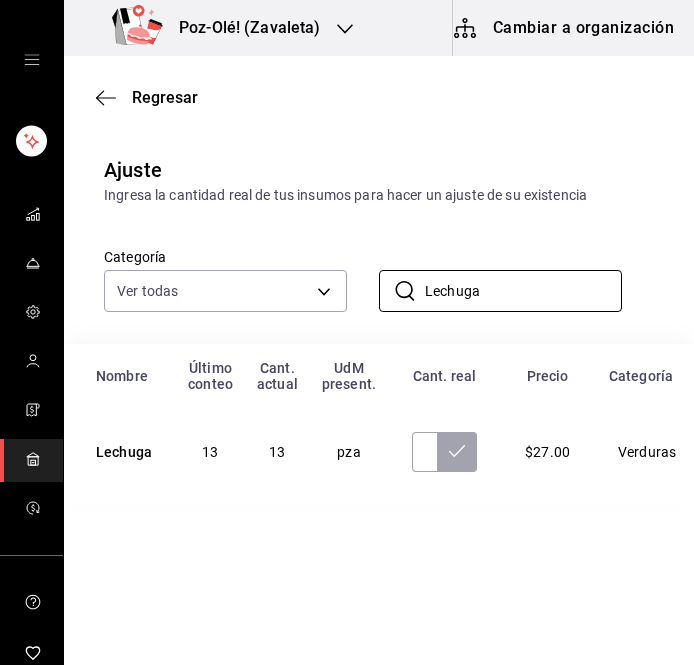scroll, scrollTop: 0, scrollLeft: 3, axis: horizontal 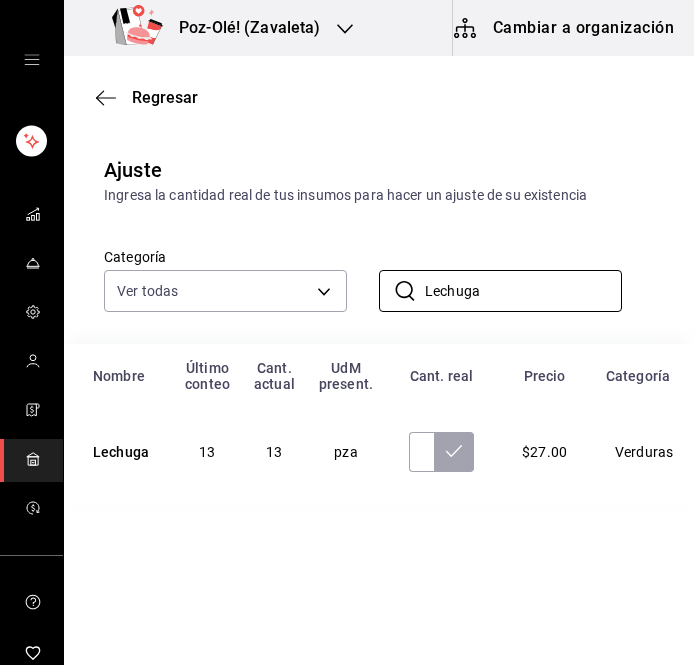 type on "Lechuga" 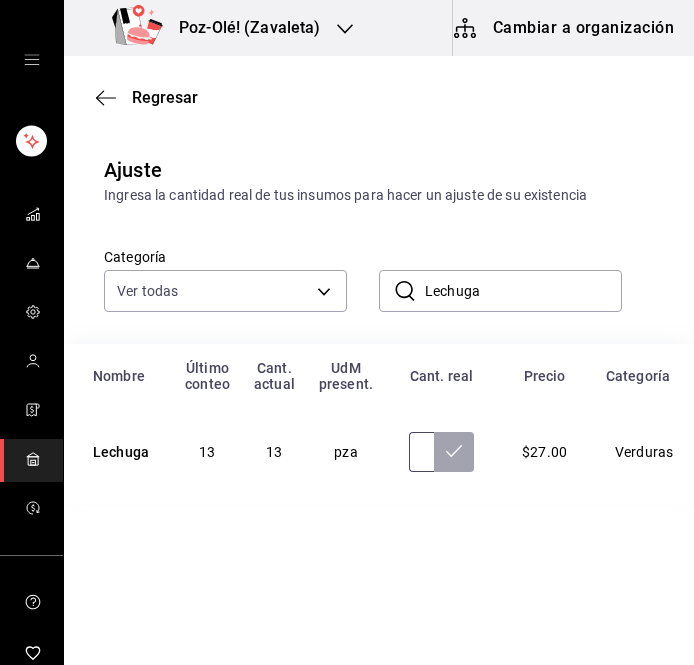 click at bounding box center [421, 452] 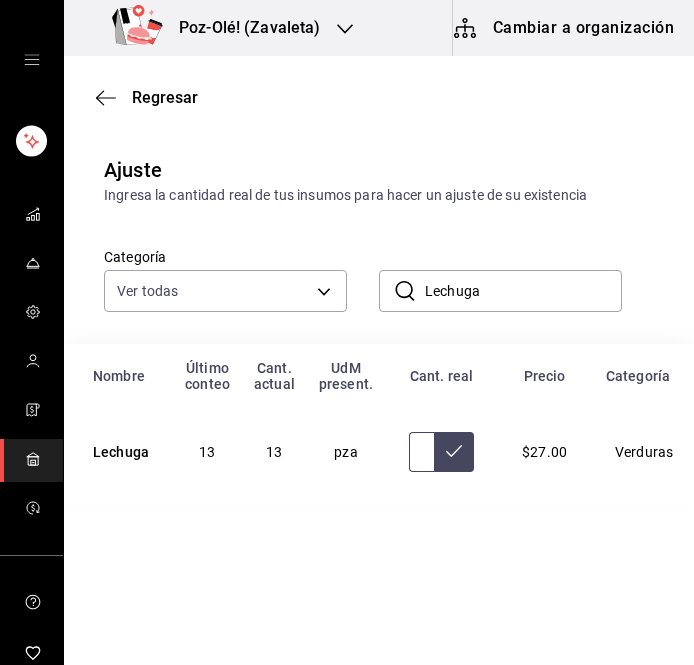 type on "12.00" 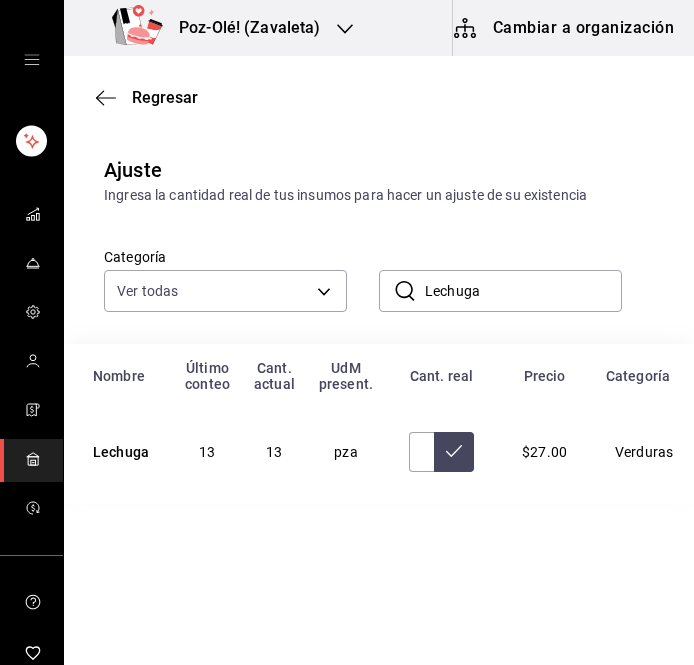 click 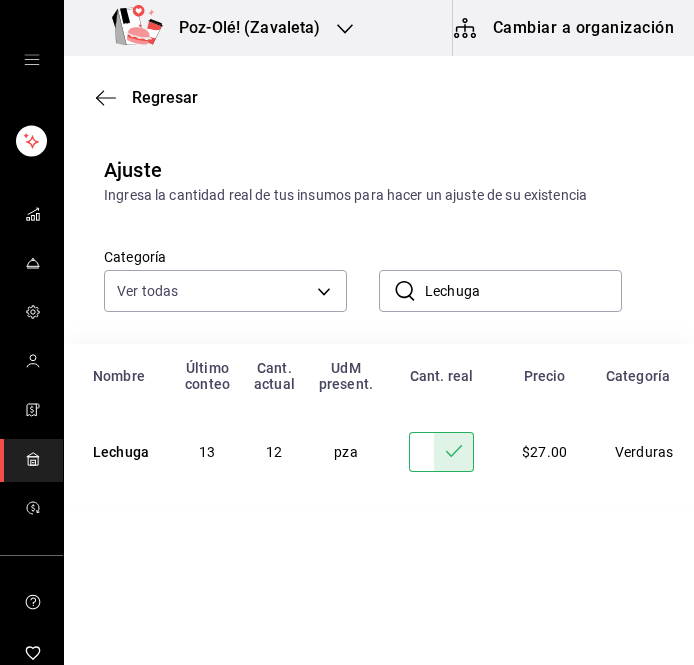 click on "Lechuga" at bounding box center [523, 291] 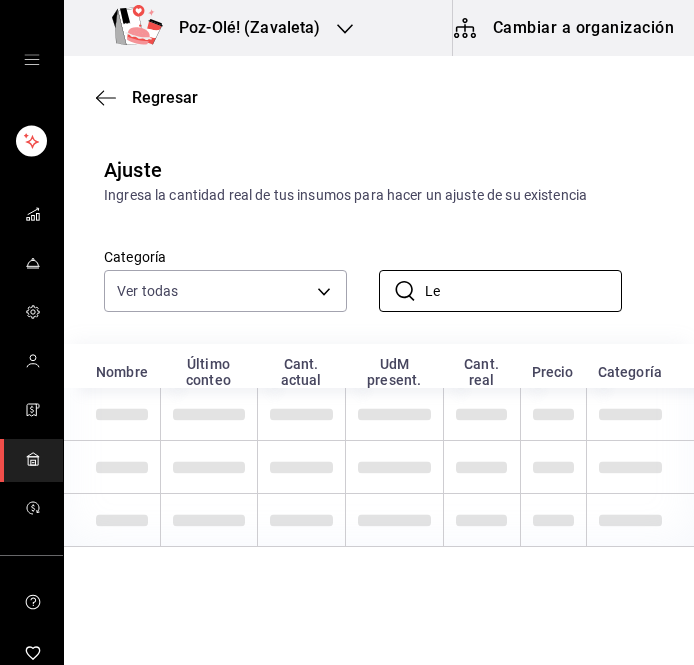 type on "L" 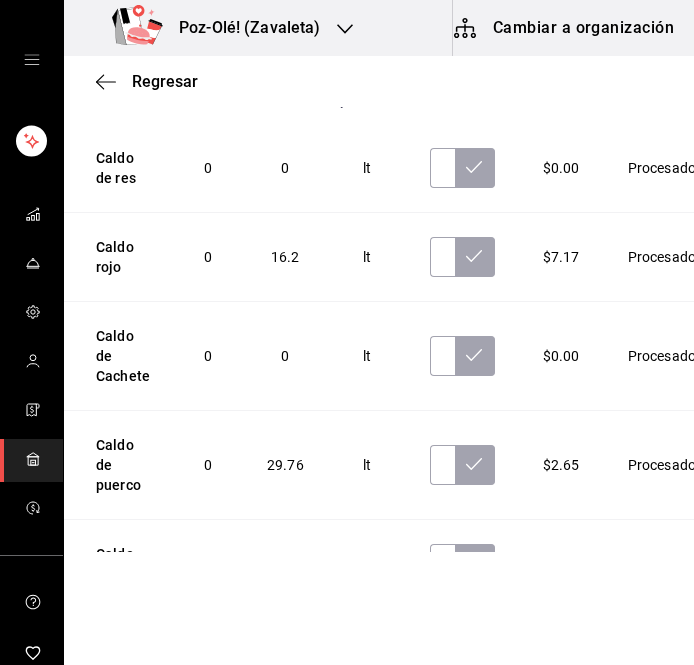 scroll, scrollTop: 0, scrollLeft: 0, axis: both 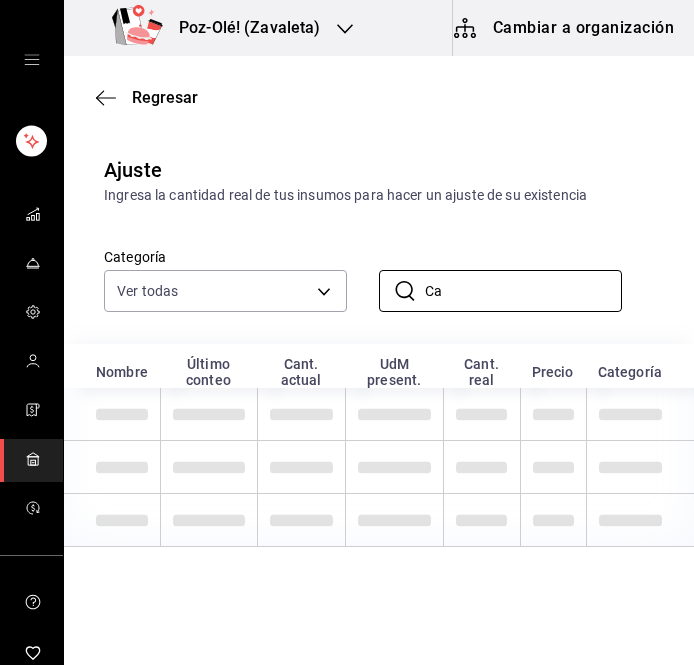 type on "C" 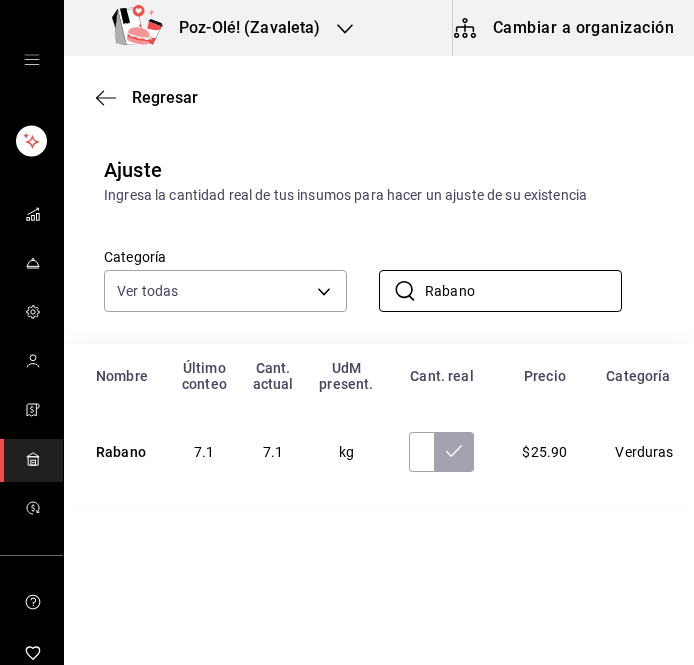 type on "Rabano" 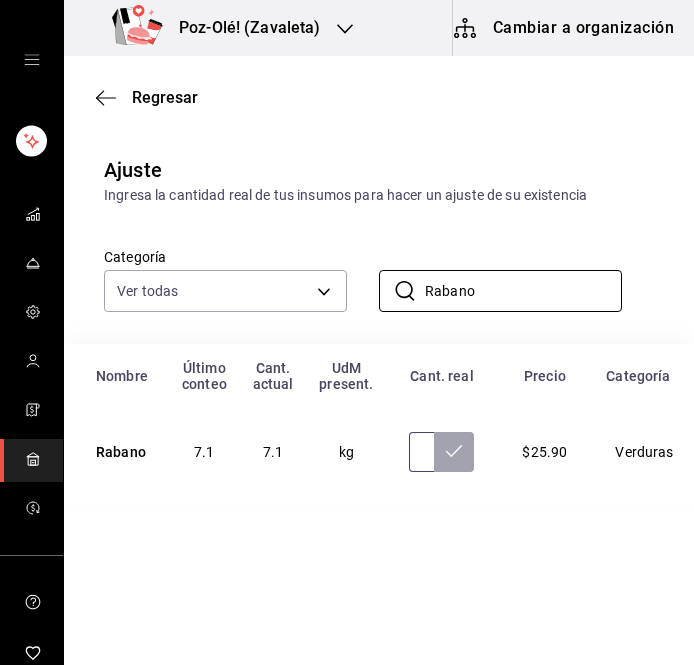 click at bounding box center (421, 452) 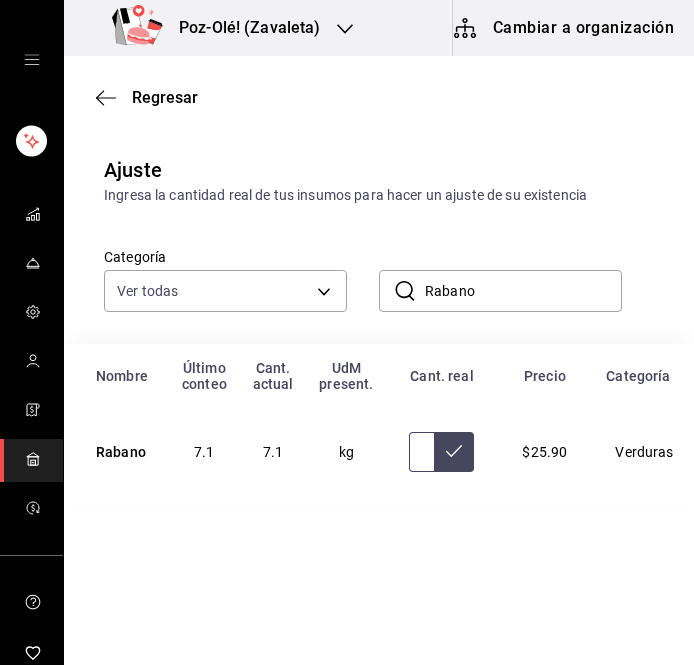 type on "6.51" 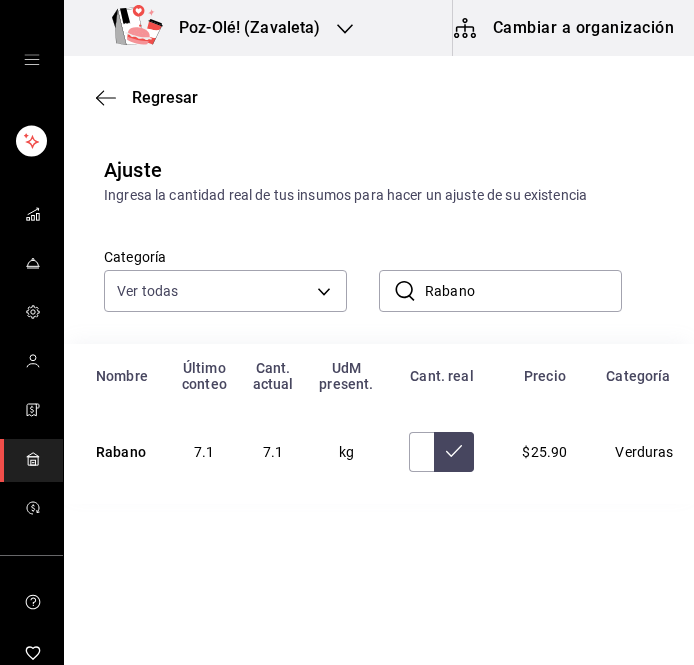 click at bounding box center [454, 452] 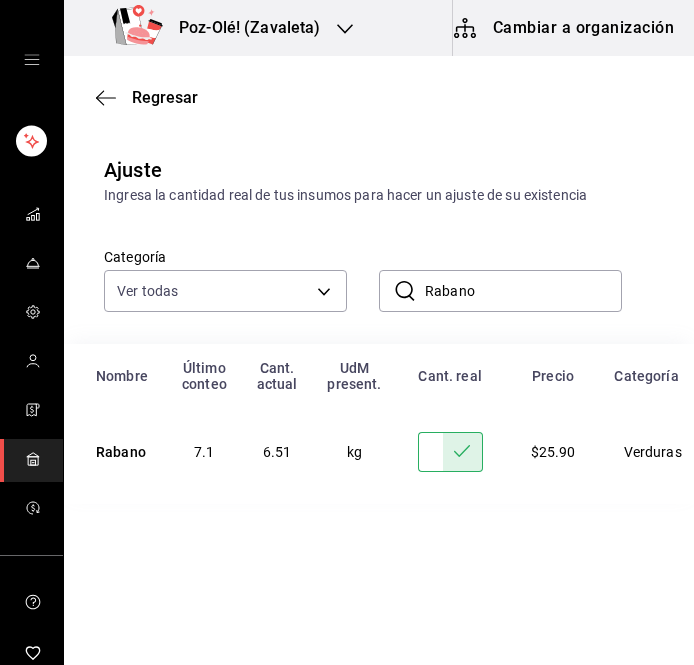 click on "Rabano" at bounding box center [523, 291] 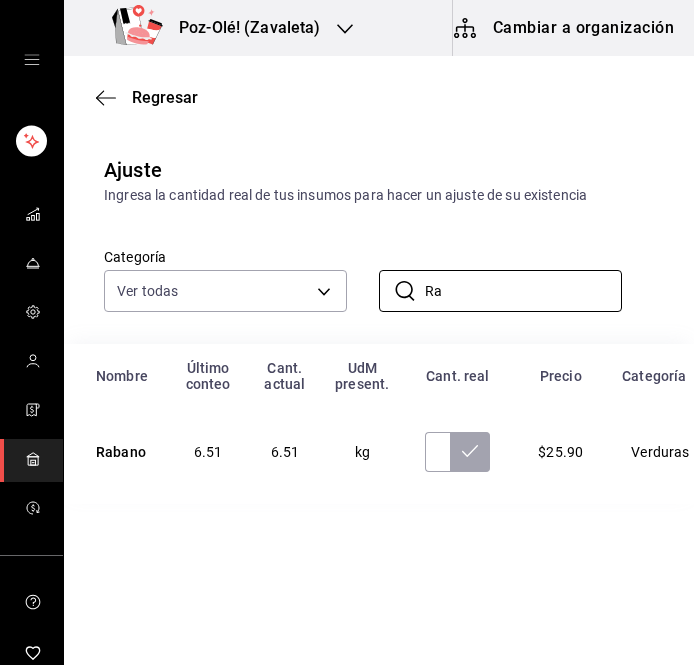 type on "R" 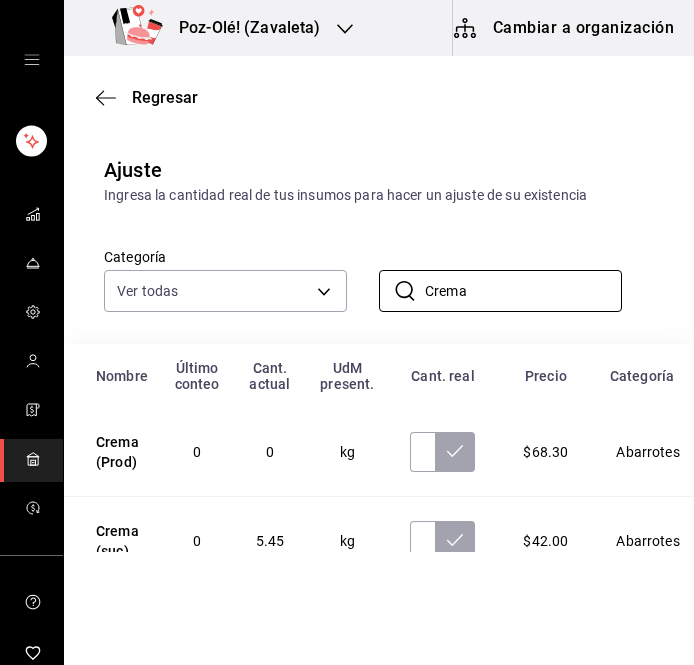 type on "Crema" 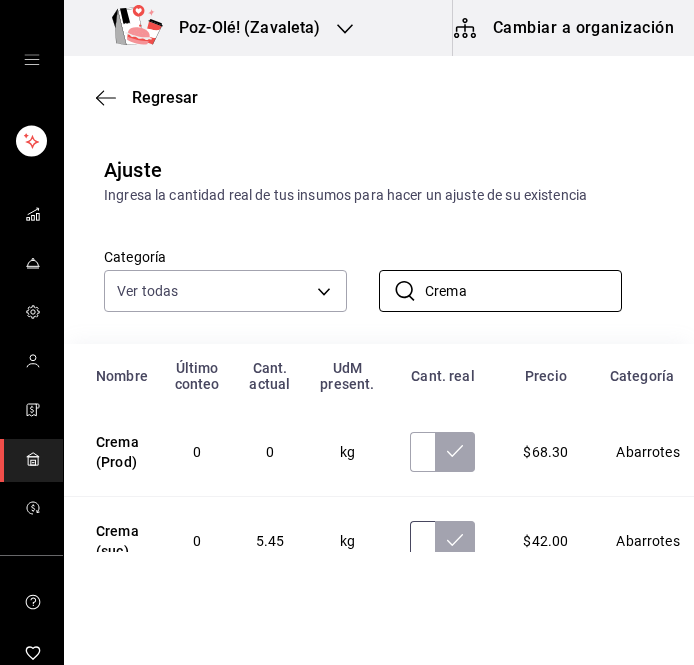click at bounding box center [422, 541] 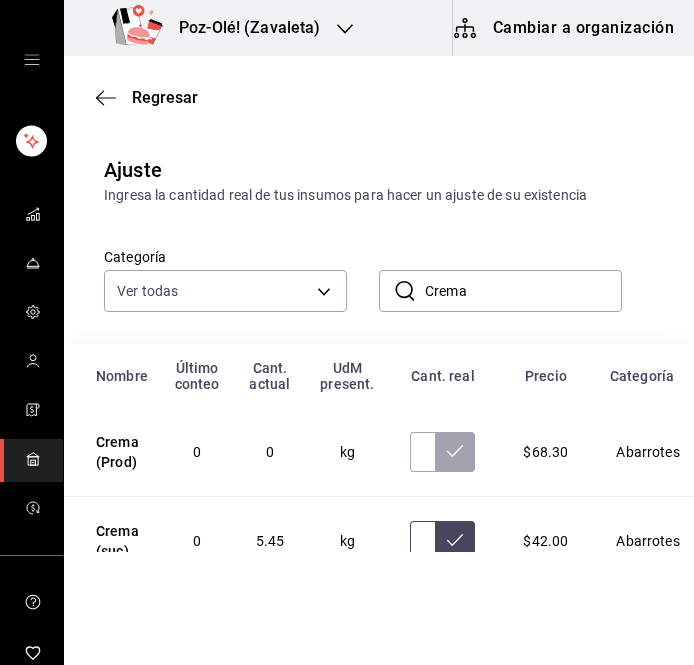 type on "4.76" 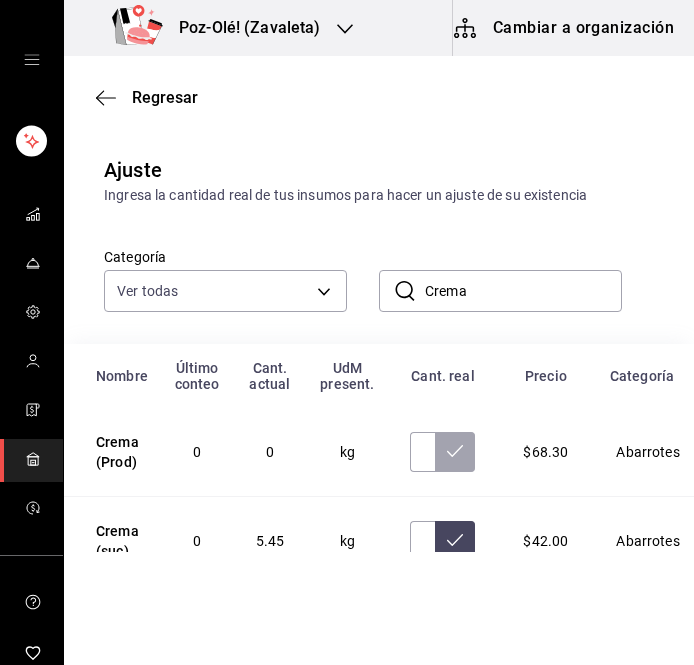 click 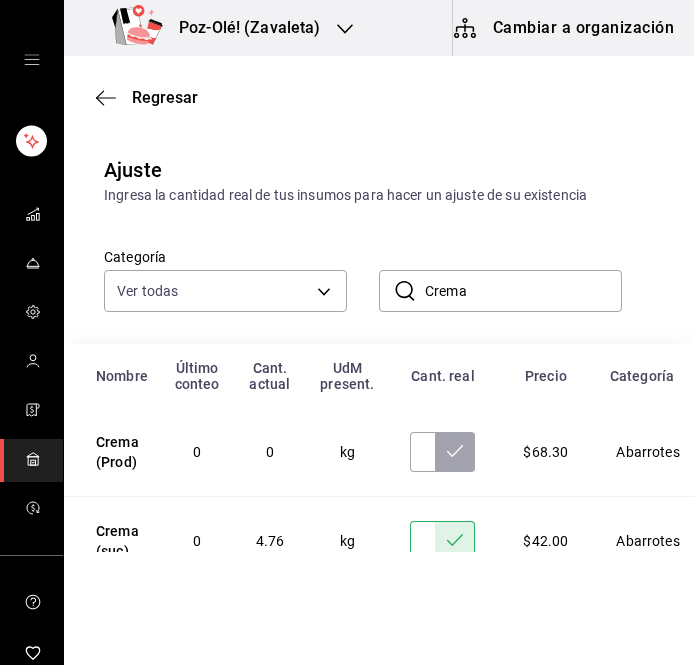 click on "Crema" at bounding box center (523, 291) 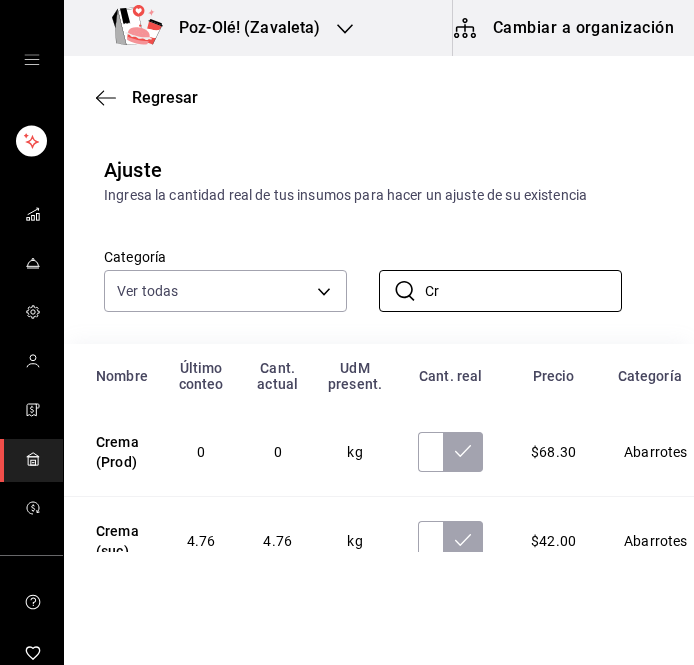 type on "C" 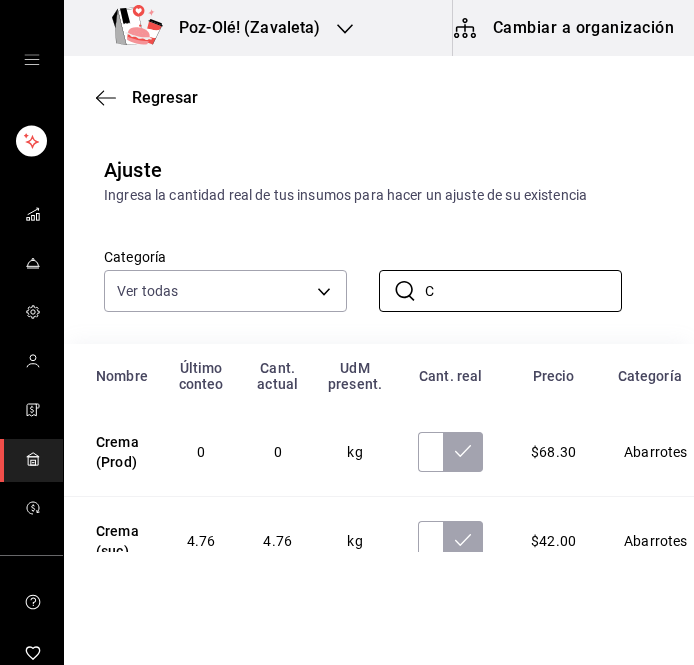 type 